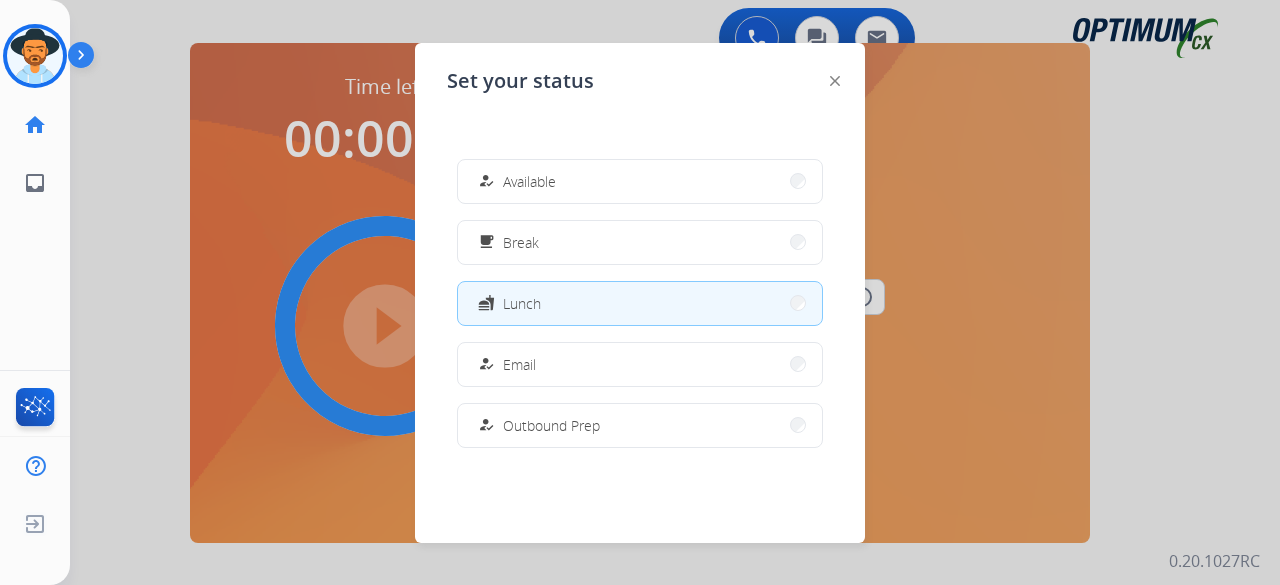 scroll, scrollTop: 0, scrollLeft: 0, axis: both 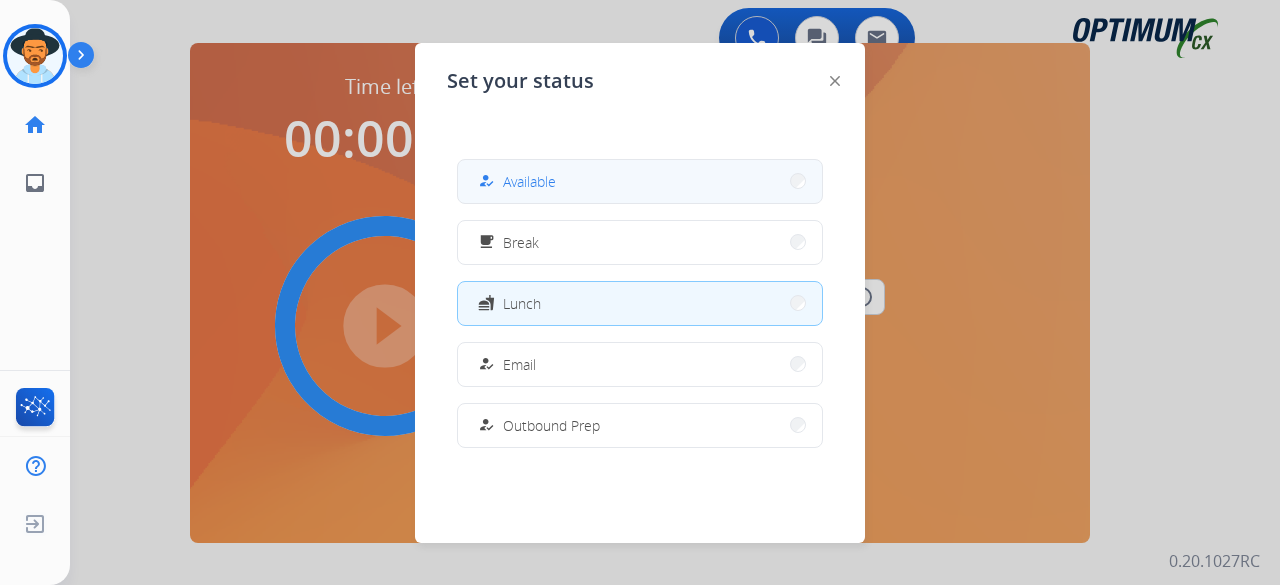 click on "Available" at bounding box center (529, 181) 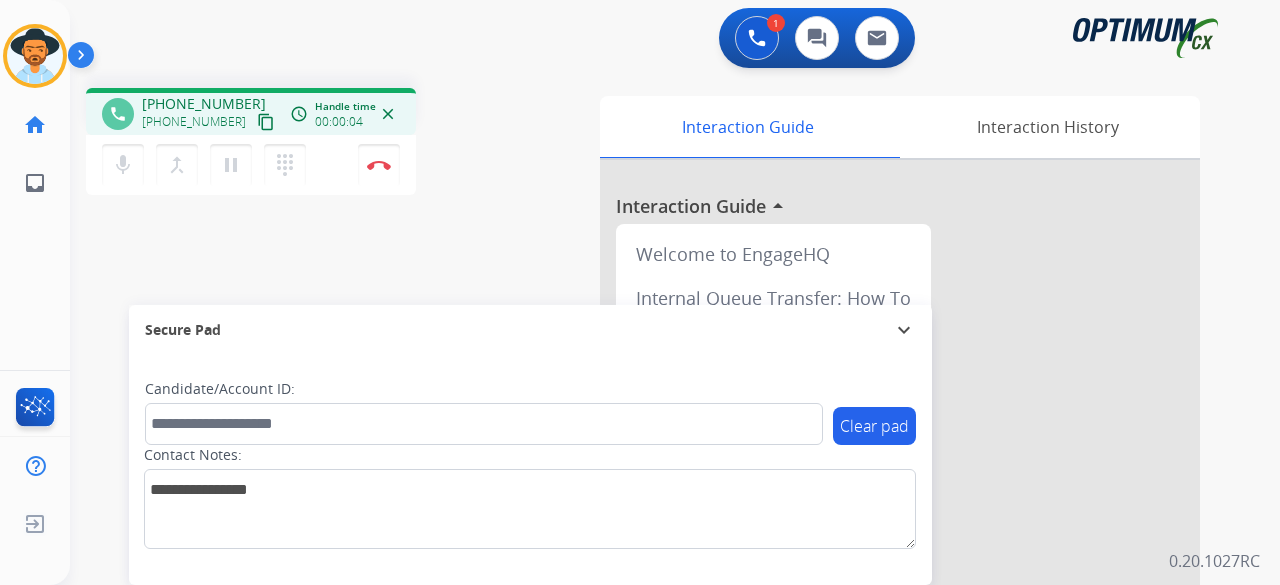 click on "content_copy" at bounding box center (266, 122) 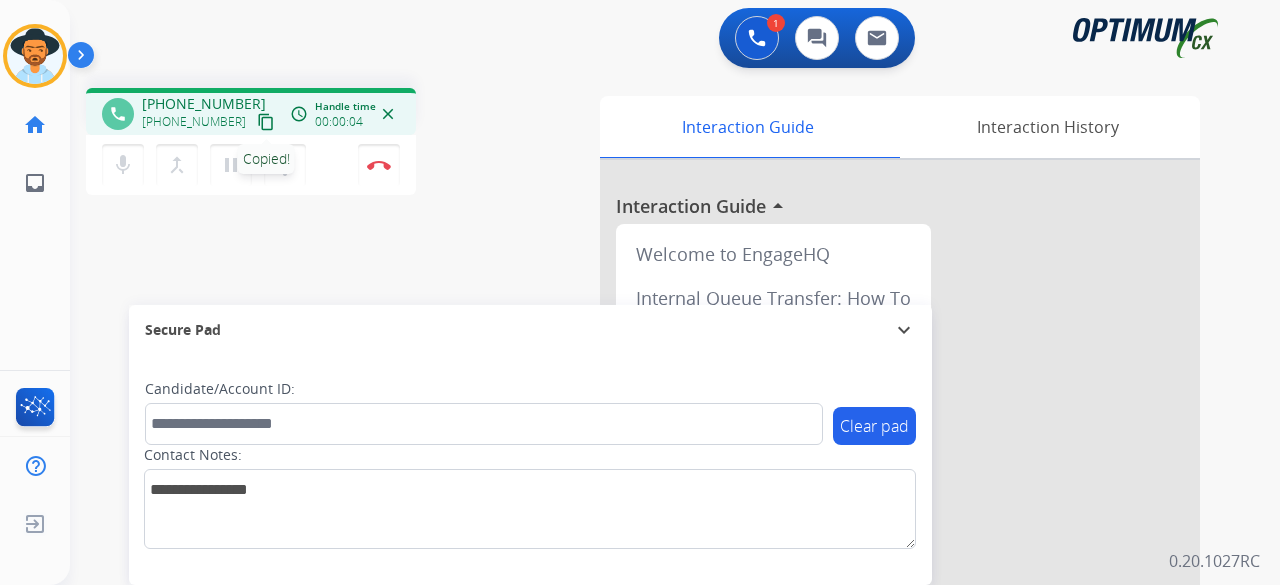 type 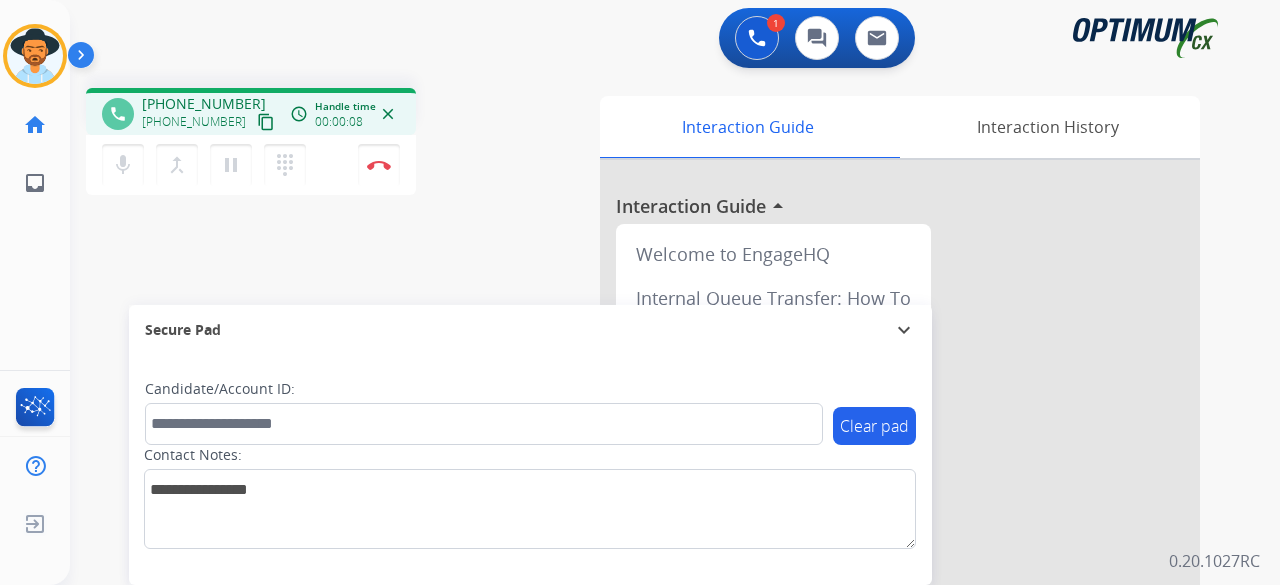 click on "content_copy" at bounding box center [266, 122] 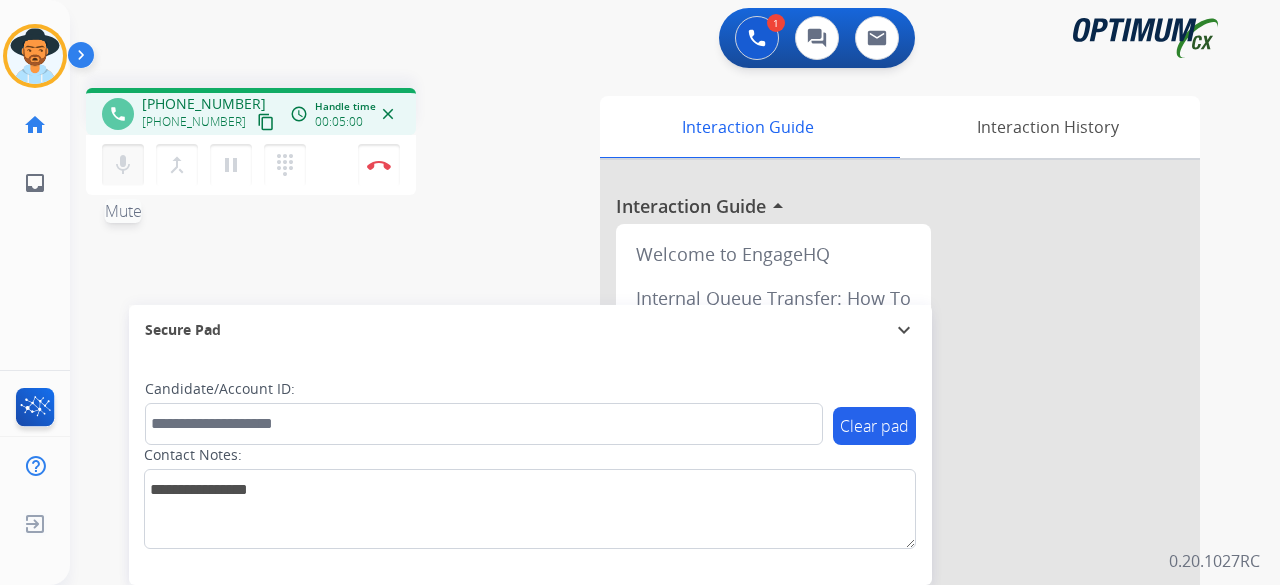 click on "mic" at bounding box center (123, 165) 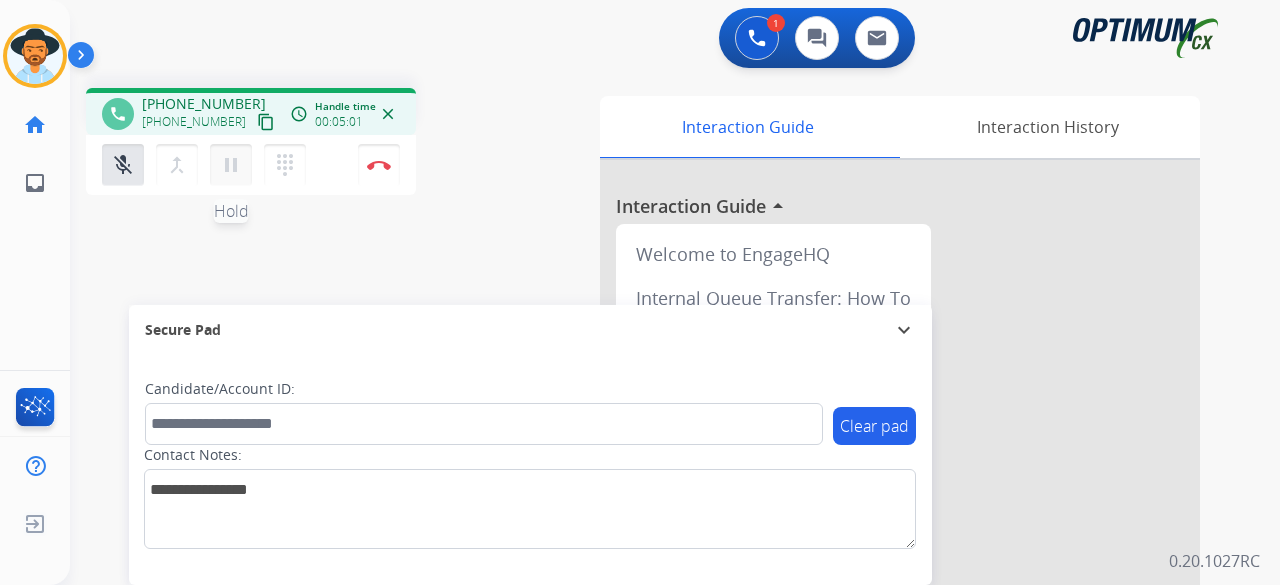 click on "pause Hold" at bounding box center (231, 165) 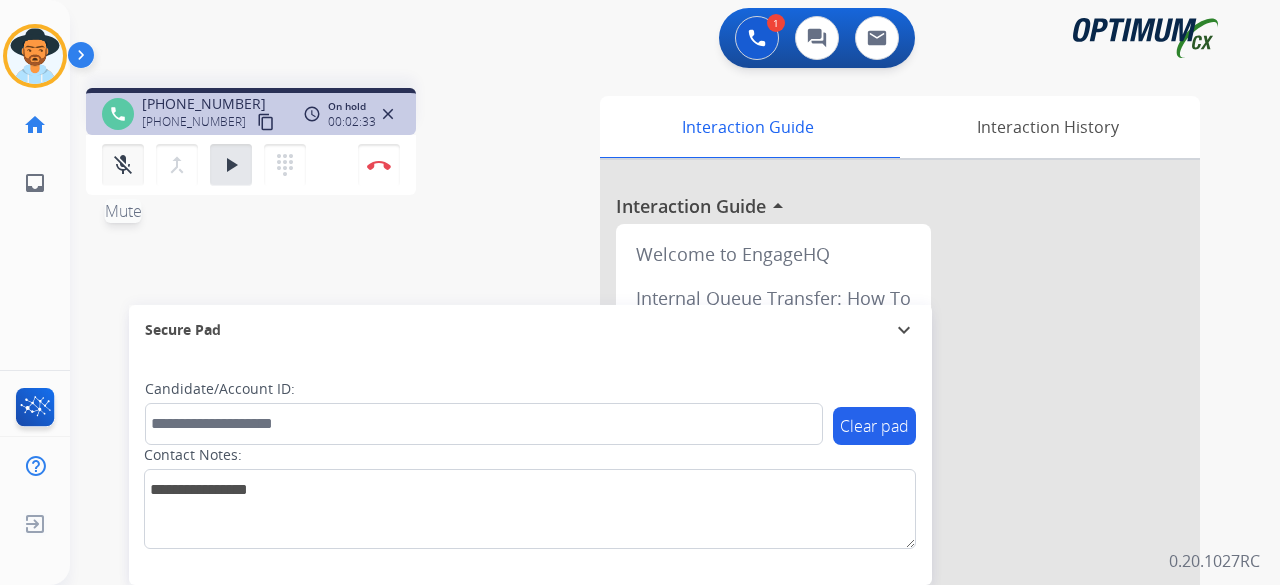click on "mic_off" at bounding box center [123, 165] 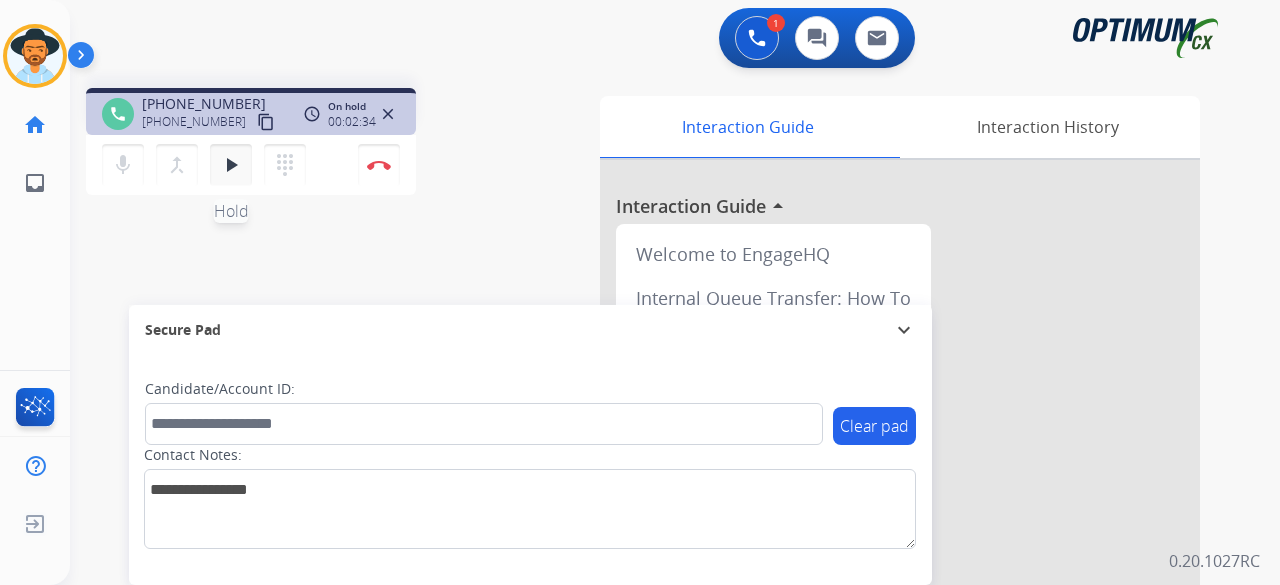 click on "play_arrow Hold" at bounding box center [231, 165] 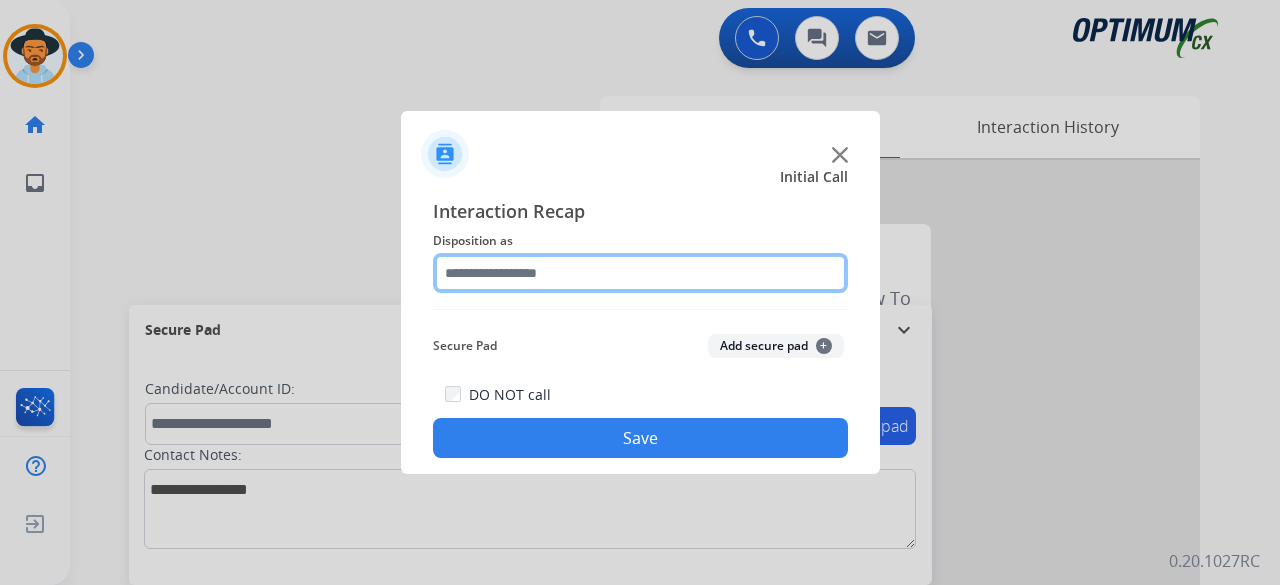 click 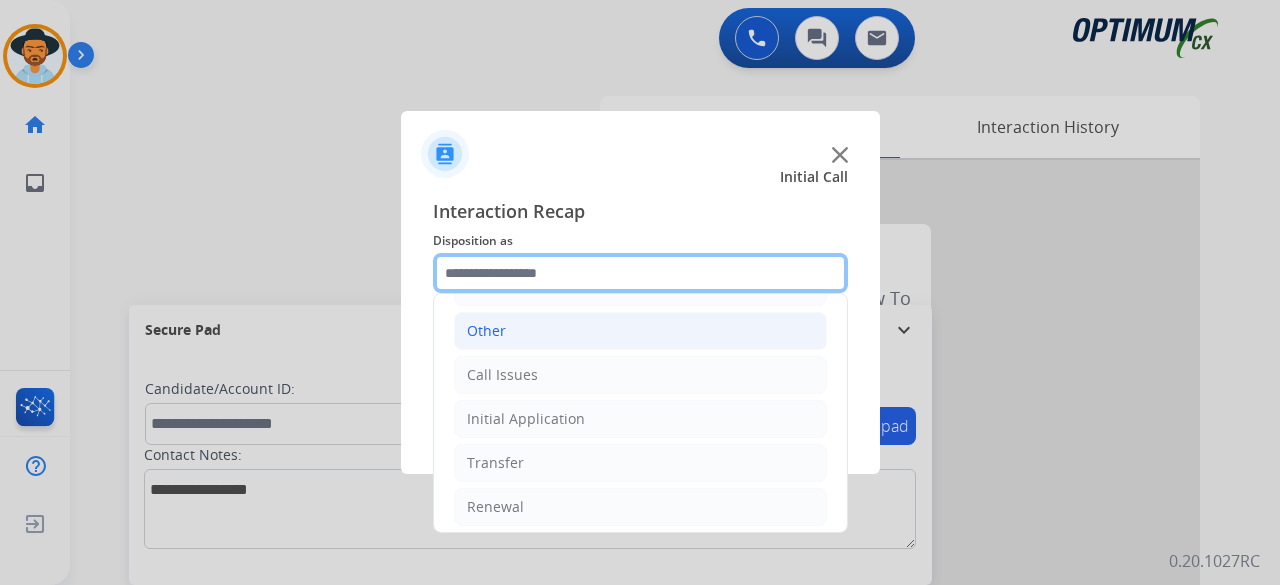 scroll, scrollTop: 130, scrollLeft: 0, axis: vertical 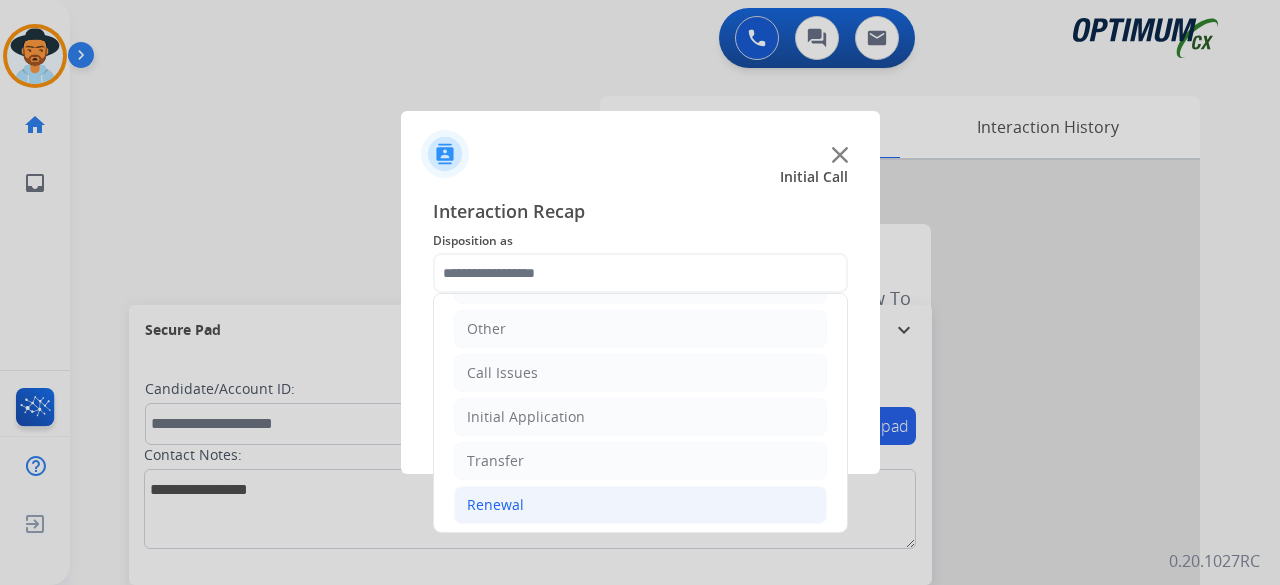 click on "Renewal" 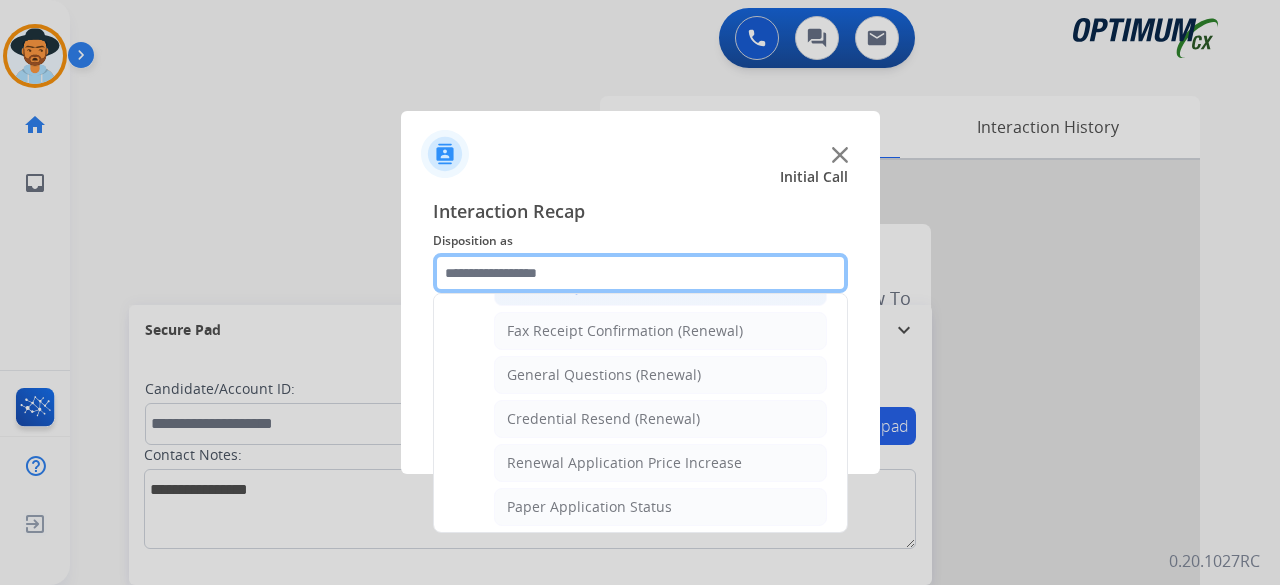 scroll, scrollTop: 546, scrollLeft: 0, axis: vertical 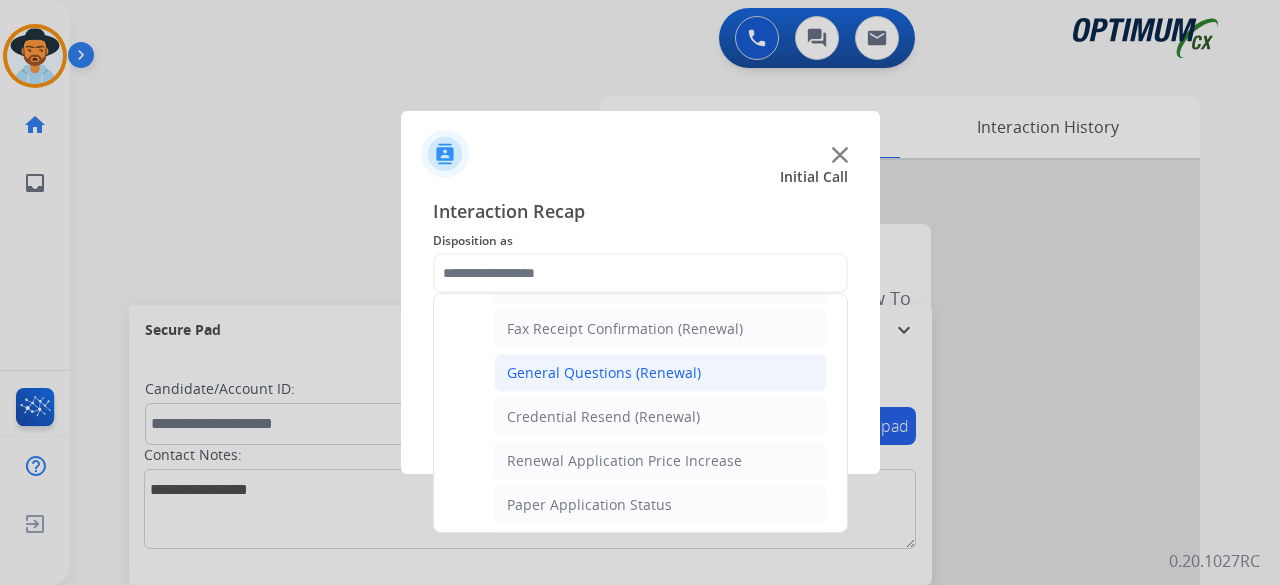 click on "General Questions (Renewal)" 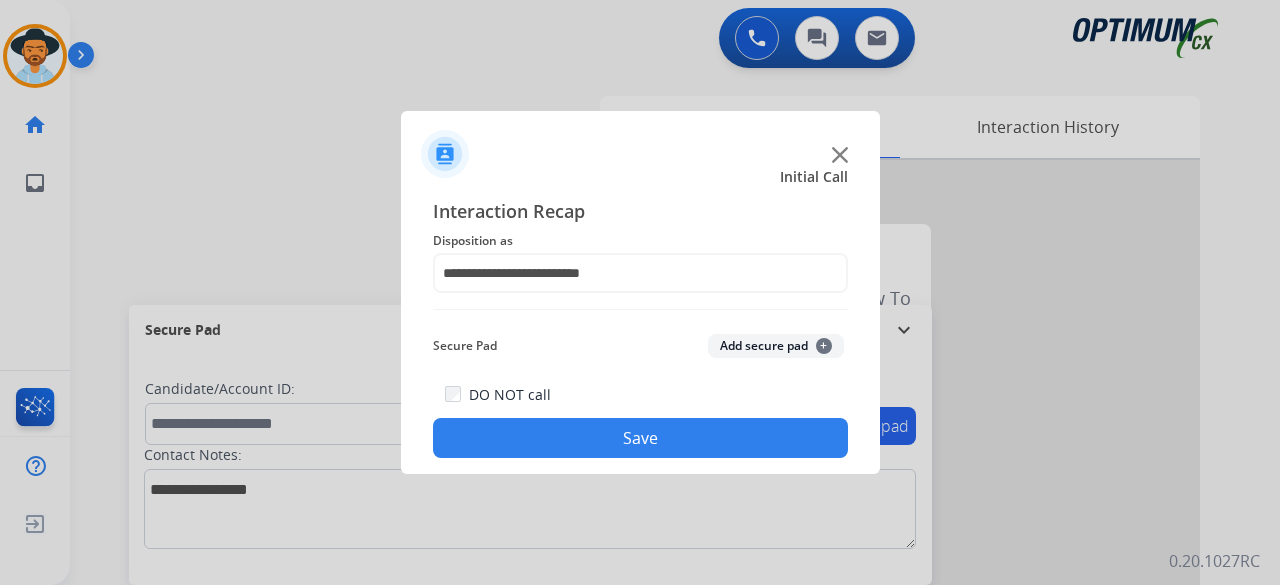 click on "Add secure pad  +" 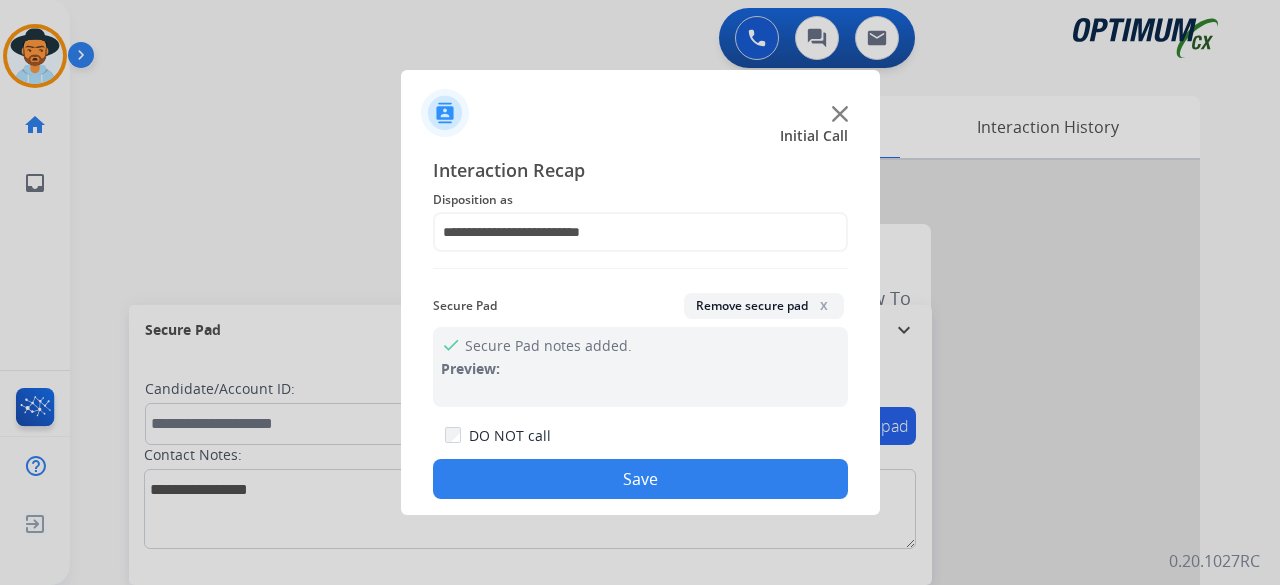 click on "Save" 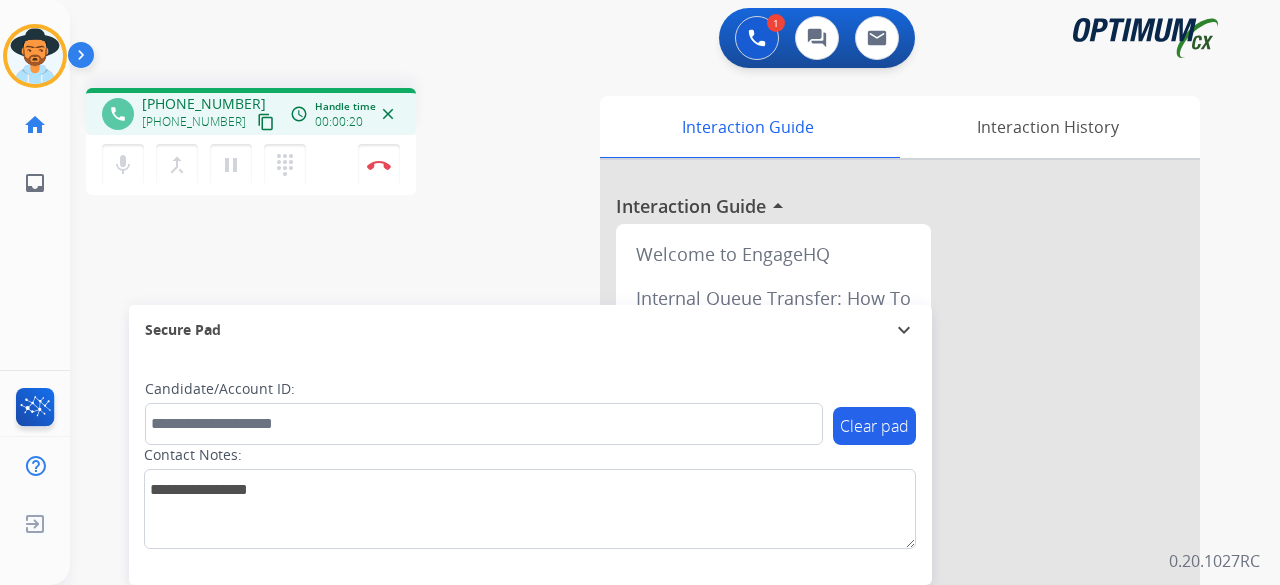 click on "content_copy" at bounding box center [266, 122] 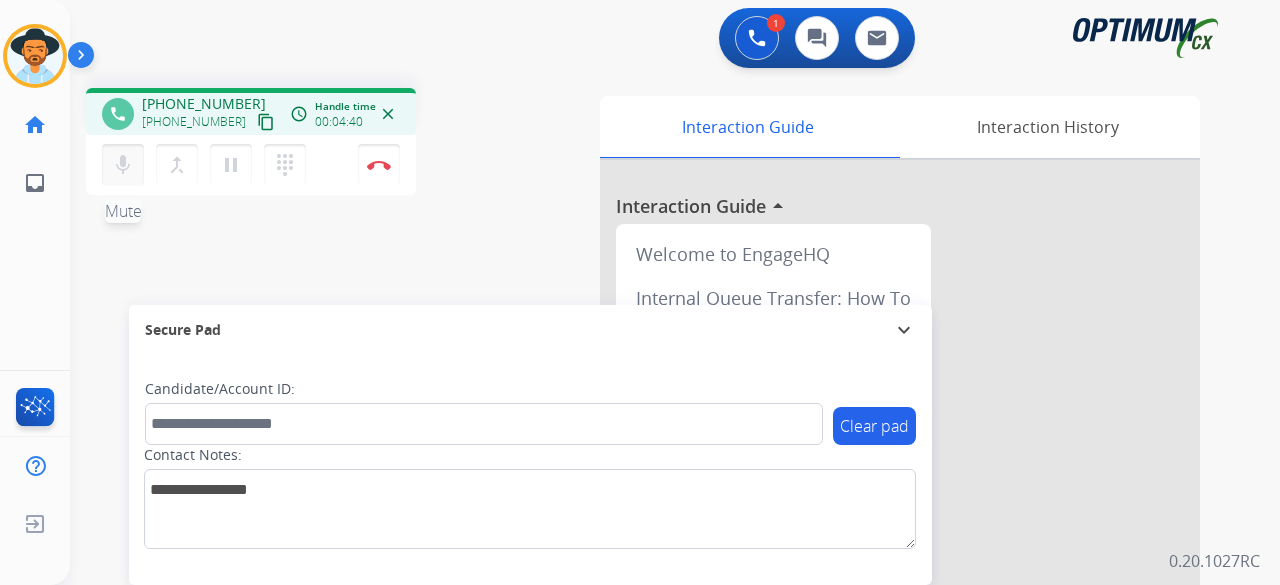 click on "mic" at bounding box center [123, 165] 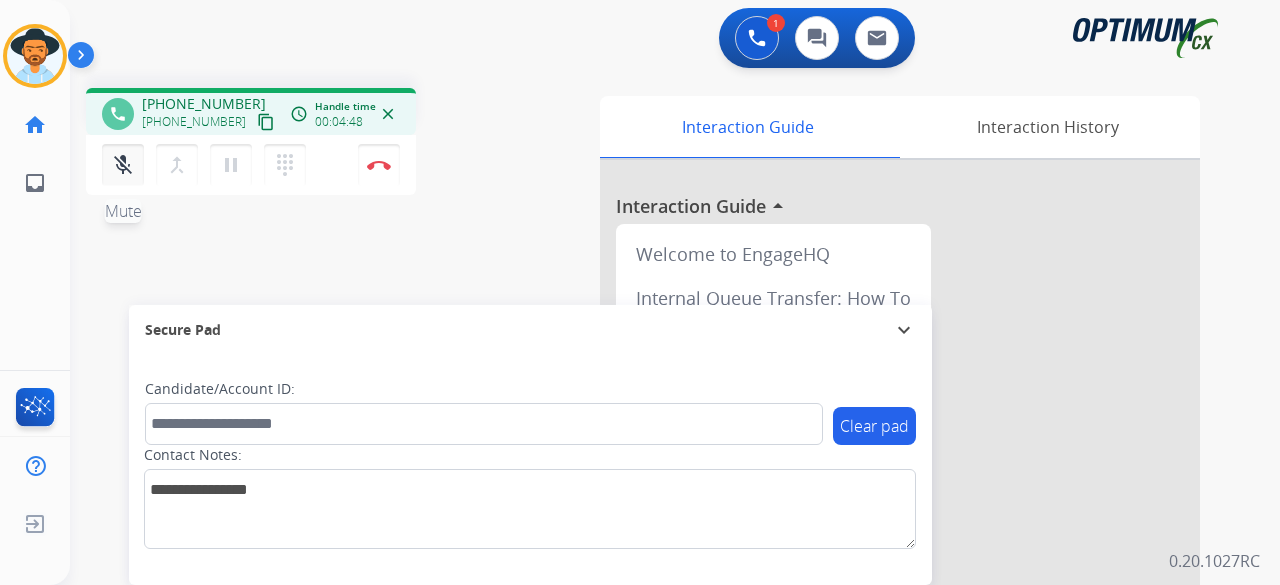 click on "mic_off" at bounding box center [123, 165] 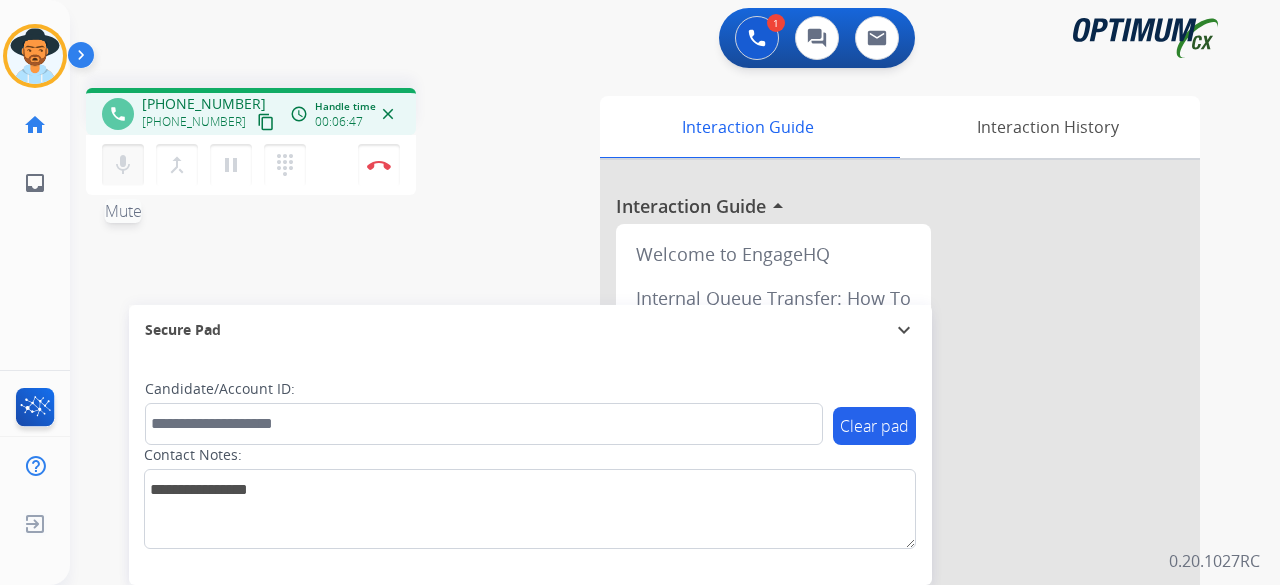 click on "mic" at bounding box center [123, 165] 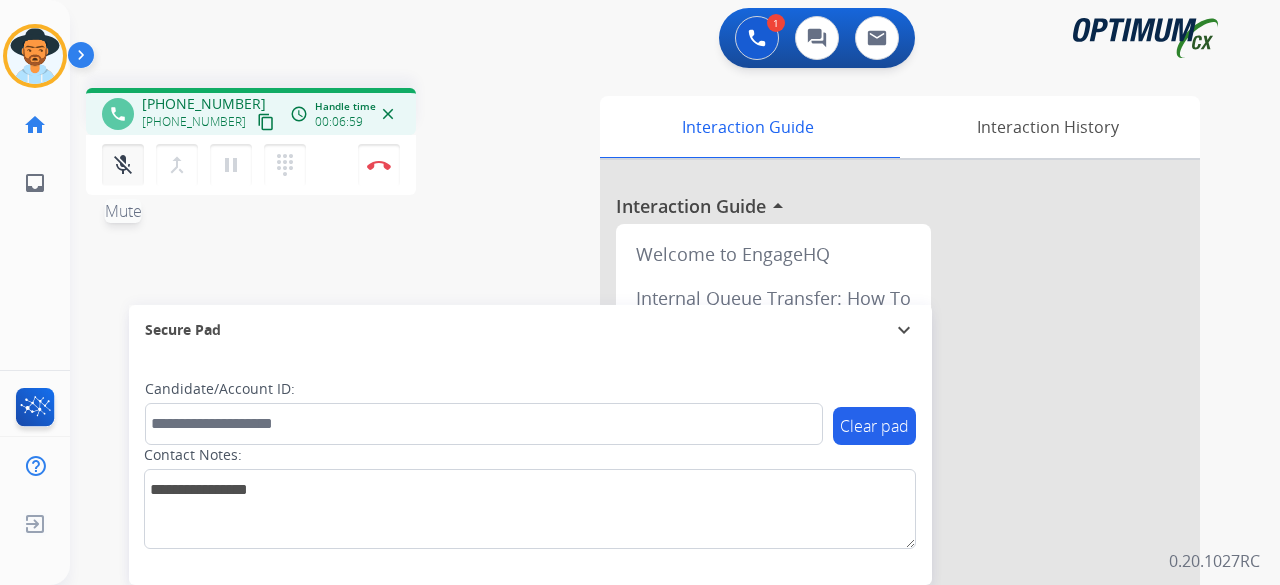 click on "mic_off" at bounding box center [123, 165] 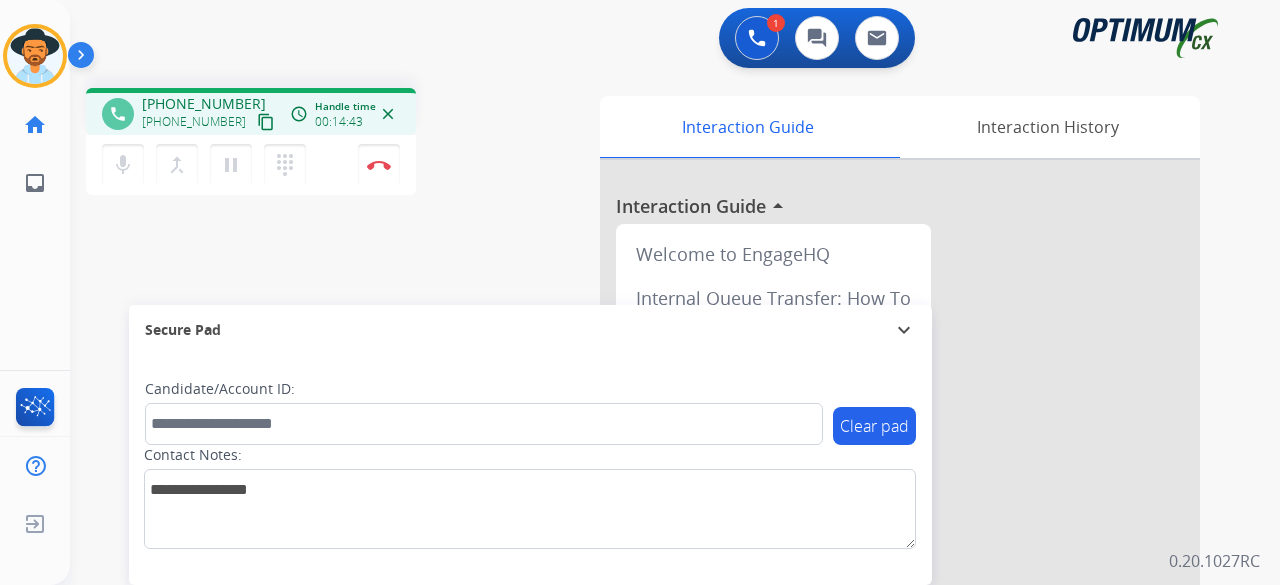 click on "phone [PHONE_NUMBER] [PHONE_NUMBER] content_copy access_time Call metrics Queue   00:09 Hold   00:00 Talk   14:44 Total   14:52 Handle time 00:14:43 close mic Mute merge_type Bridge pause Hold dialpad Dialpad Disconnect swap_horiz Break voice bridge close_fullscreen Connect 3-Way Call merge_type Separate 3-Way Call" at bounding box center (325, 144) 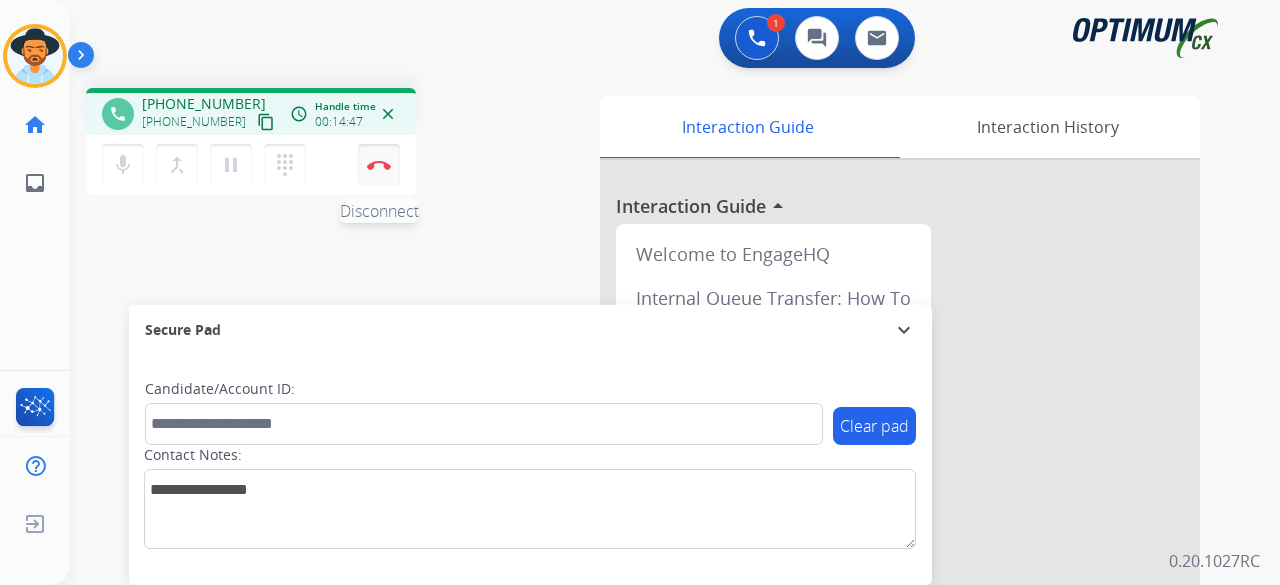 click on "Disconnect" at bounding box center [379, 165] 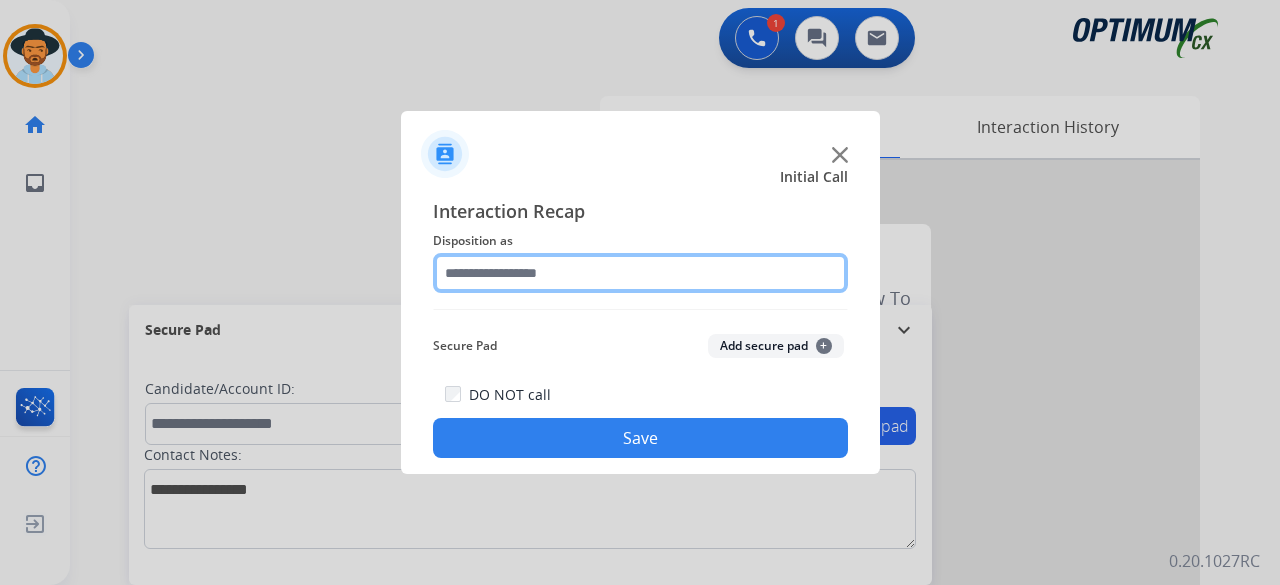 click 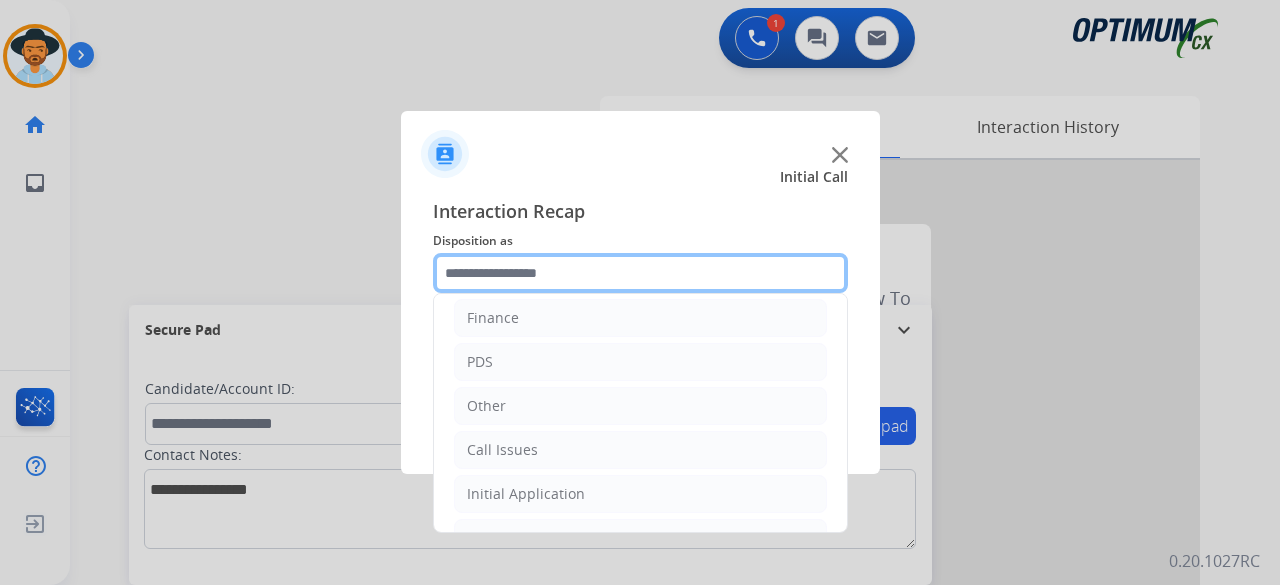 scroll, scrollTop: 130, scrollLeft: 0, axis: vertical 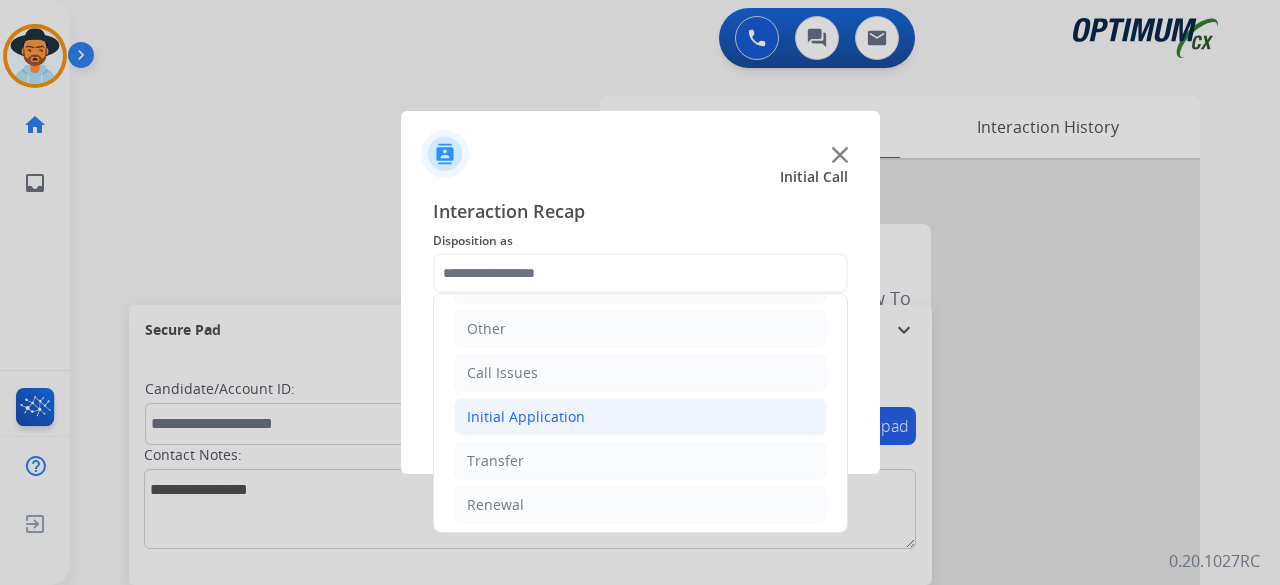 click on "Initial Application" 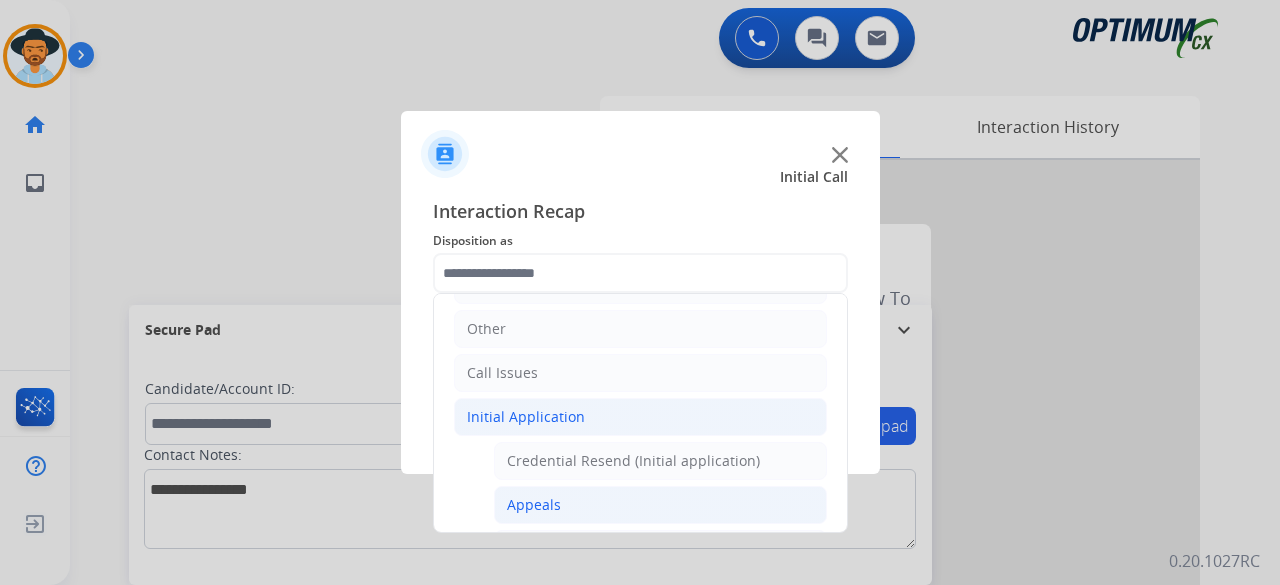 click on "Appeals" 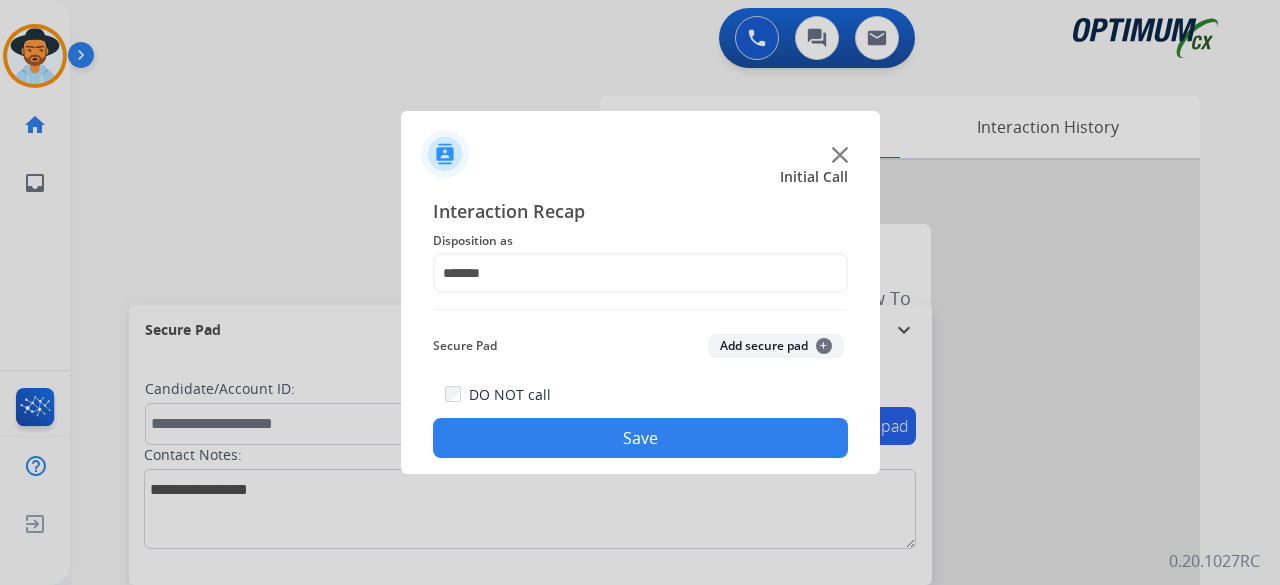 click on "Add secure pad  +" 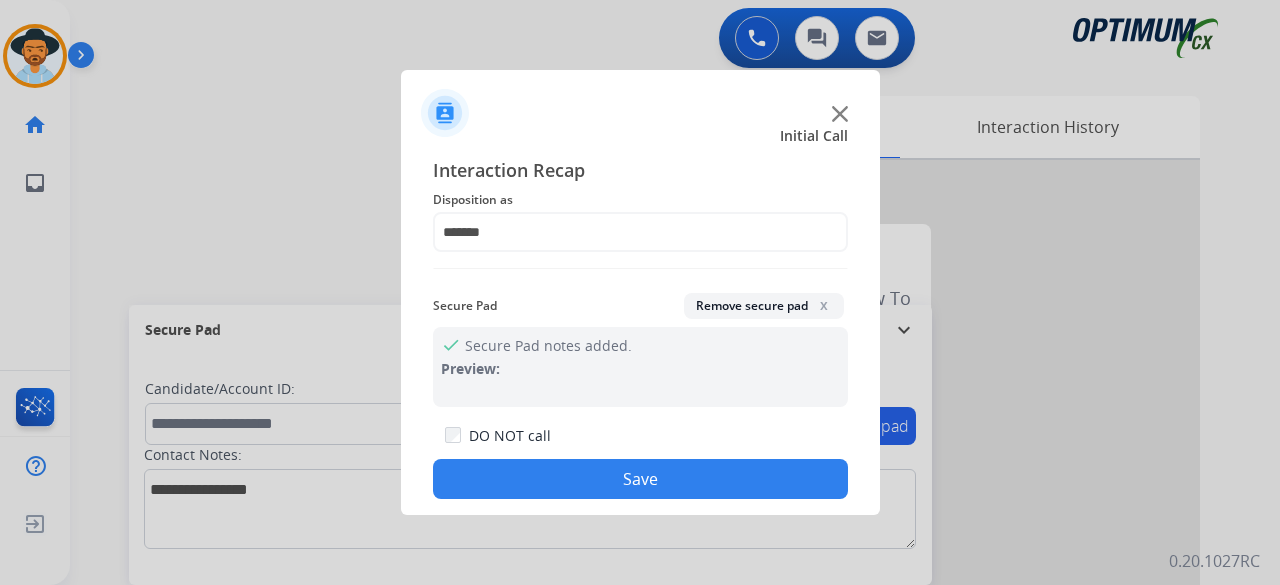 click on "Save" 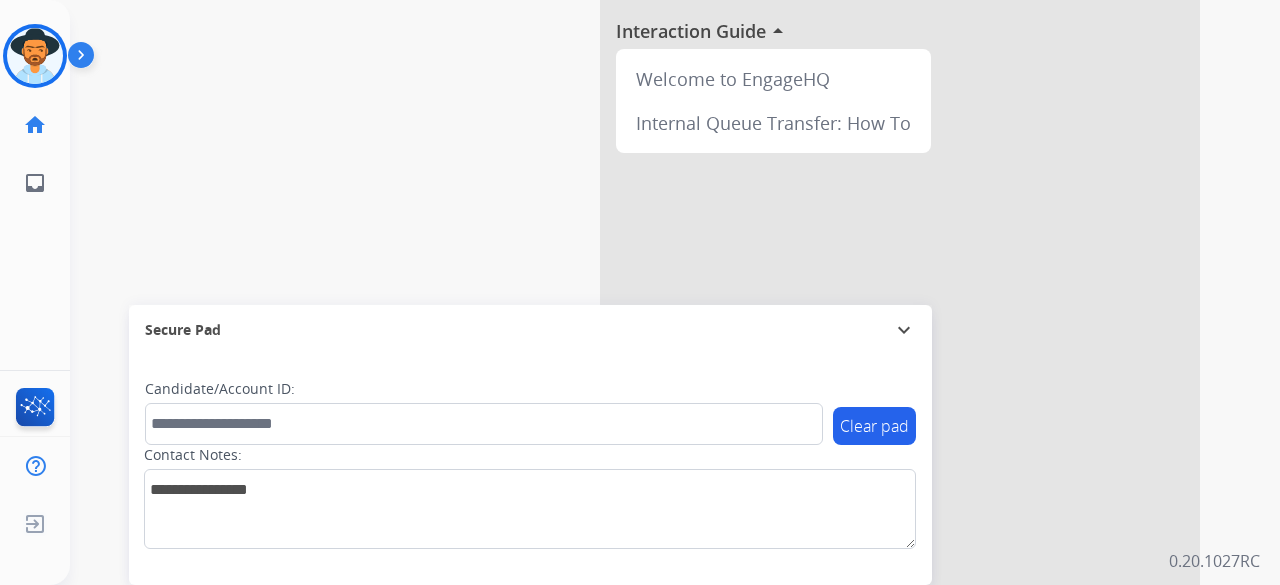 scroll, scrollTop: 180, scrollLeft: 0, axis: vertical 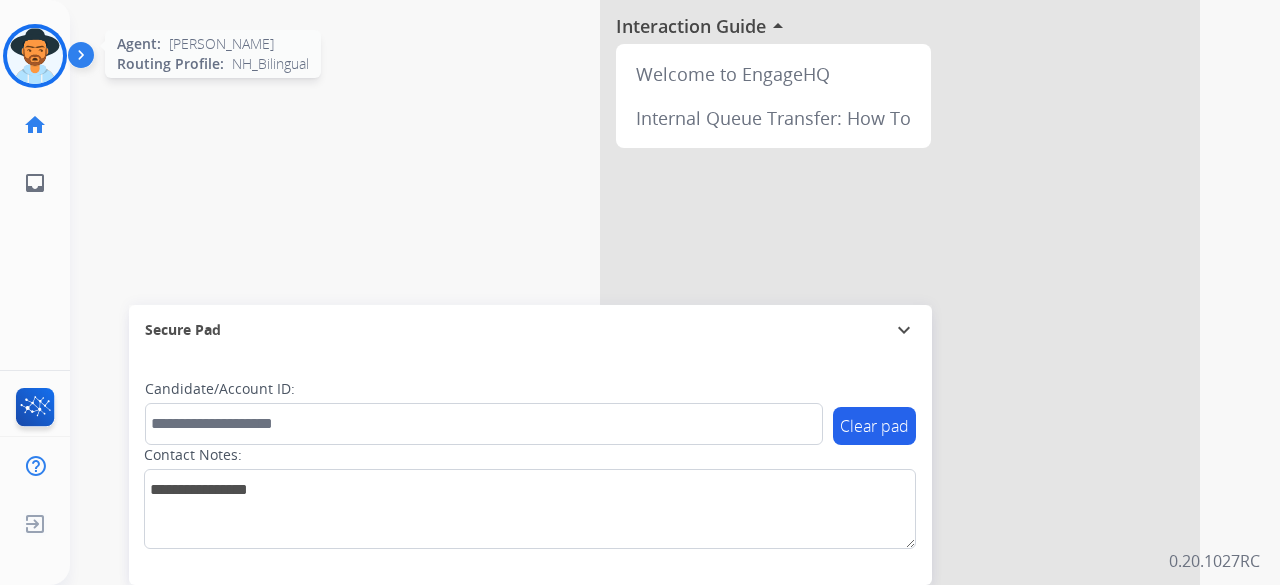 click at bounding box center (35, 56) 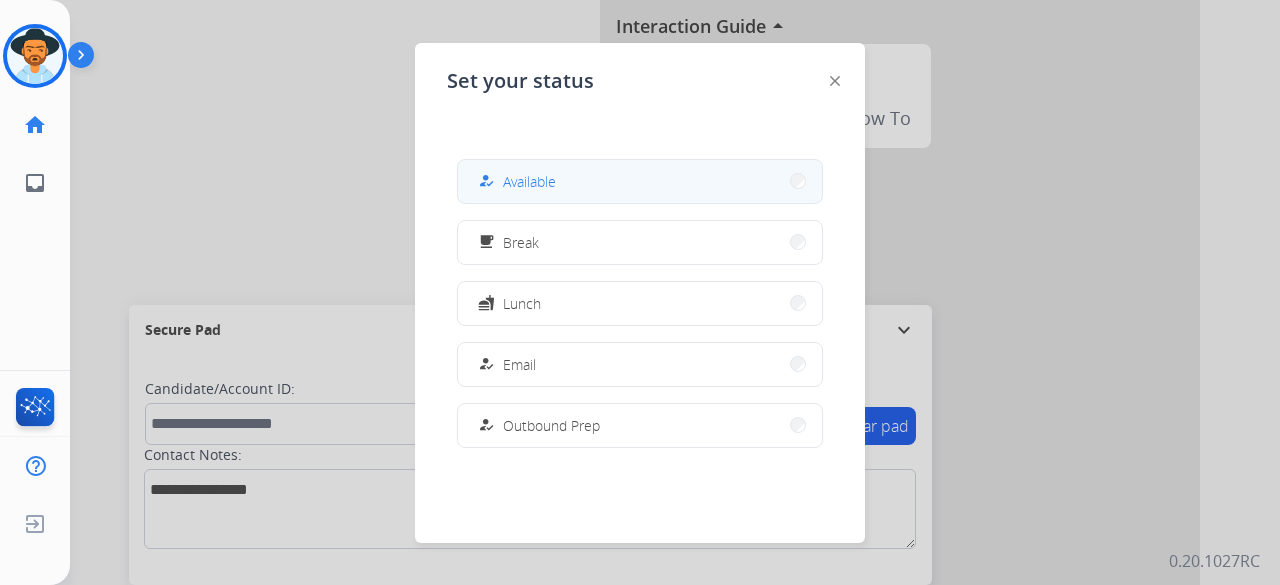 click on "how_to_reg Available" at bounding box center [640, 181] 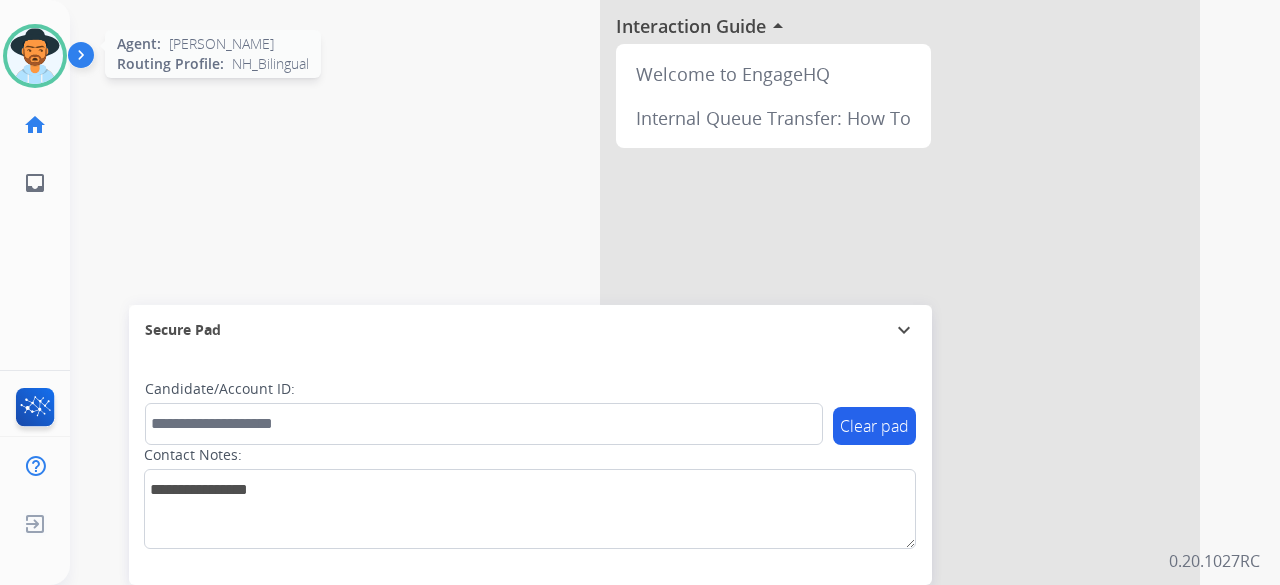 click at bounding box center [35, 56] 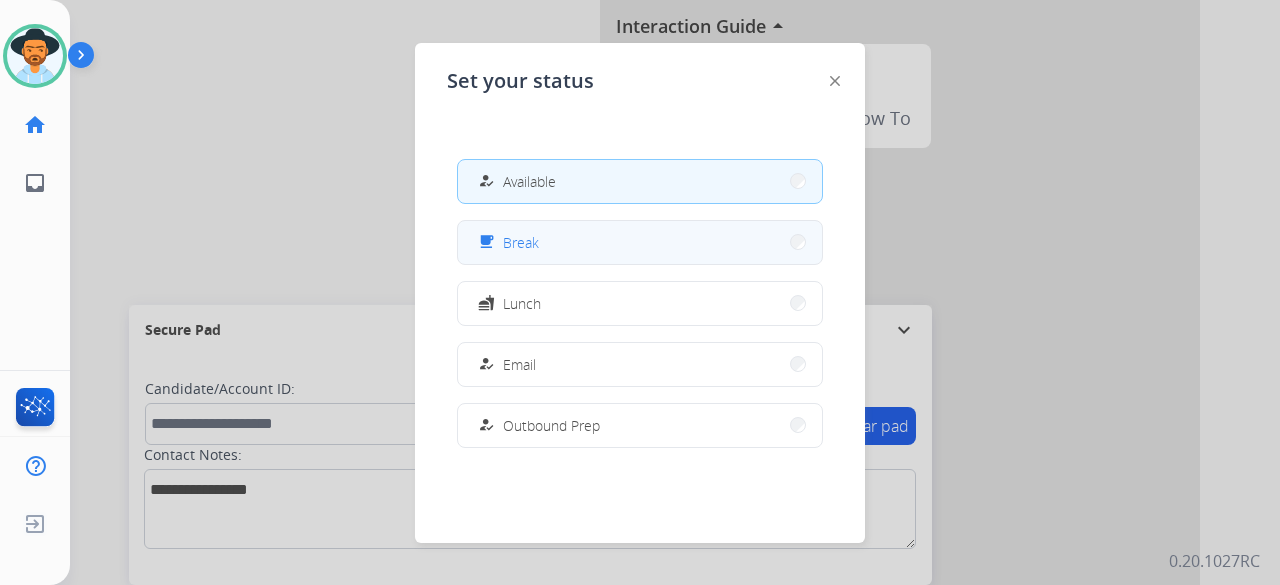 click on "free_breakfast Break" at bounding box center [640, 242] 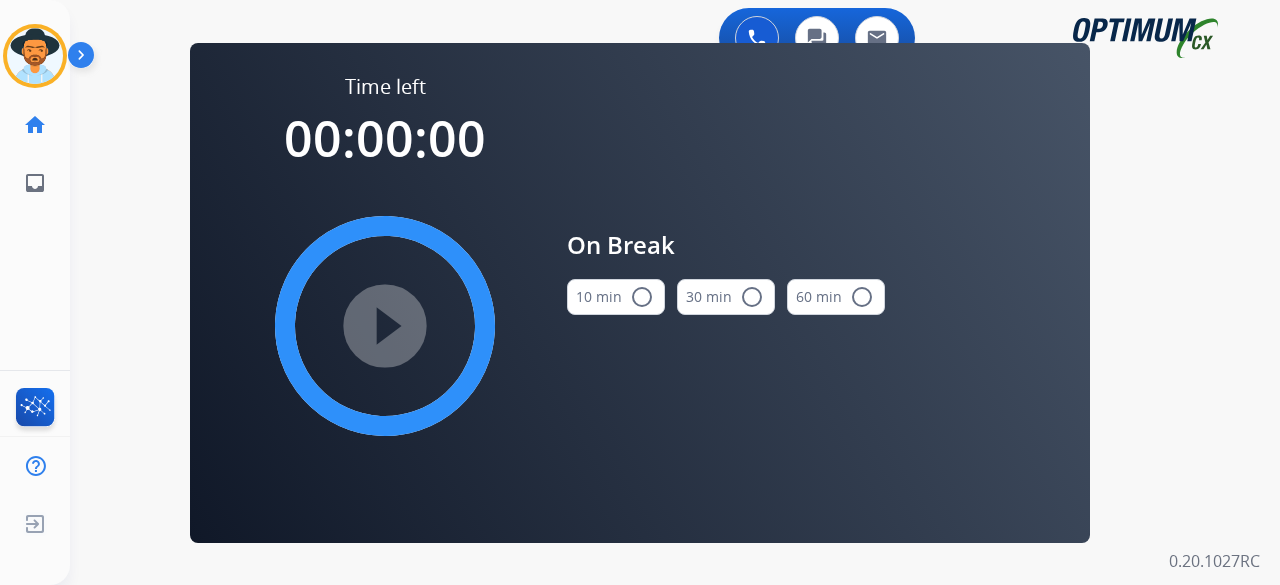 scroll, scrollTop: 0, scrollLeft: 0, axis: both 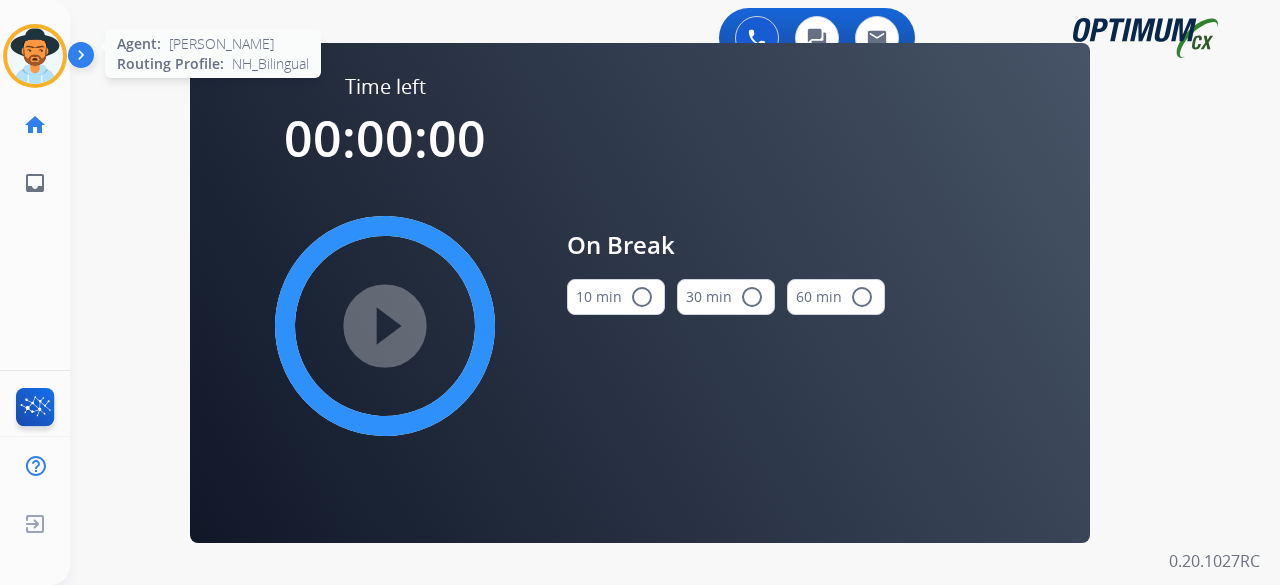 click at bounding box center [35, 56] 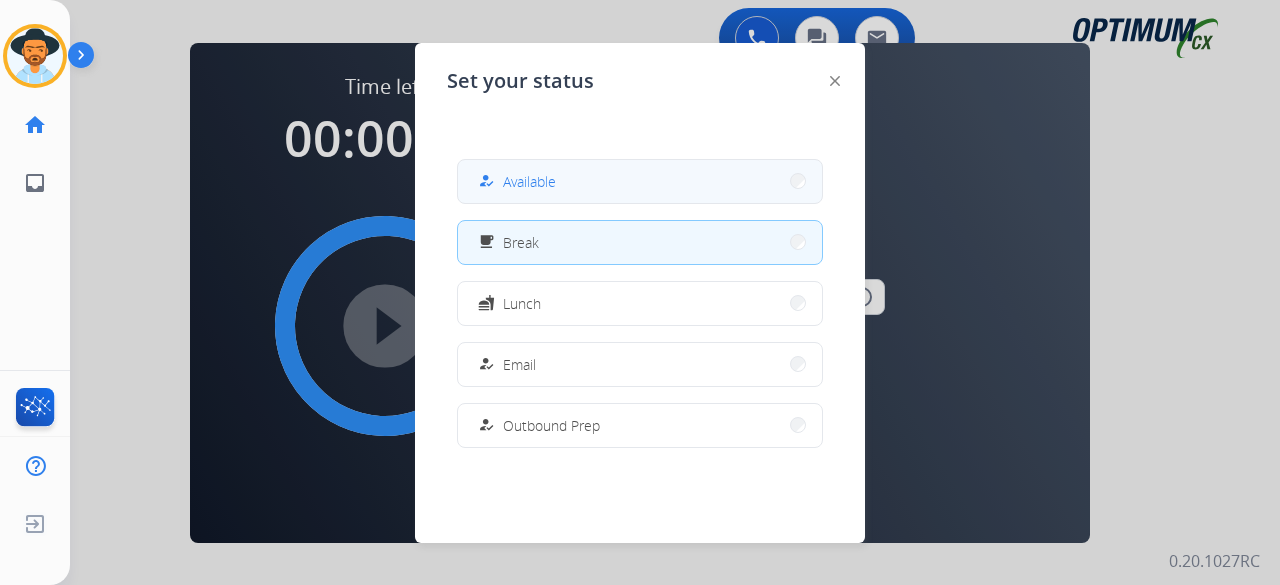 click on "Available" at bounding box center (529, 181) 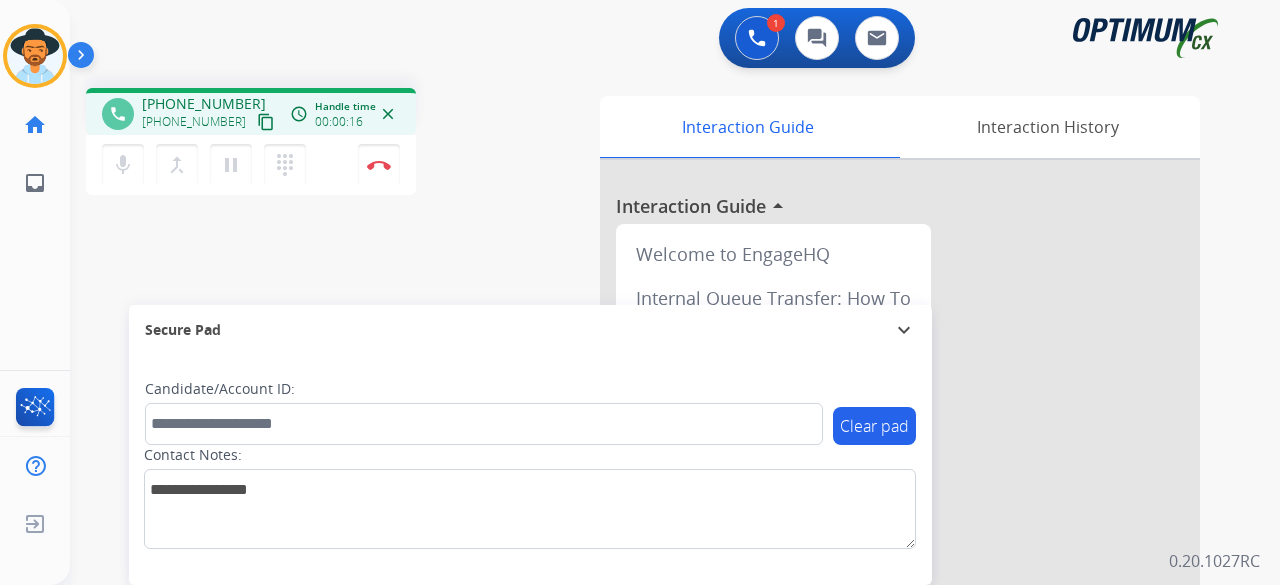 click on "content_copy" at bounding box center (266, 122) 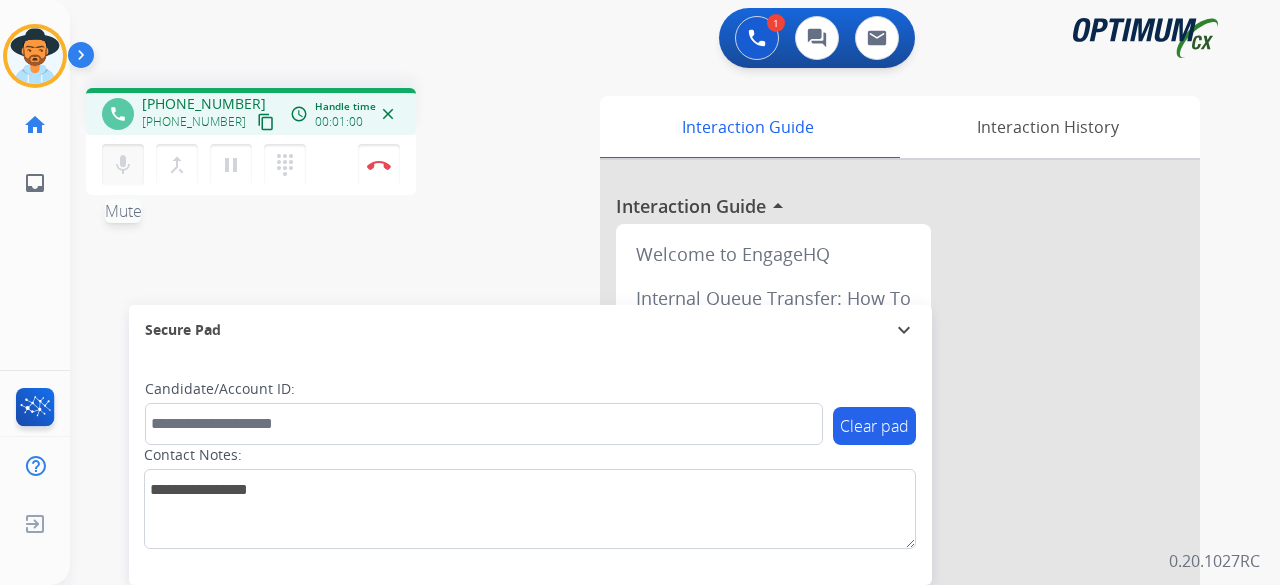click on "mic" at bounding box center [123, 165] 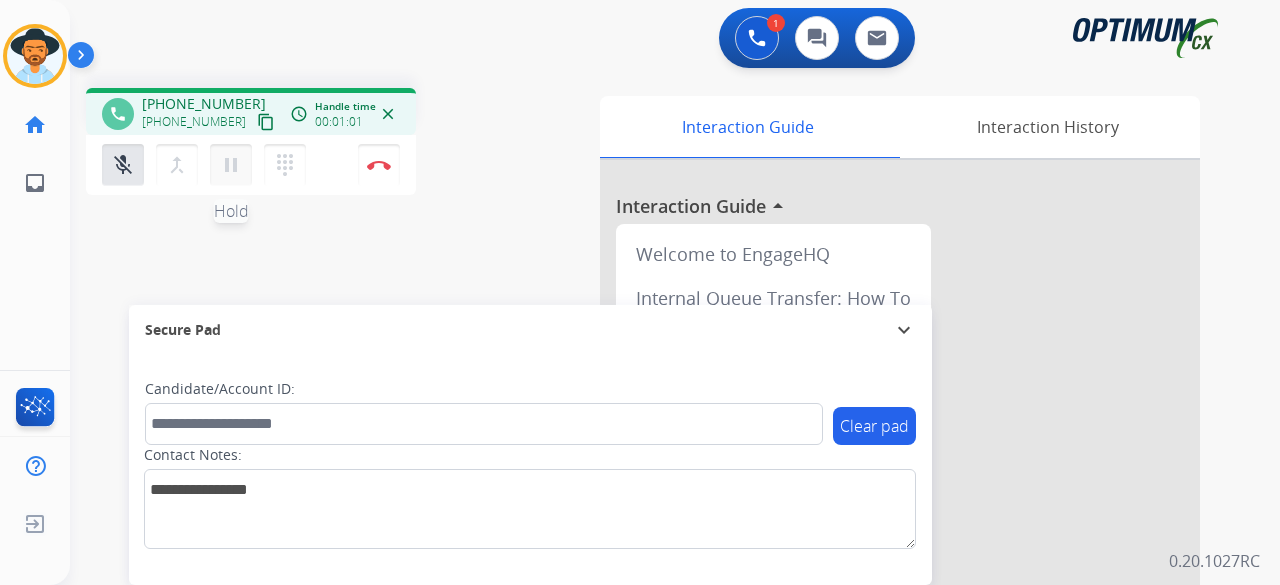 click on "pause" at bounding box center [231, 165] 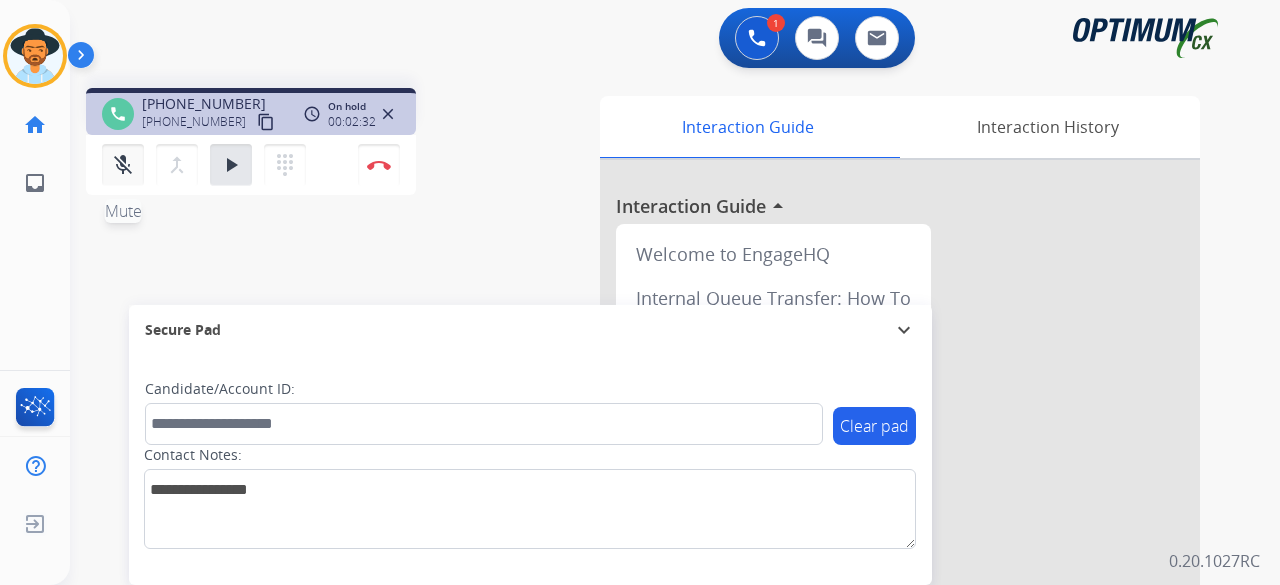 click on "mic_off Mute" at bounding box center [123, 165] 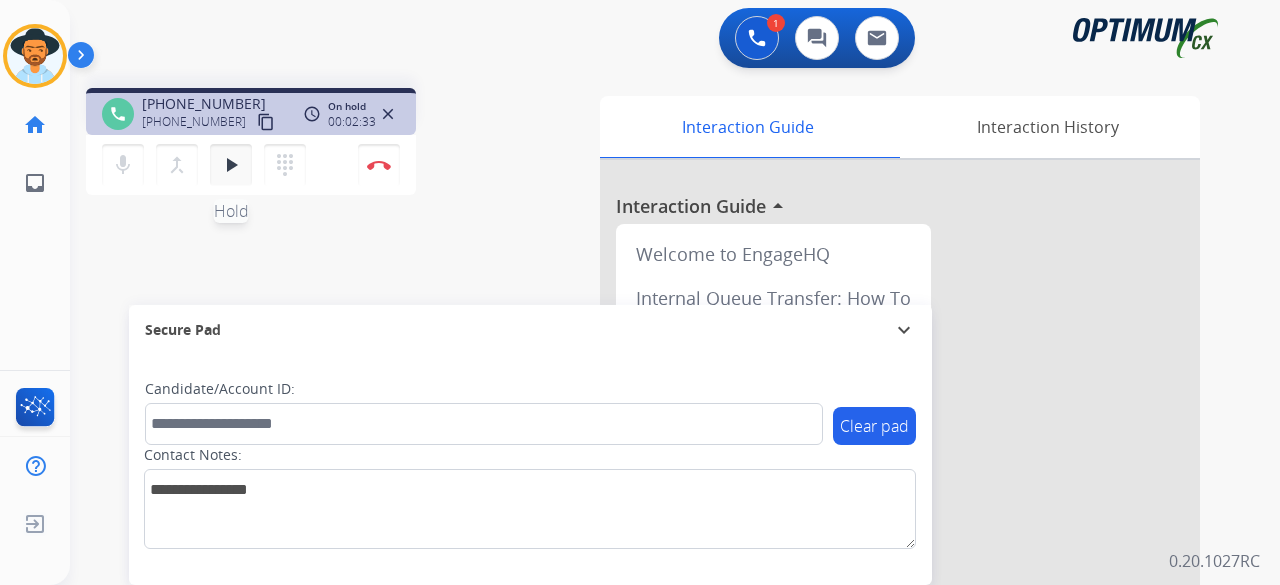 click on "play_arrow Hold" at bounding box center (231, 165) 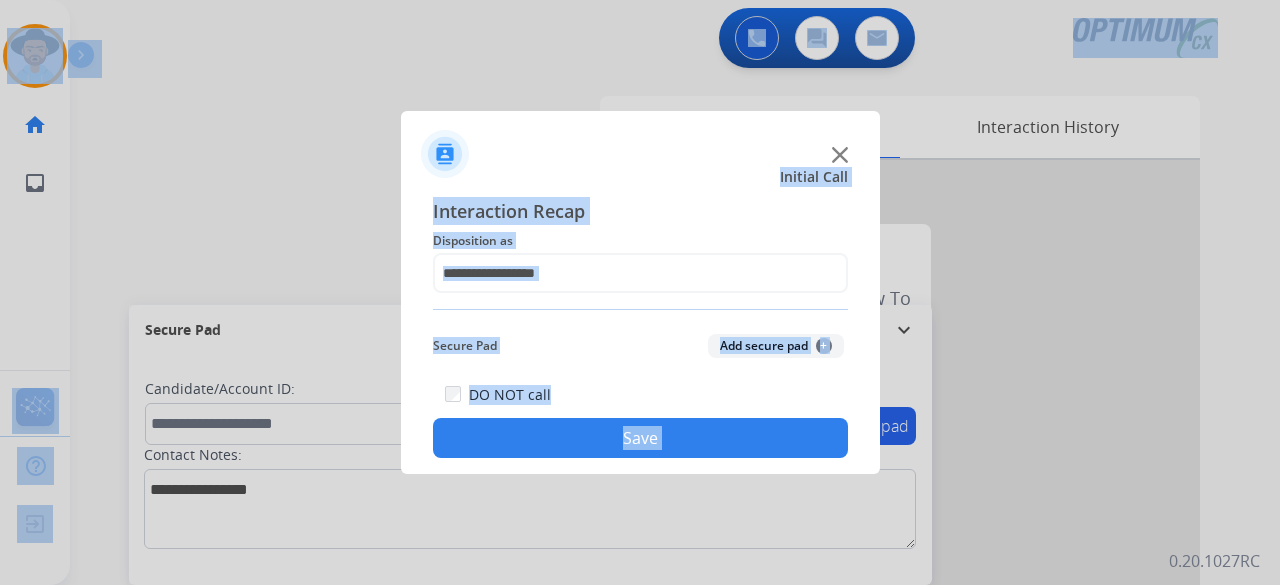 drag, startPoint x: 390, startPoint y: 188, endPoint x: 389, endPoint y: 175, distance: 13.038404 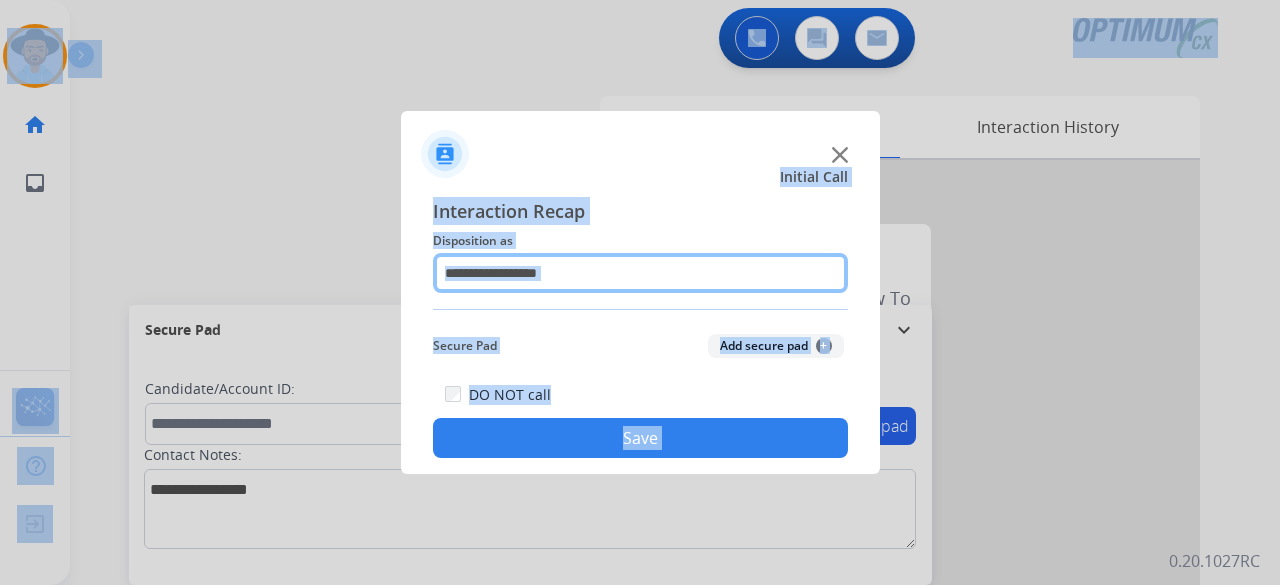 click 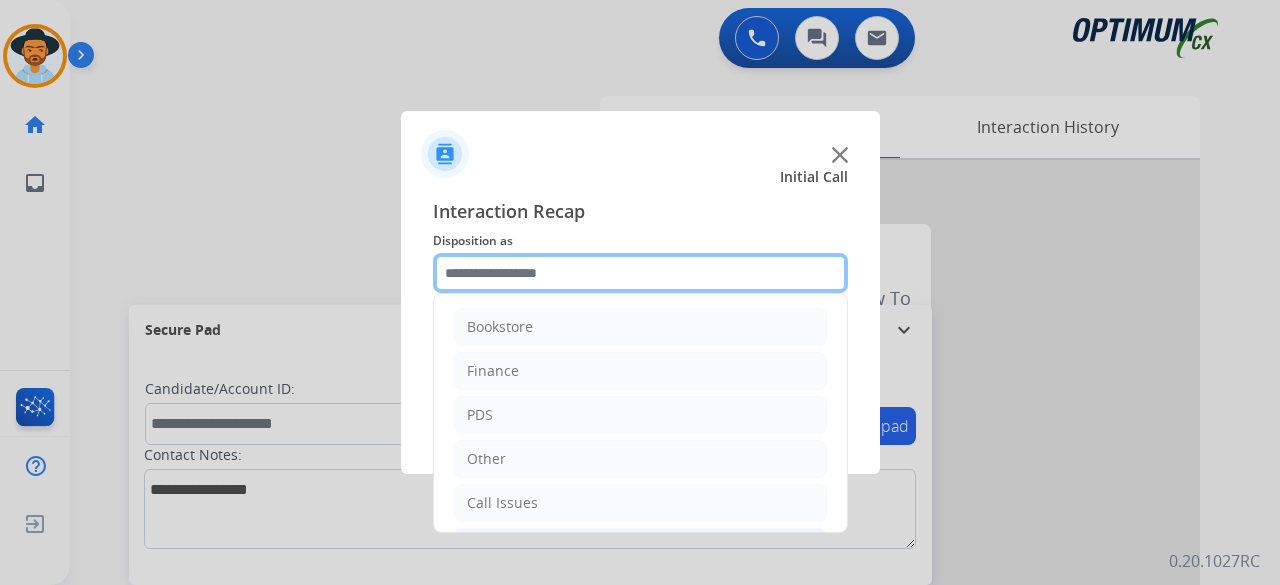 scroll, scrollTop: 130, scrollLeft: 0, axis: vertical 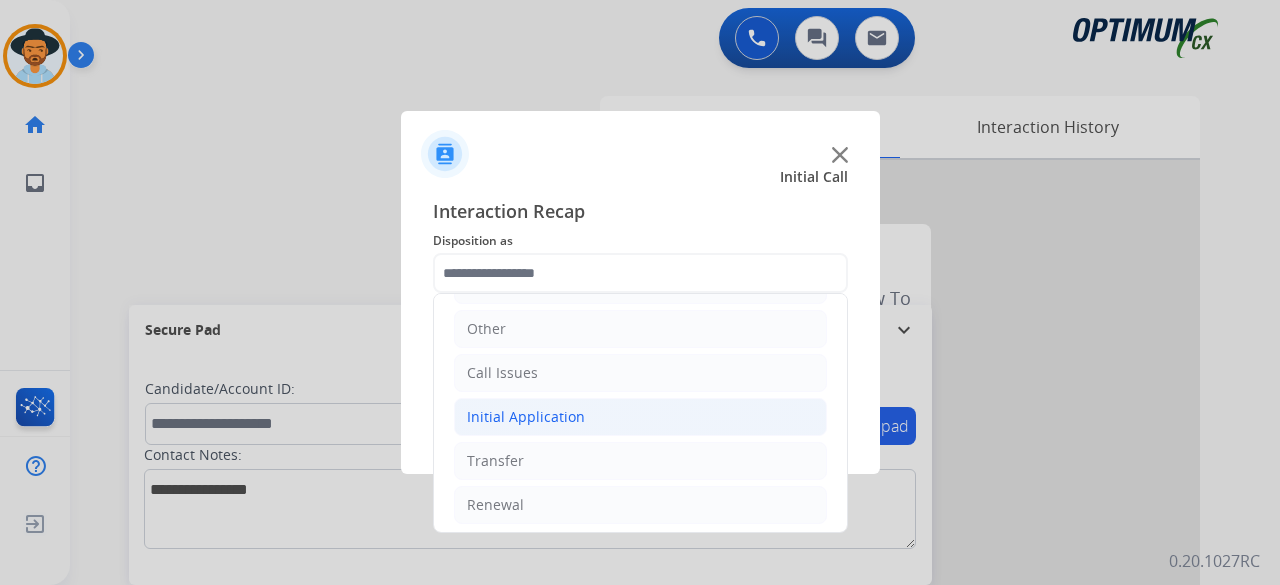 click on "Initial Application" 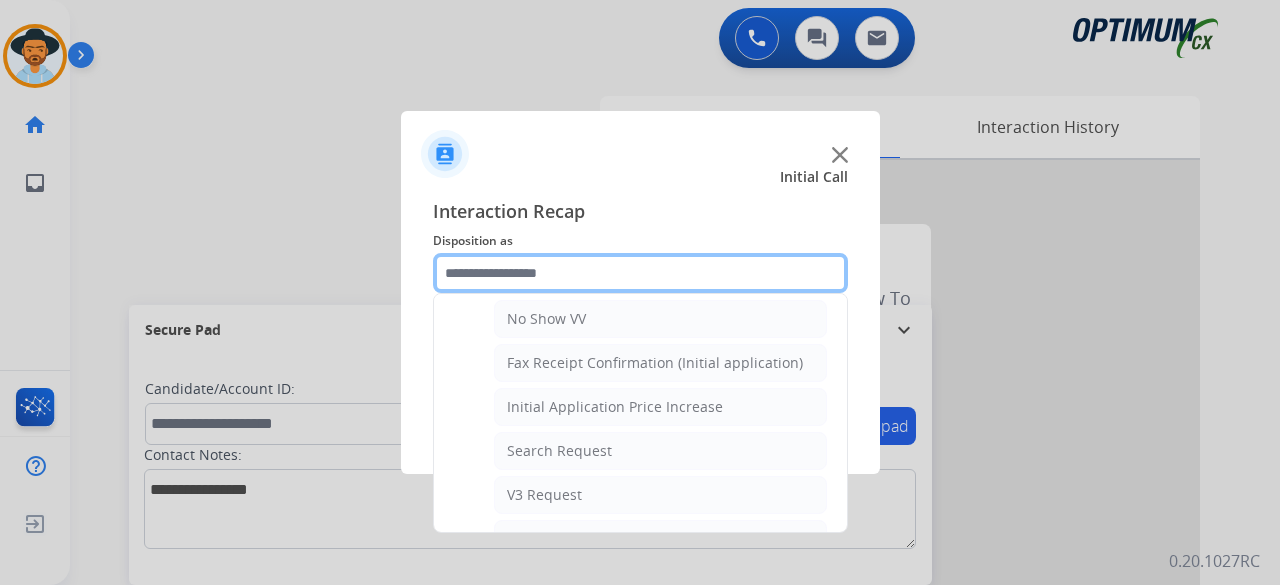 scroll, scrollTop: 585, scrollLeft: 0, axis: vertical 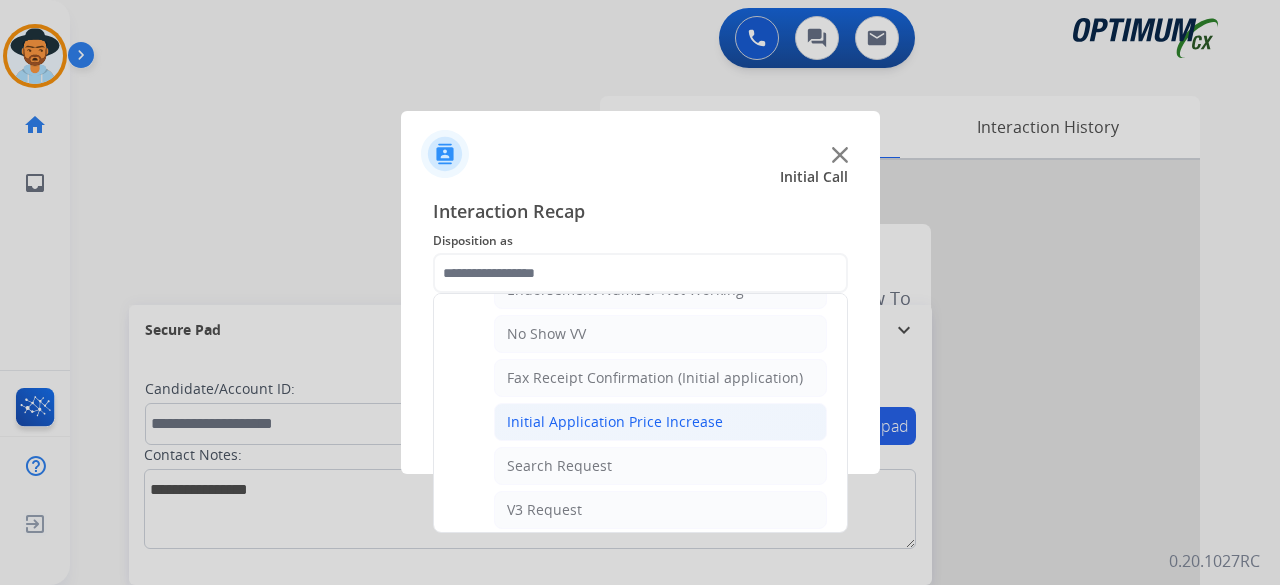 click on "Initial Application Price Increase" 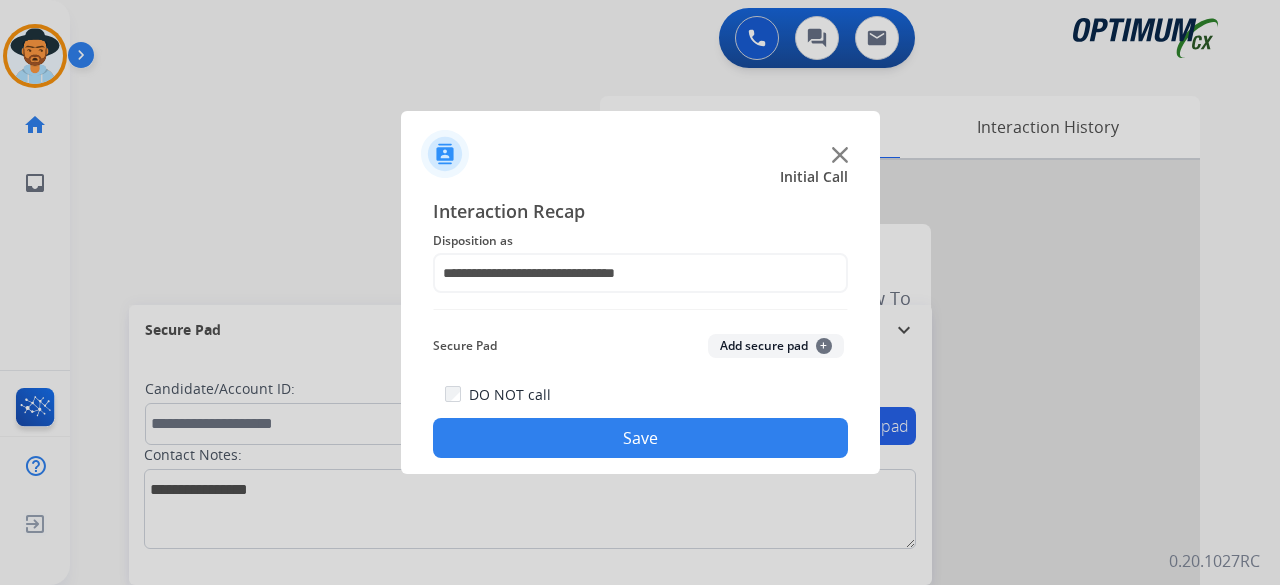 click on "Add secure pad  +" 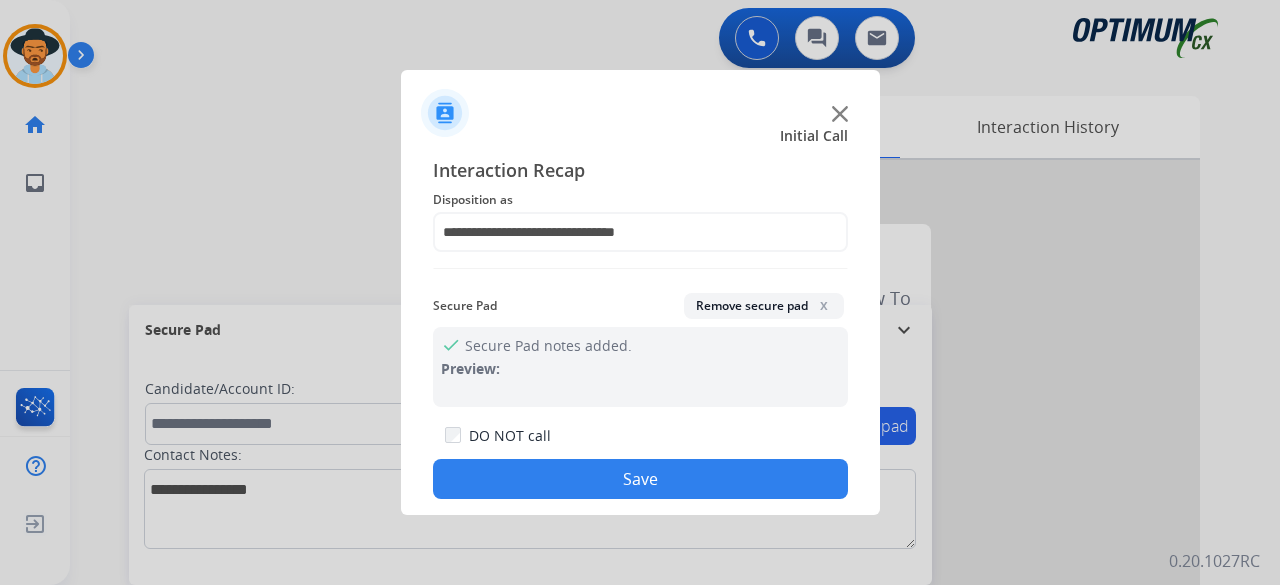 click on "Save" 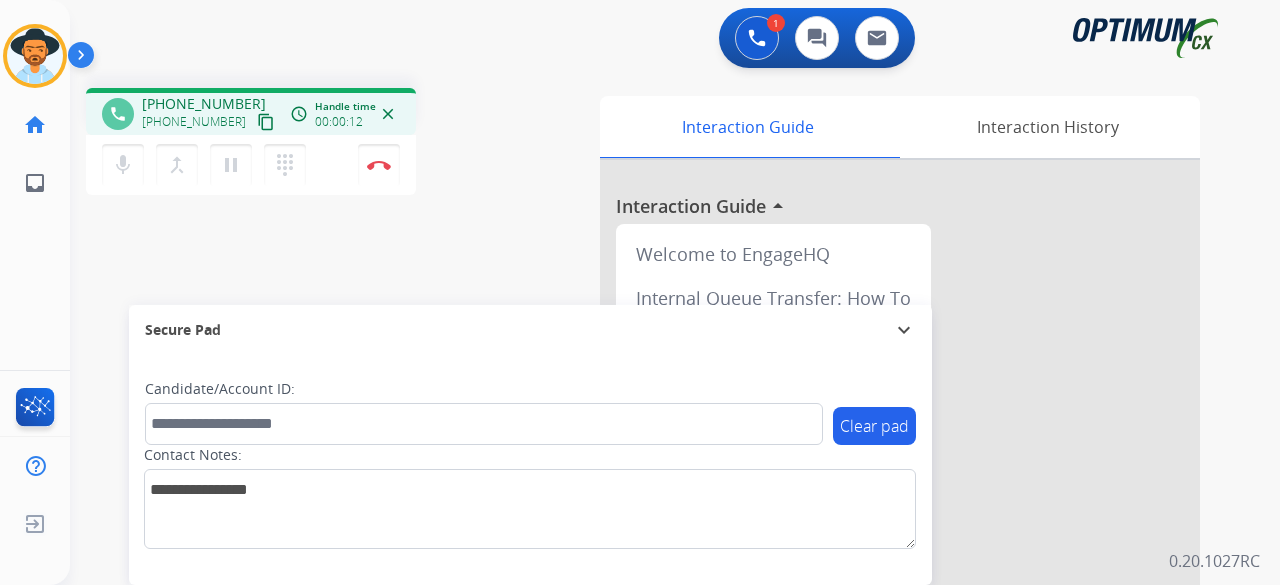 click on "content_copy" at bounding box center [266, 122] 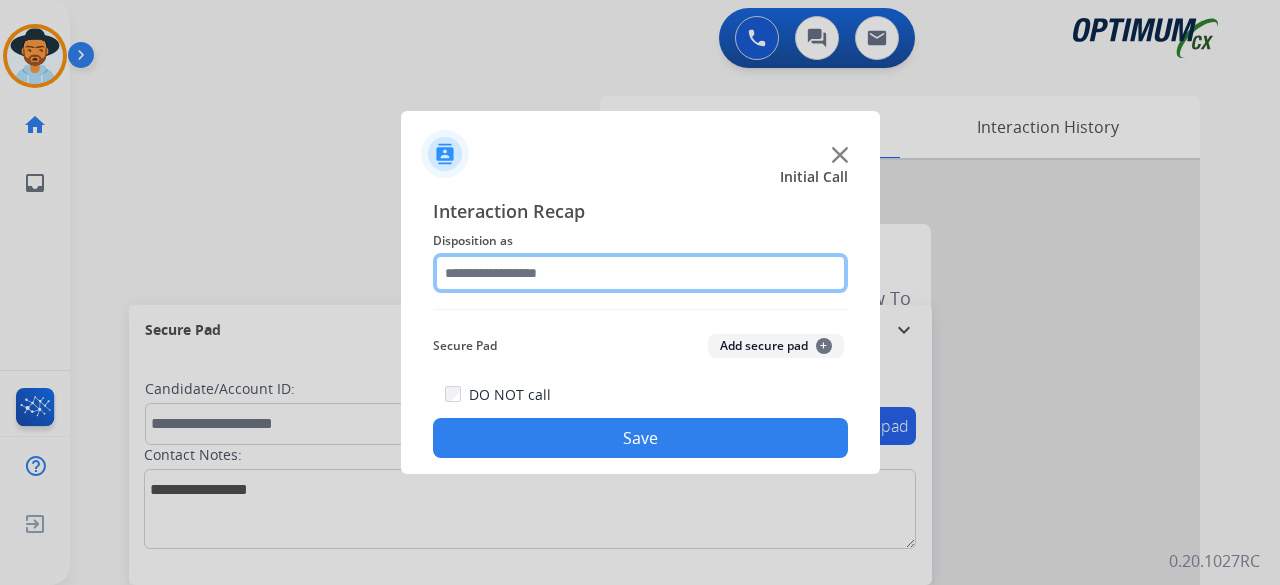 click 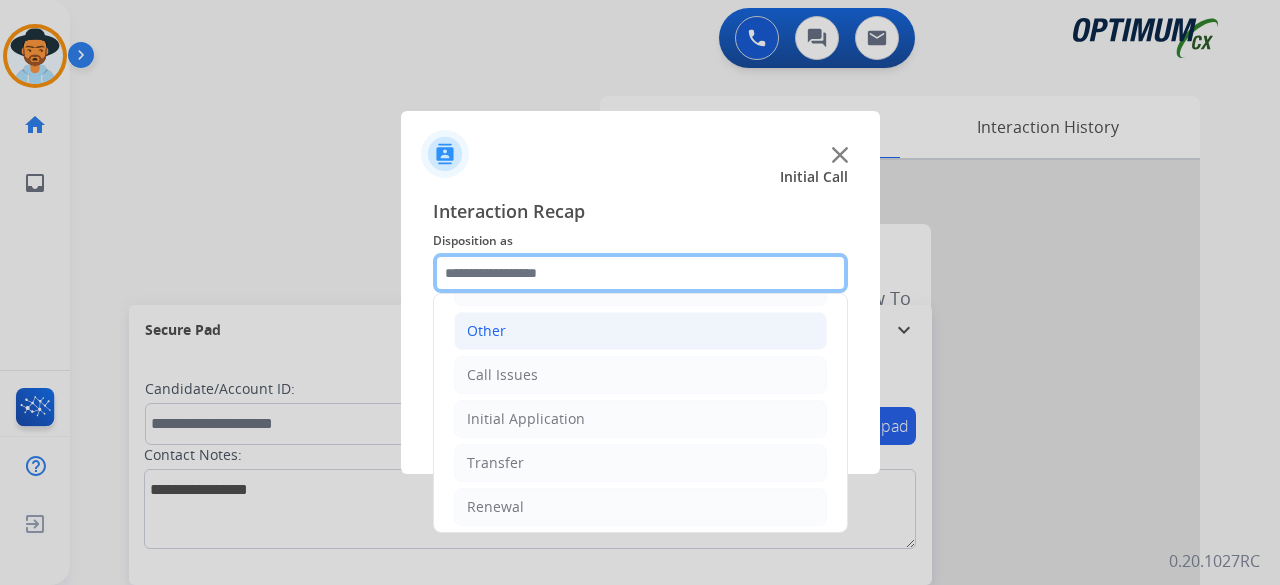 scroll, scrollTop: 130, scrollLeft: 0, axis: vertical 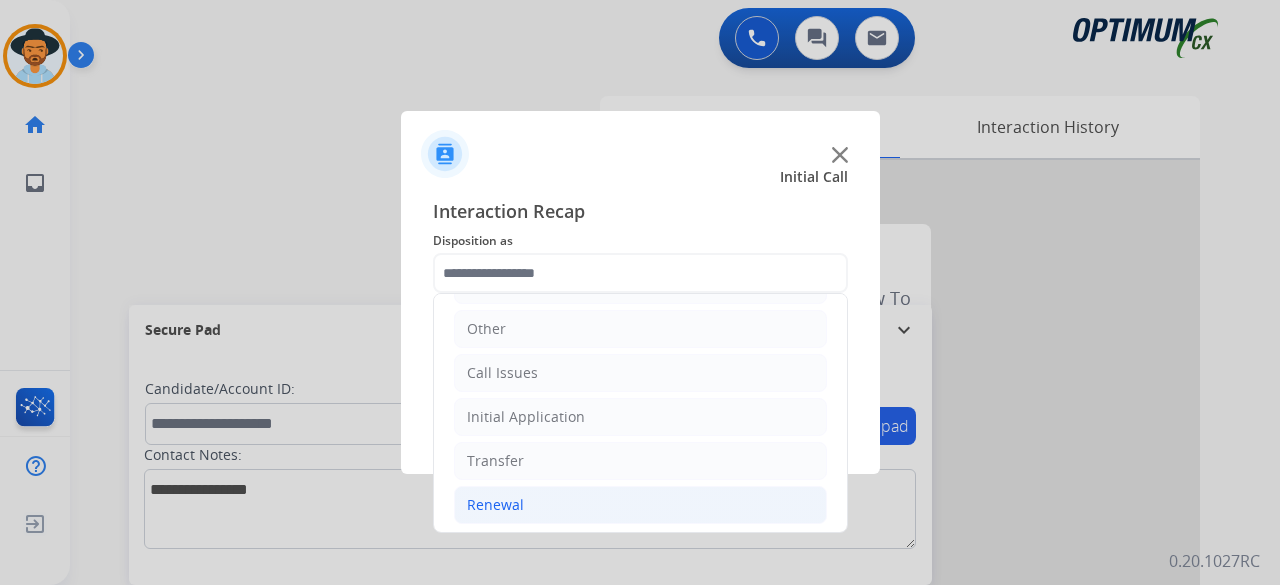 click on "Renewal" 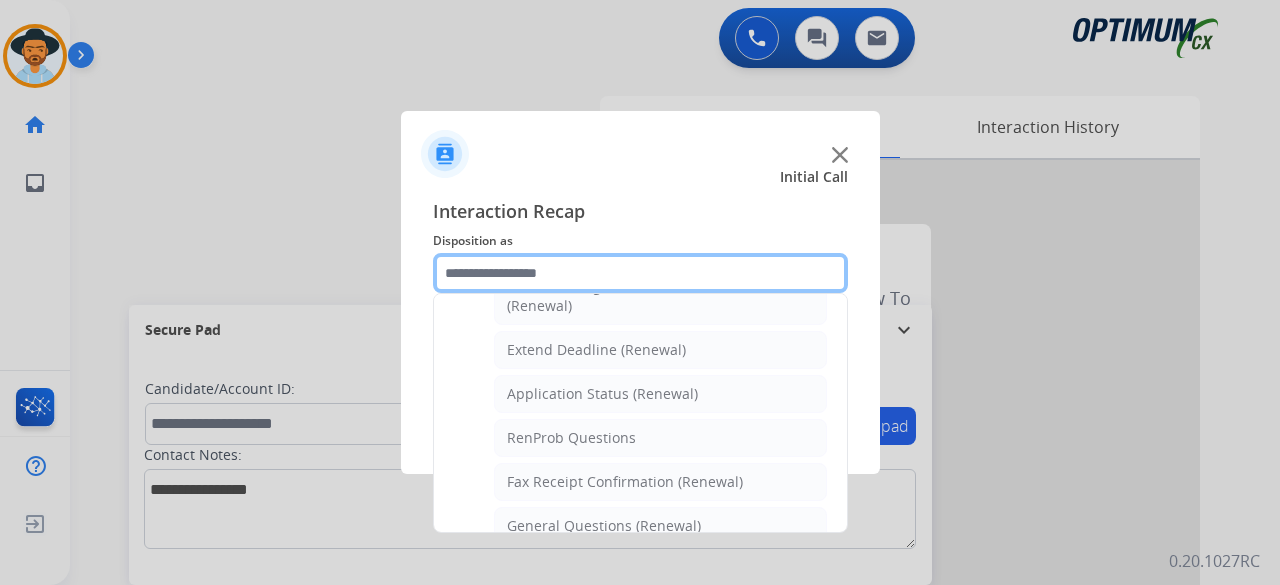scroll, scrollTop: 463, scrollLeft: 0, axis: vertical 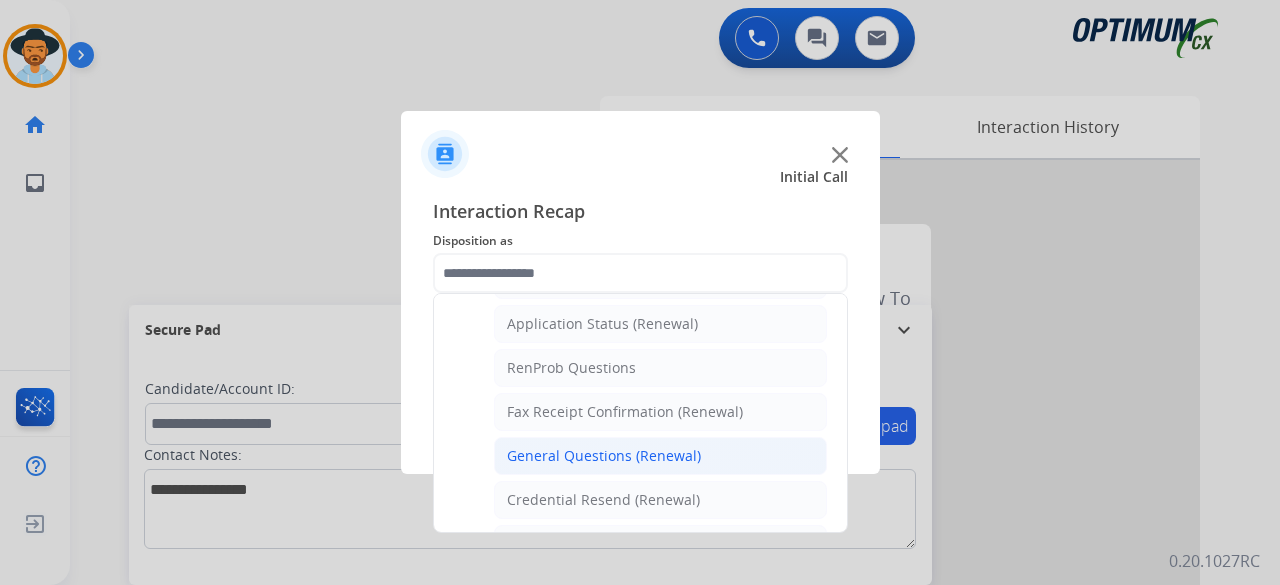 click on "General Questions (Renewal)" 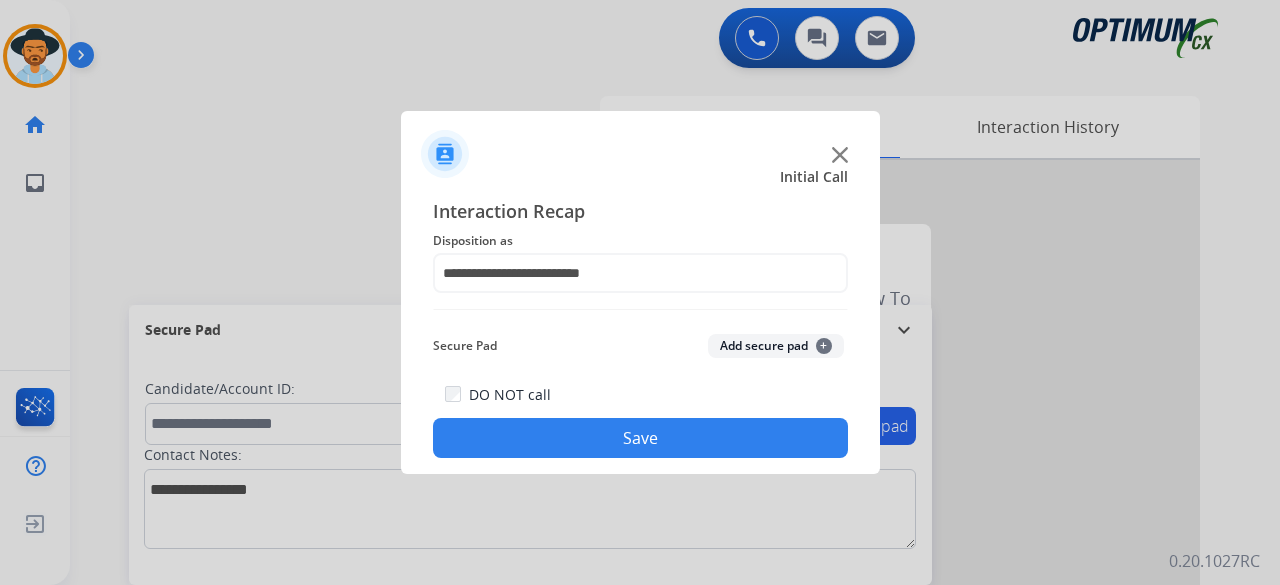 click on "Add secure pad  +" 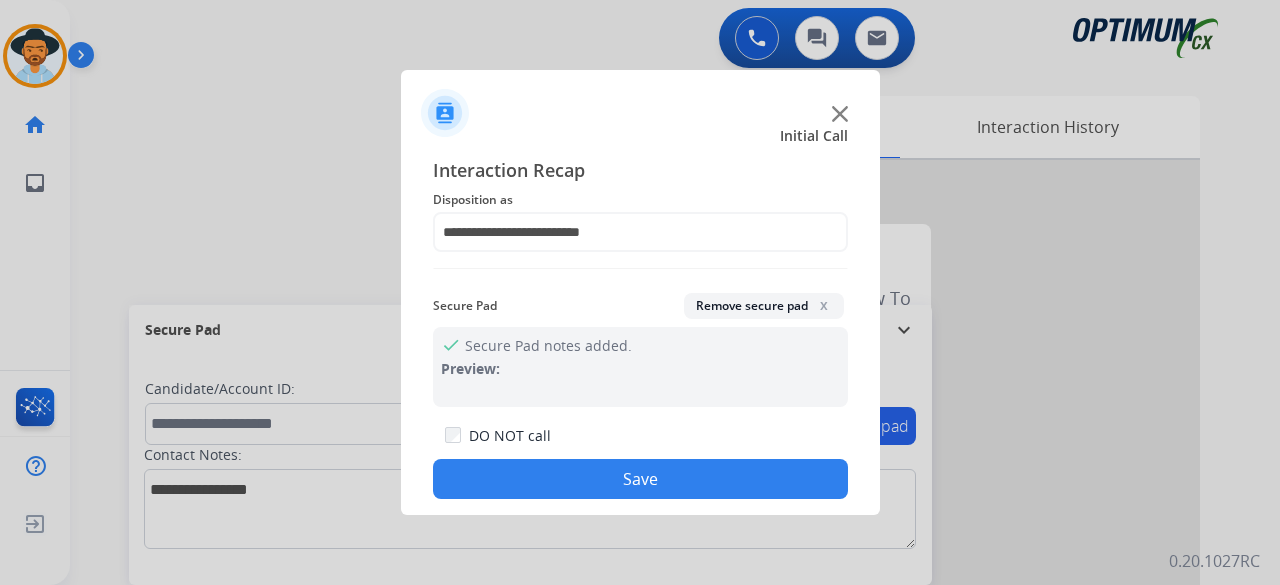 click on "Save" 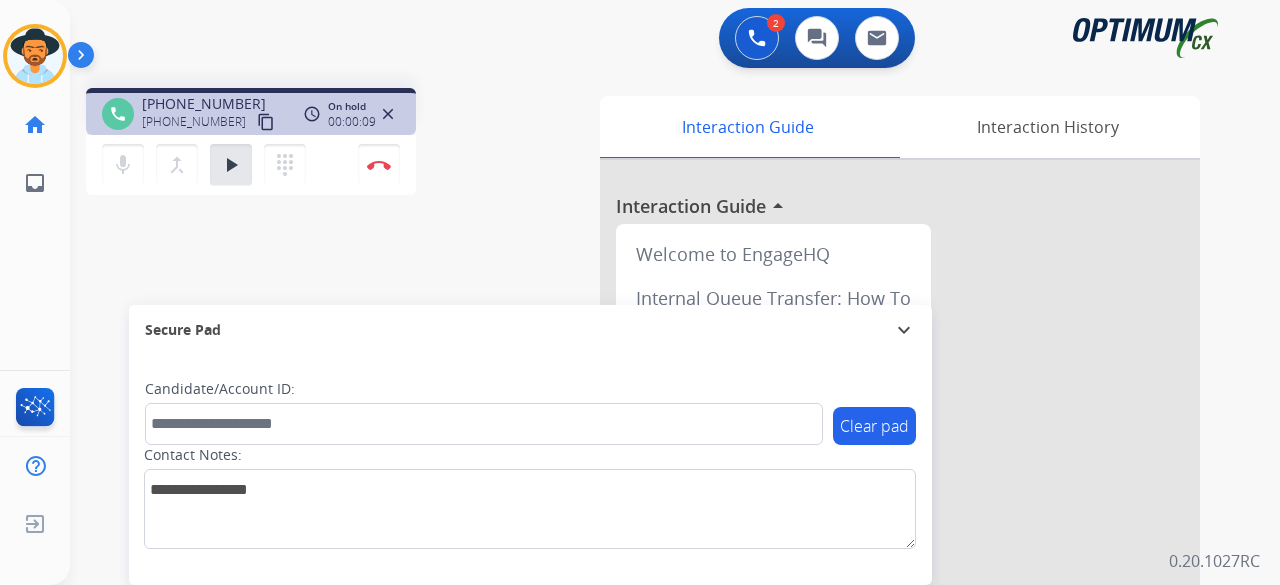 click on "2 Voice Interactions  0  Chat Interactions   0  Email Interactions" at bounding box center (663, 40) 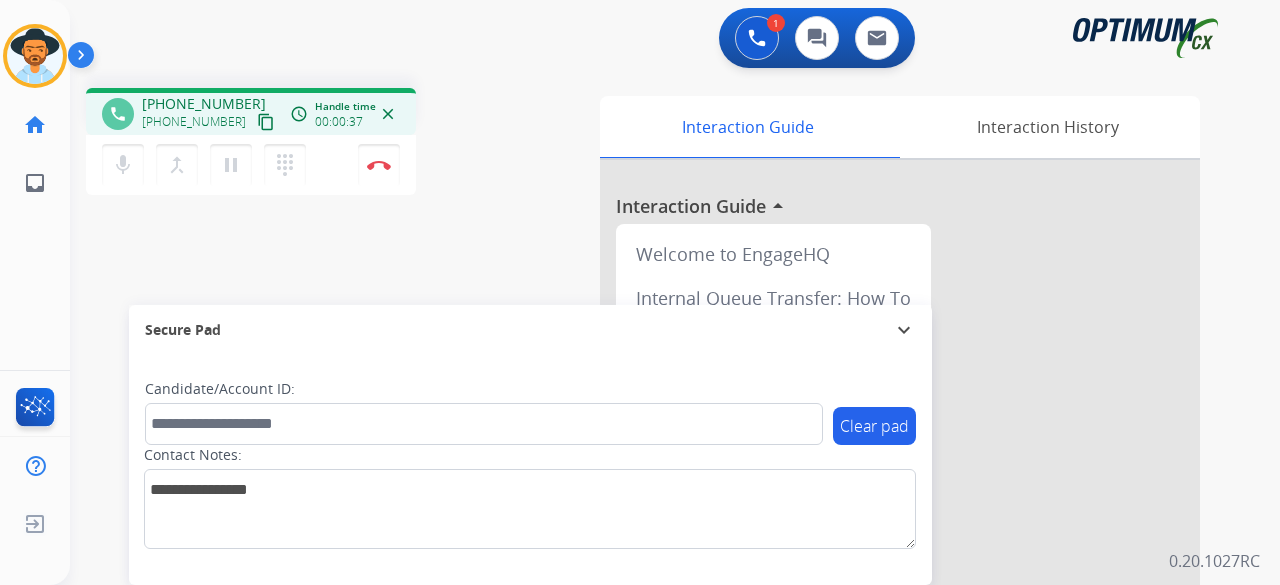 click on "content_copy" at bounding box center [266, 122] 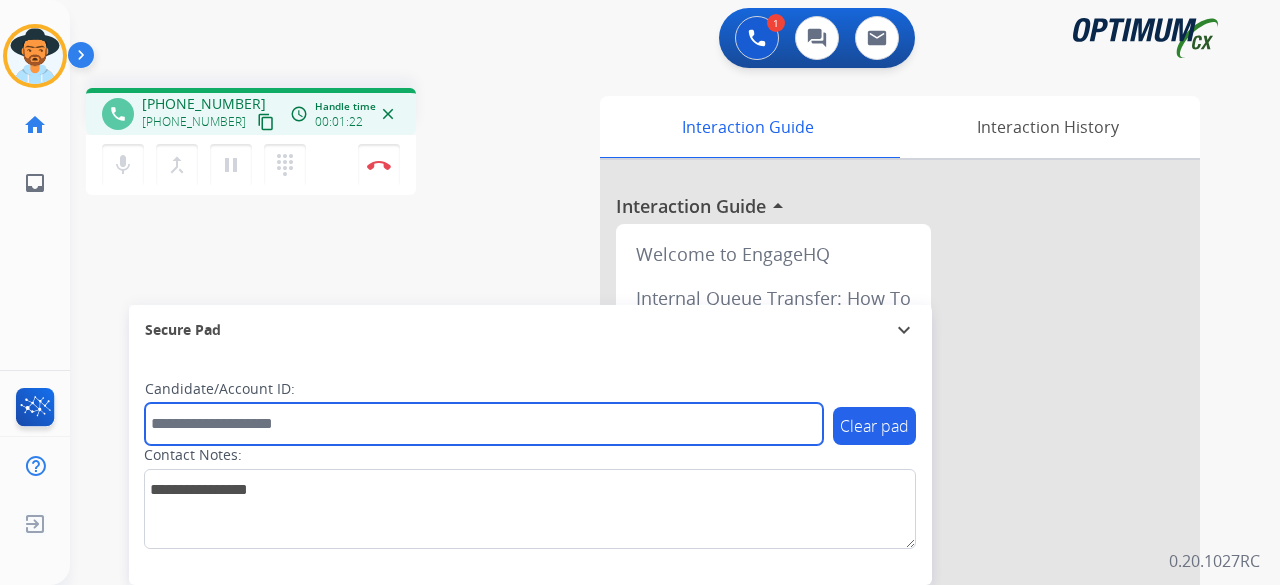 click at bounding box center [484, 424] 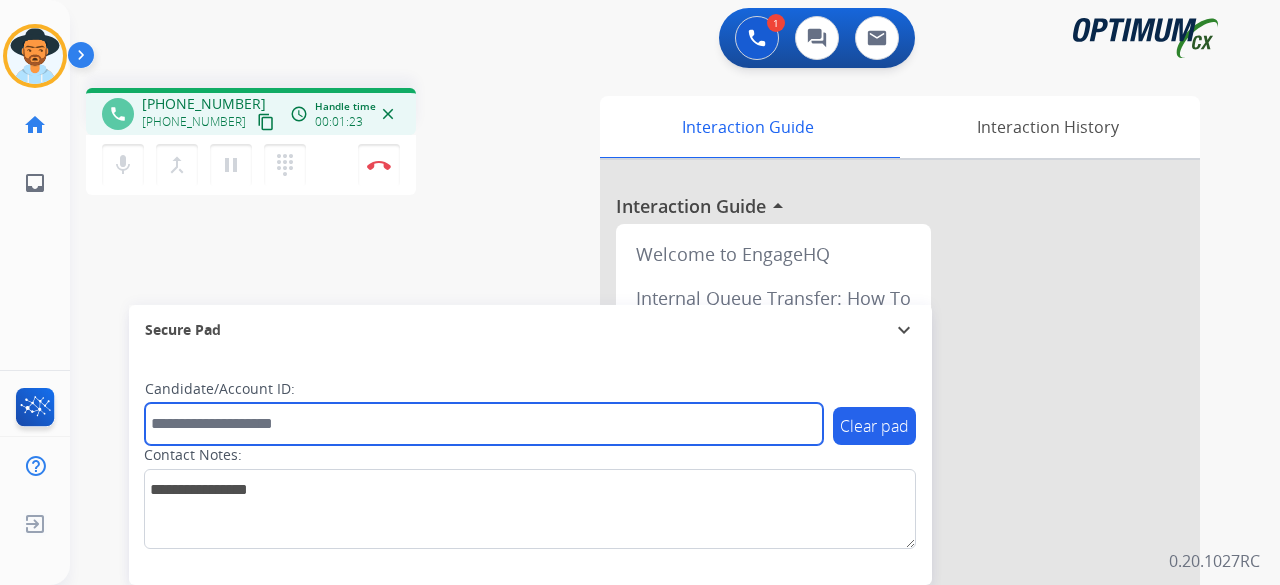 paste on "*******" 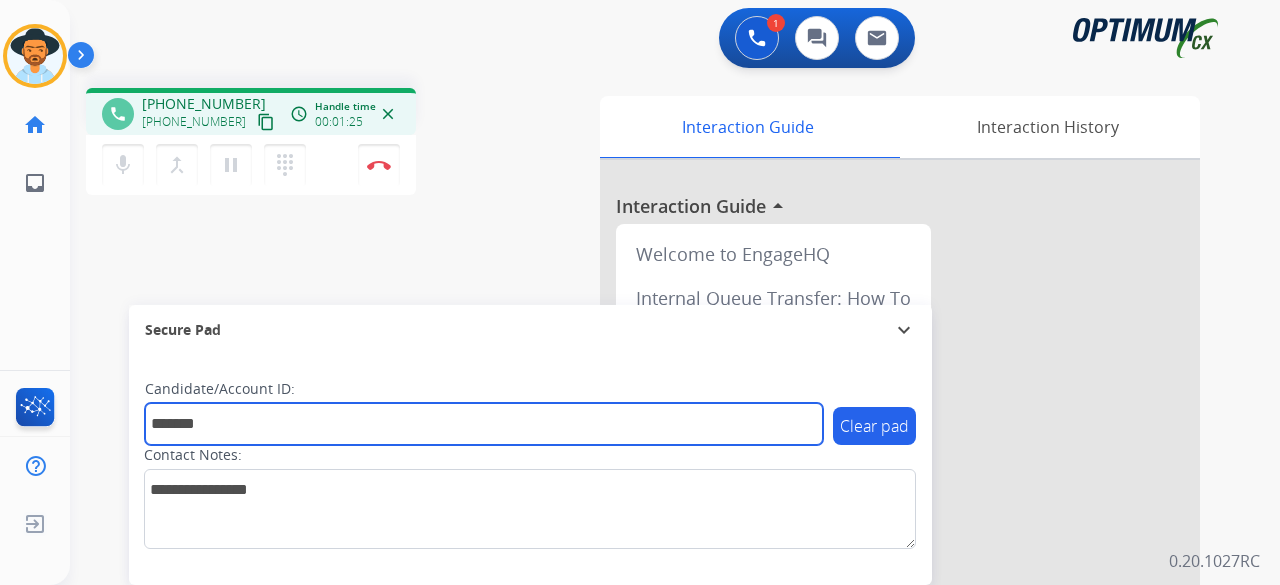 type on "*******" 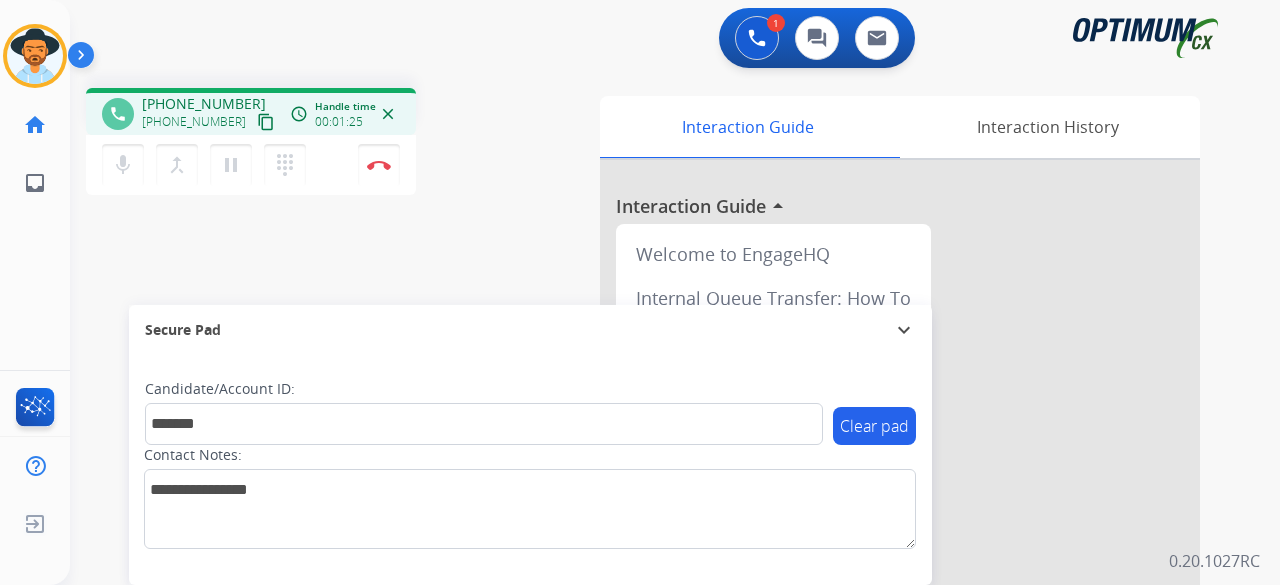 click on "phone [PHONE_NUMBER] [PHONE_NUMBER] content_copy access_time Call metrics Queue   00:04 Hold   00:23 Talk   00:51 Total   01:17 Handle time 00:01:25 close mic Mute merge_type Bridge pause Hold dialpad Dialpad Disconnect swap_horiz Break voice bridge close_fullscreen Connect 3-Way Call merge_type Separate 3-Way Call  Interaction Guide   Interaction History  Interaction Guide arrow_drop_up  Welcome to EngageHQ   Internal Queue Transfer: How To  Secure Pad expand_more Clear pad Candidate/Account ID: ******* Contact Notes:" at bounding box center (651, 489) 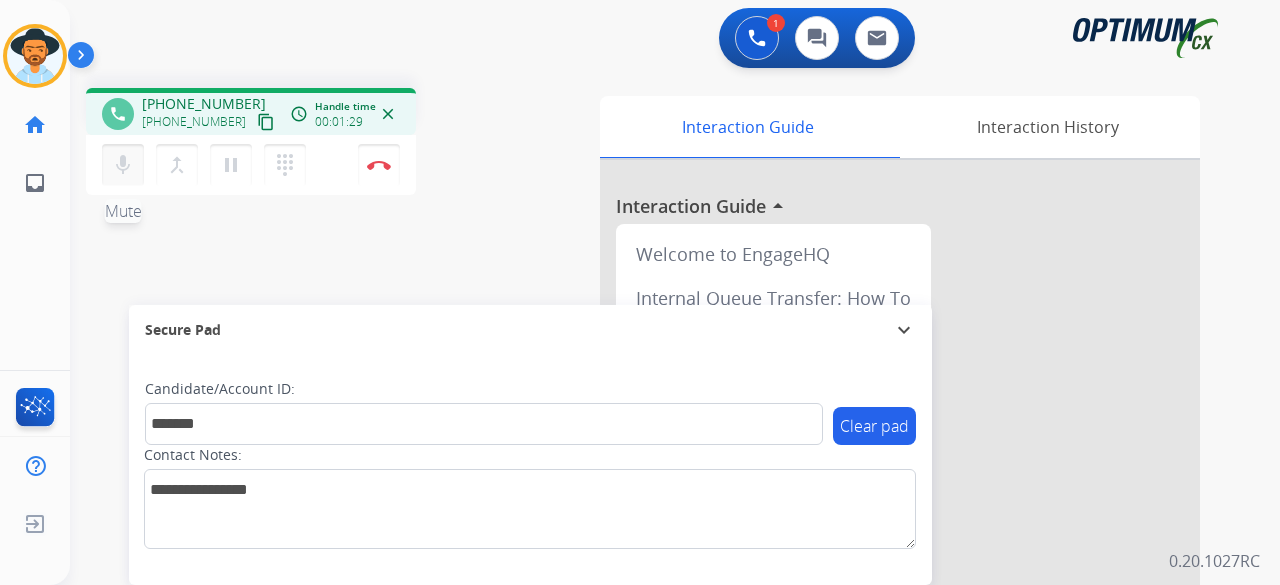 click on "mic" at bounding box center [123, 165] 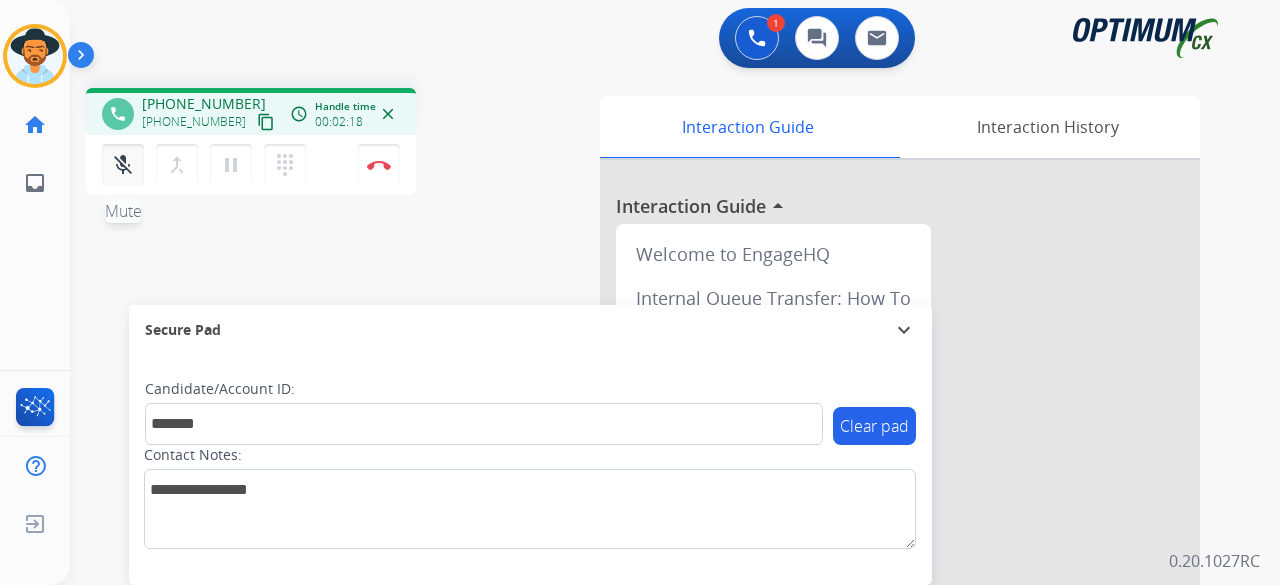 click on "mic_off Mute" at bounding box center (123, 165) 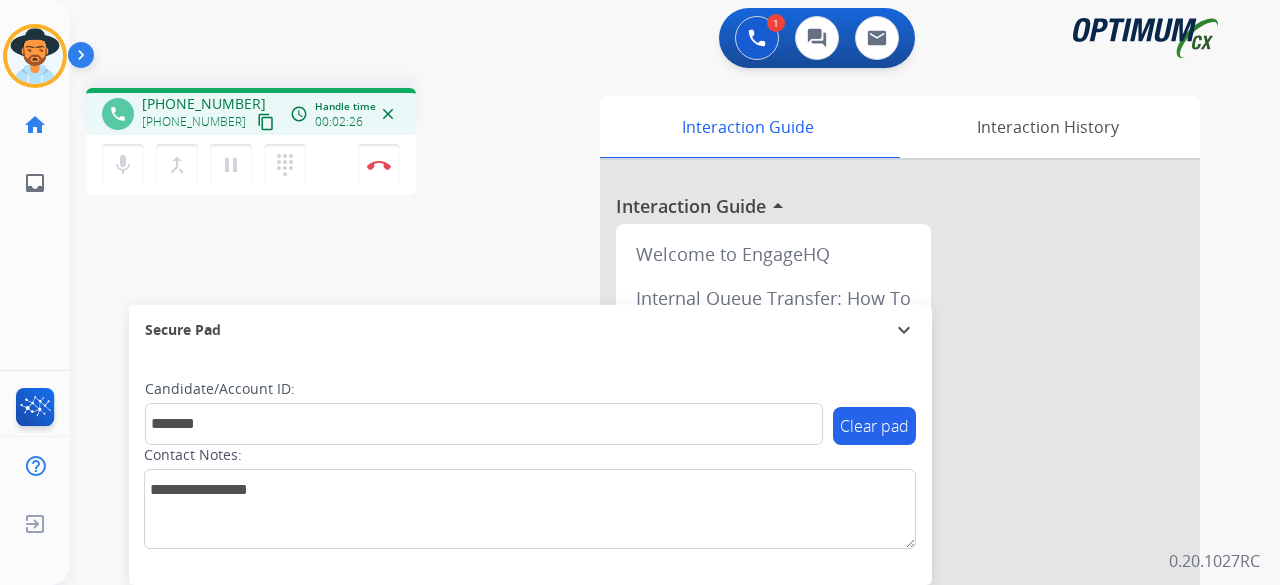 click on "content_copy" at bounding box center [266, 122] 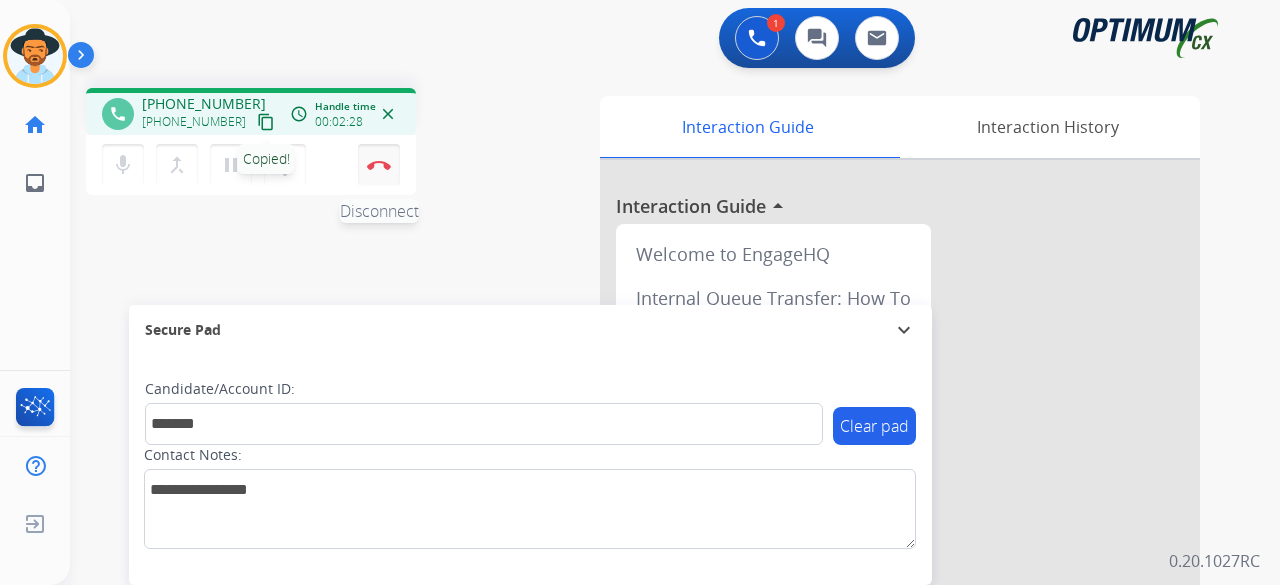 click on "Disconnect" at bounding box center (379, 165) 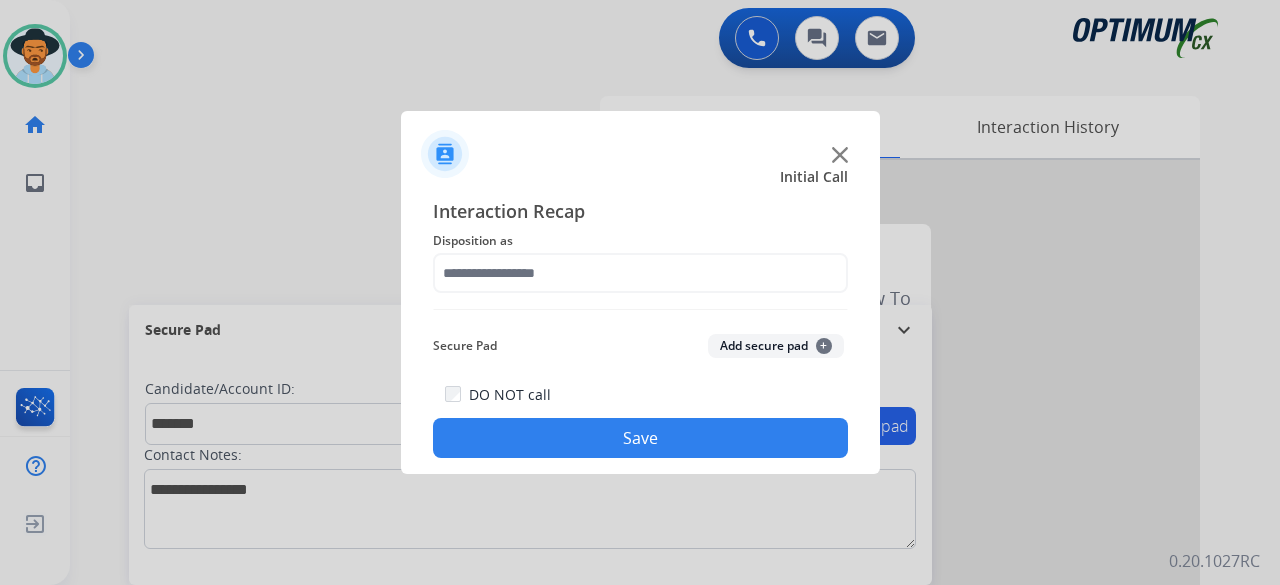 click 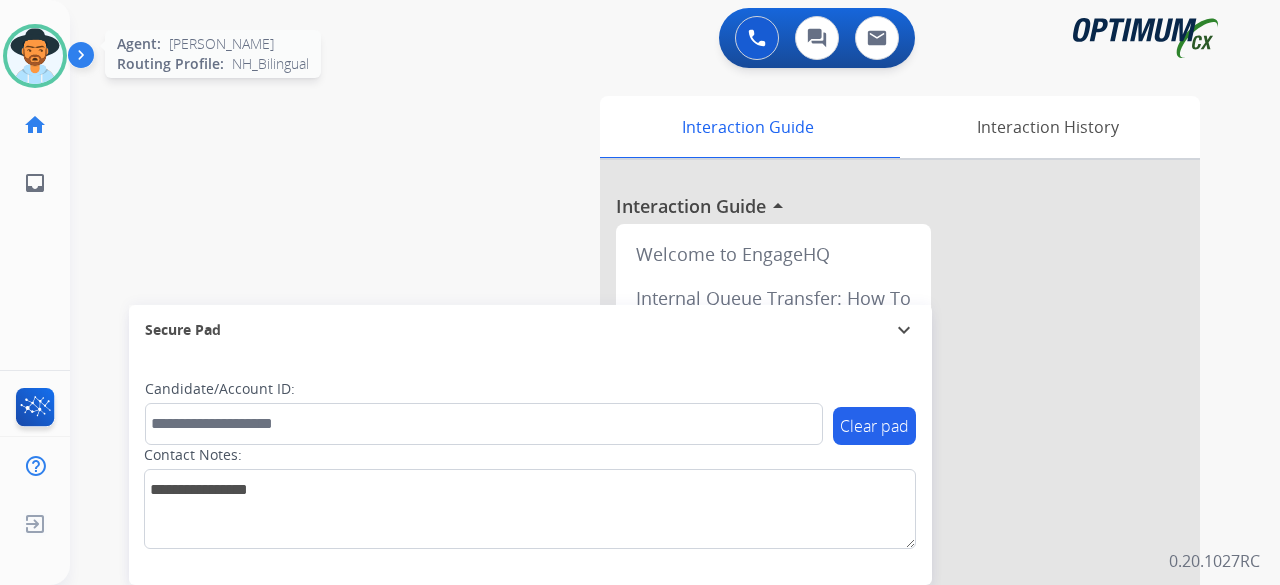 click at bounding box center [35, 56] 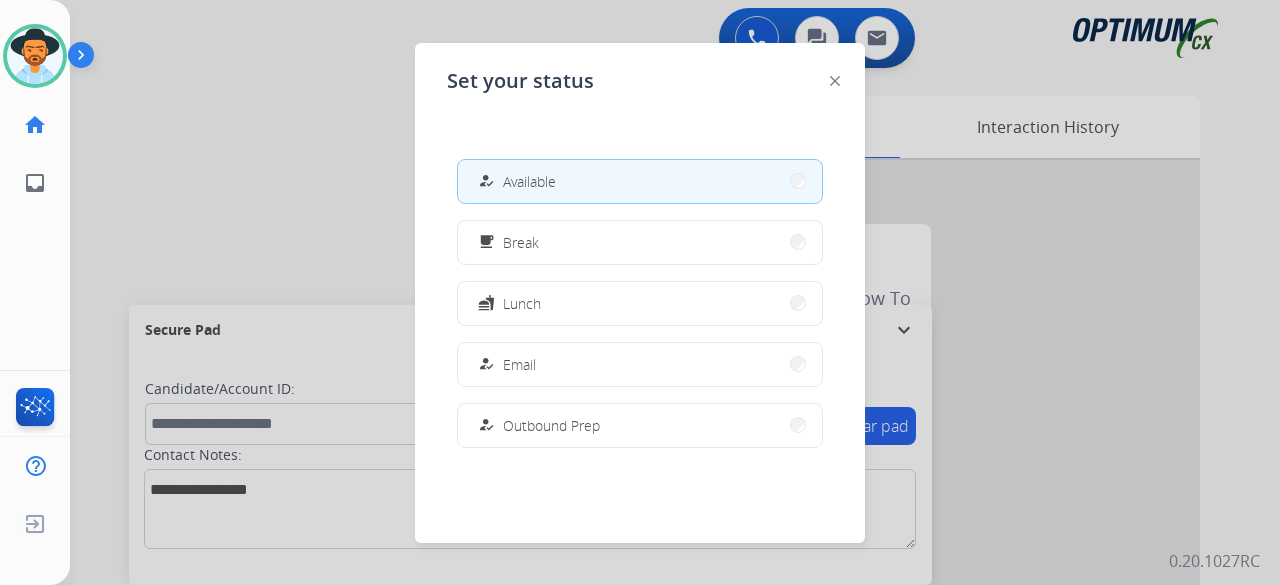click at bounding box center (640, 292) 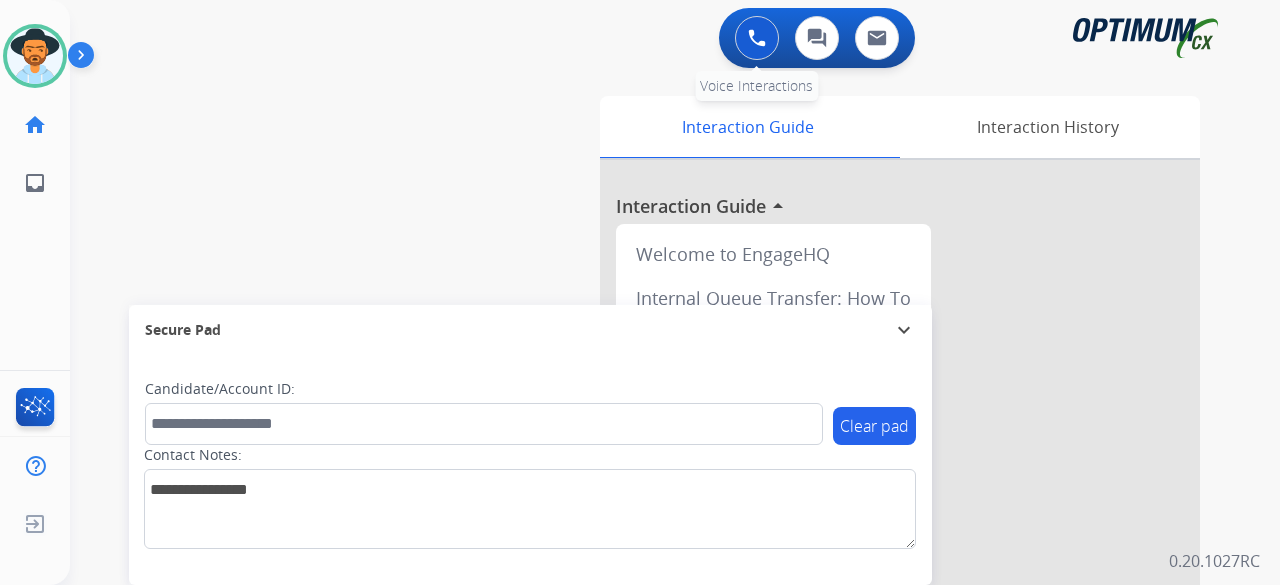 click at bounding box center (757, 38) 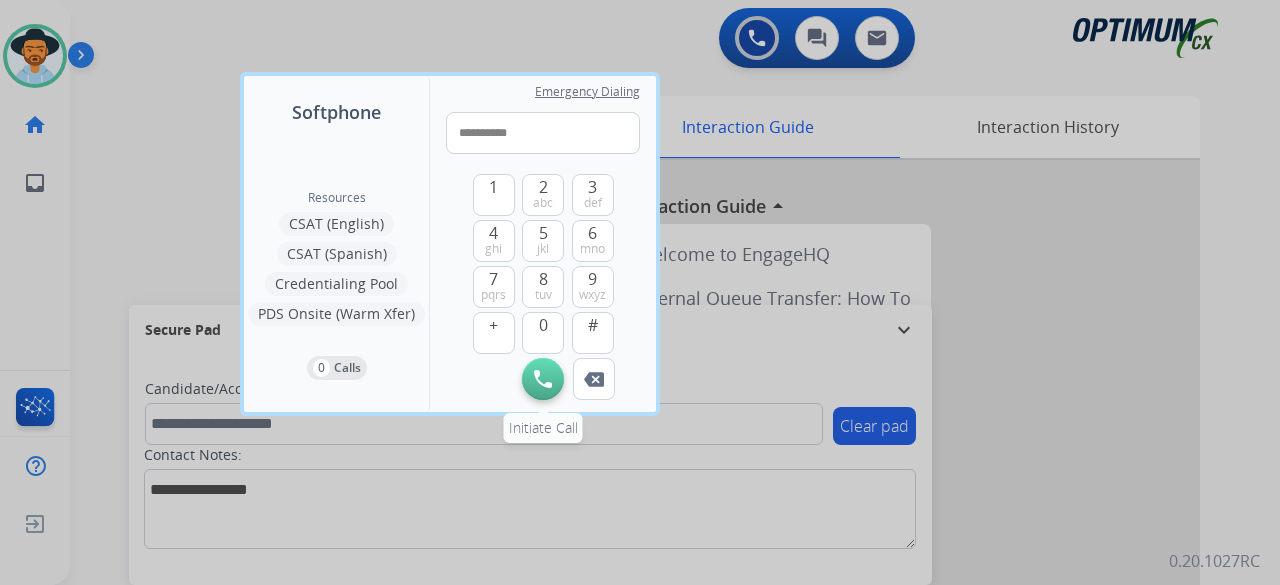 type on "**********" 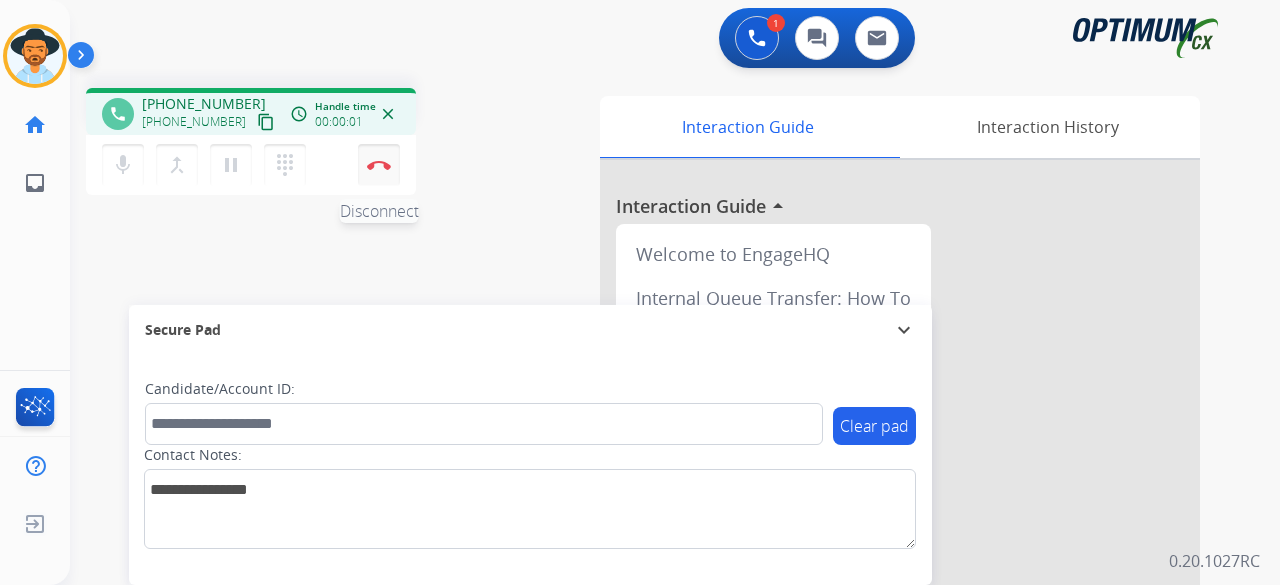 click at bounding box center [379, 165] 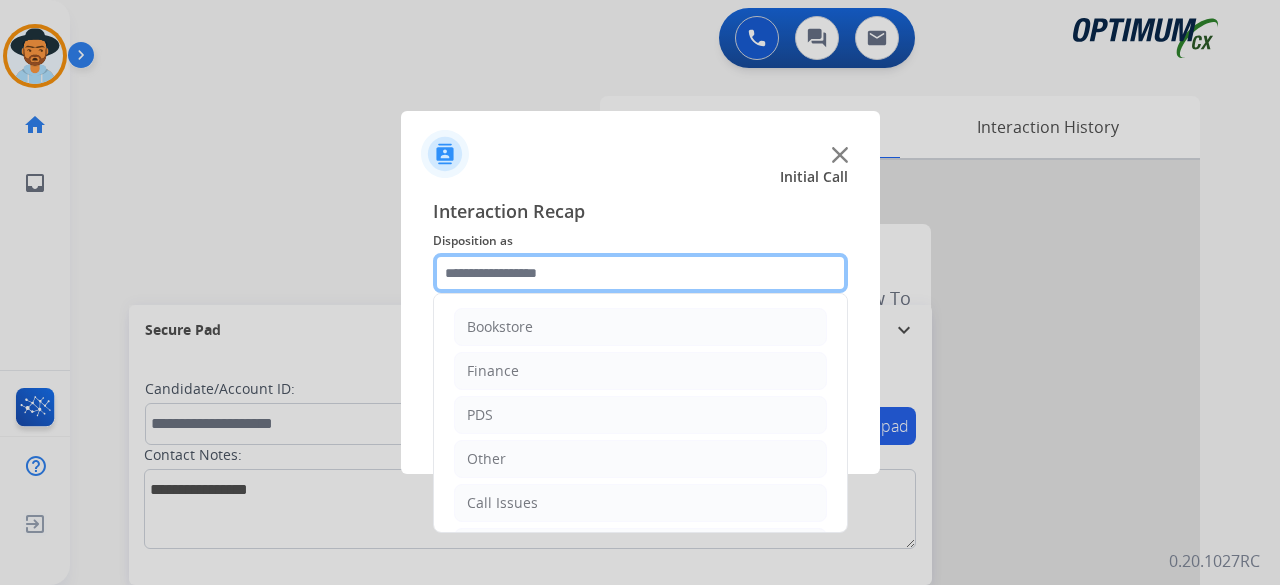 click 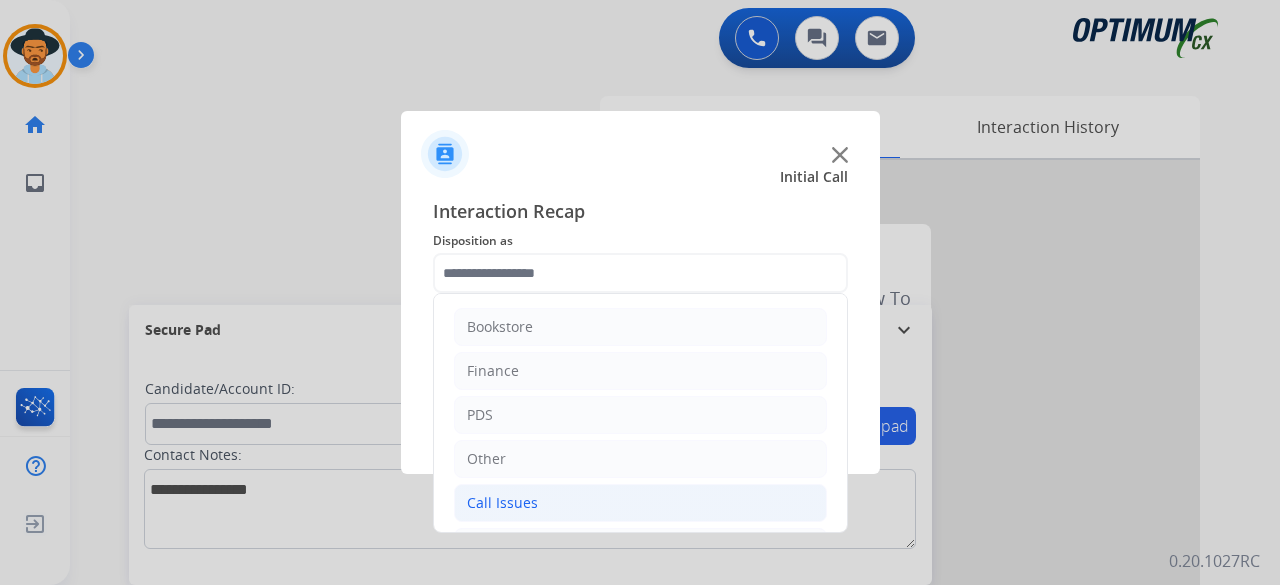 click on "Call Issues" 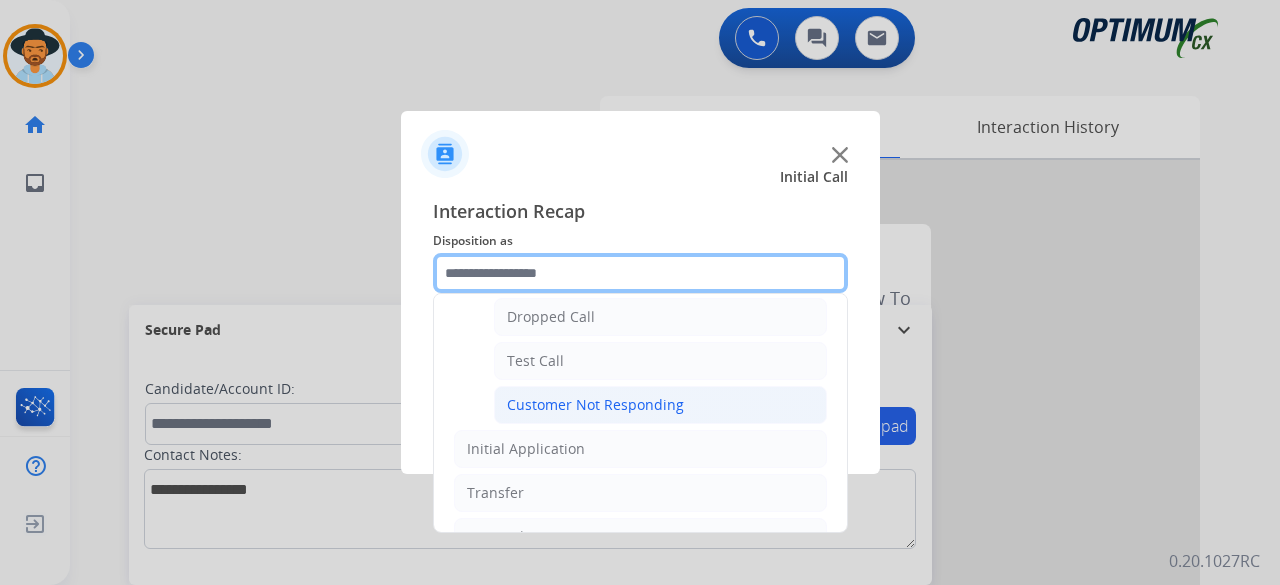 scroll, scrollTop: 238, scrollLeft: 0, axis: vertical 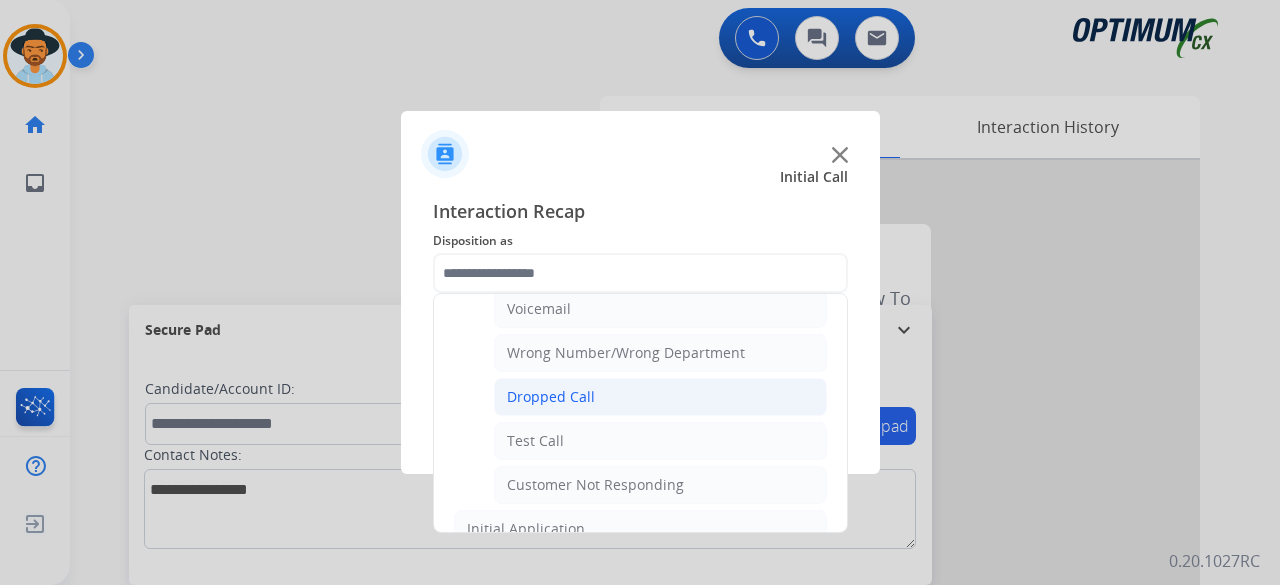 click on "Dropped Call" 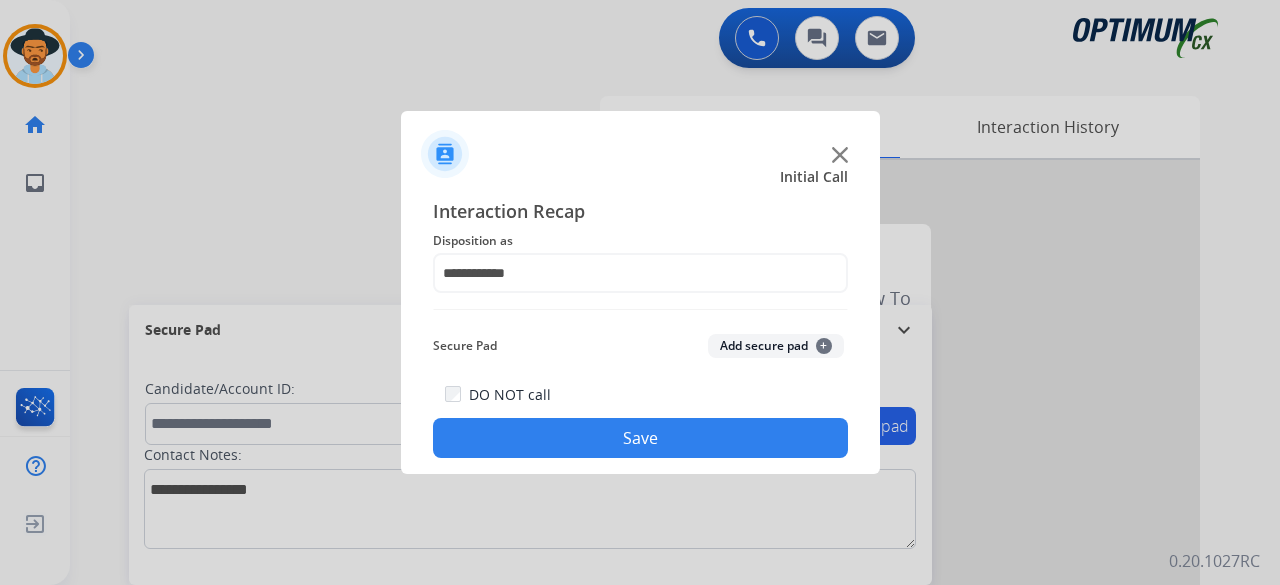 click on "Add secure pad  +" 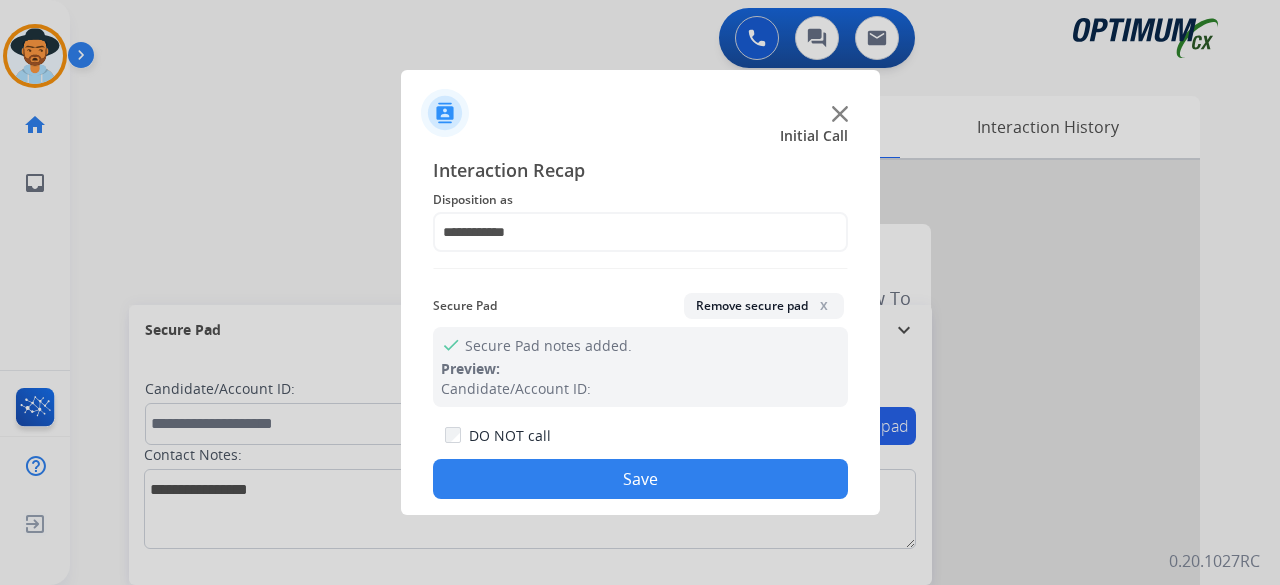 click on "Save" 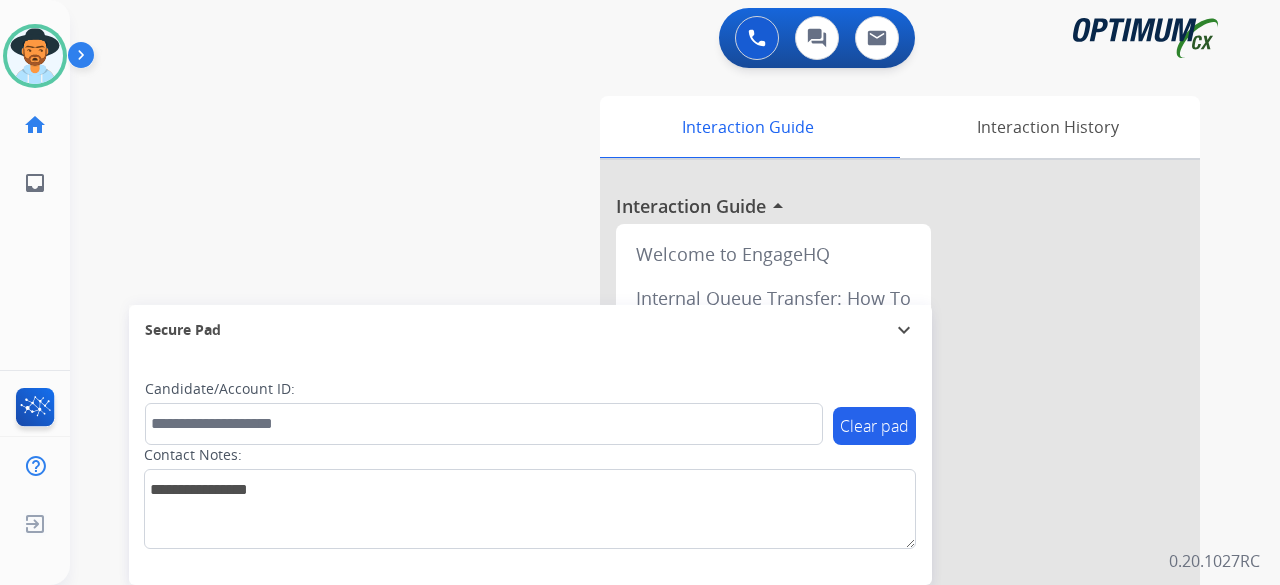 click at bounding box center [900, 533] 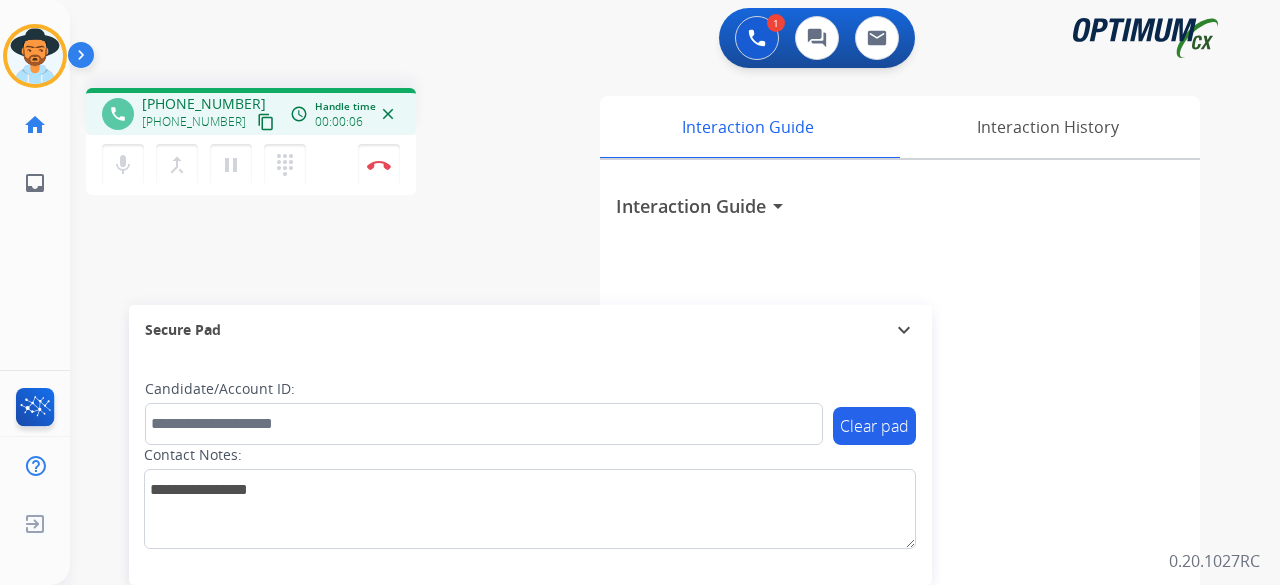 click on "content_copy" at bounding box center (266, 122) 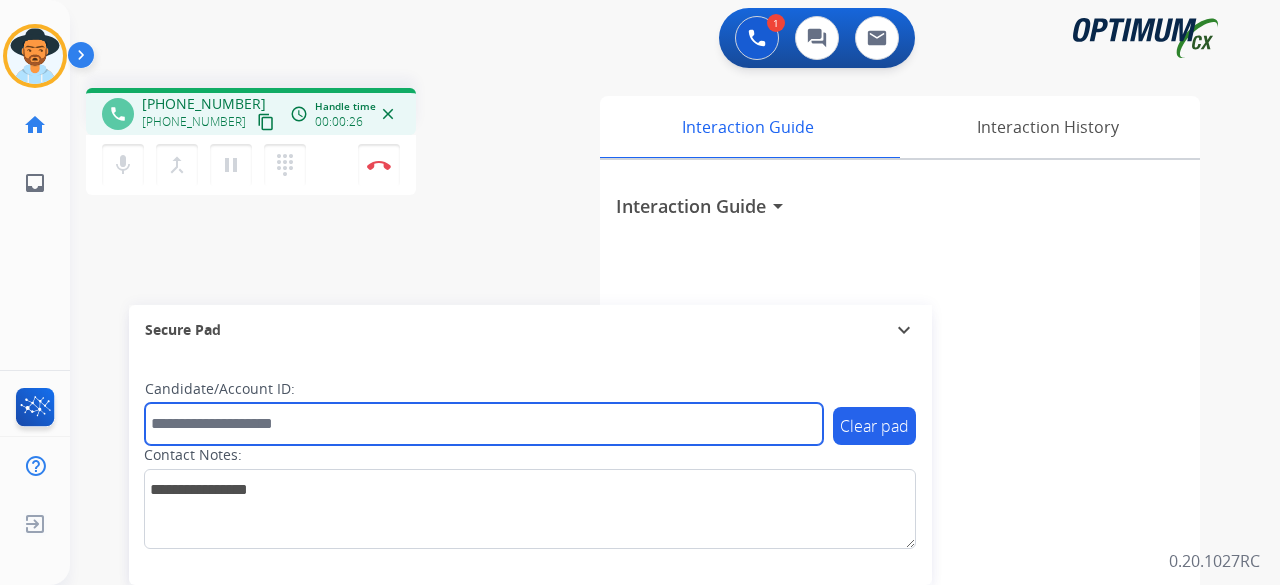 click at bounding box center [484, 424] 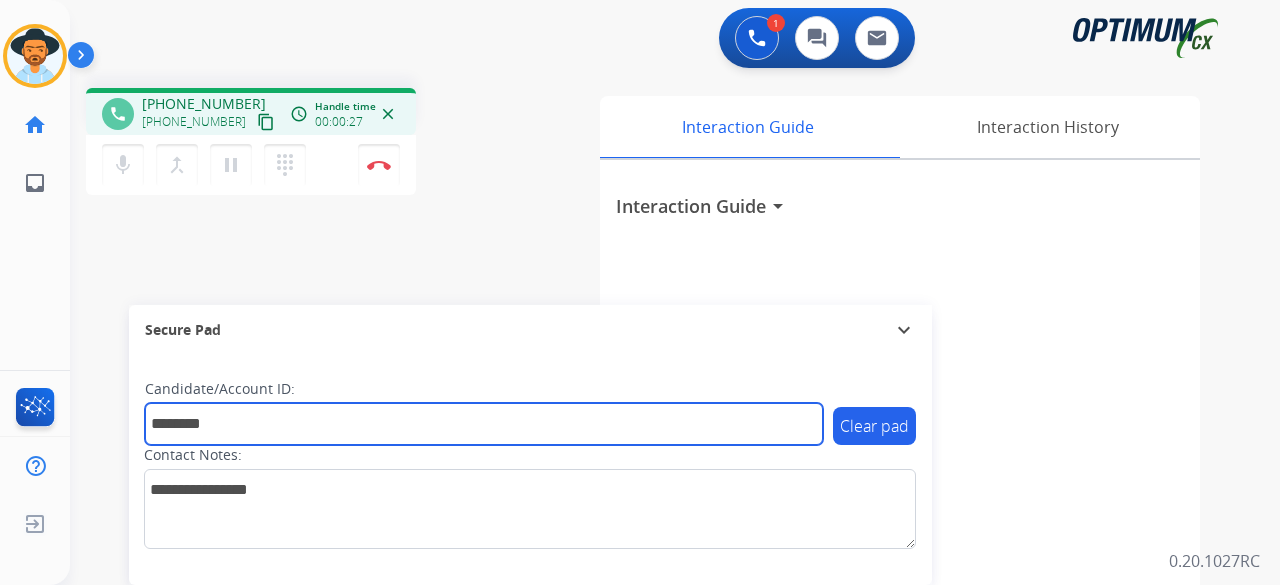 type on "*******" 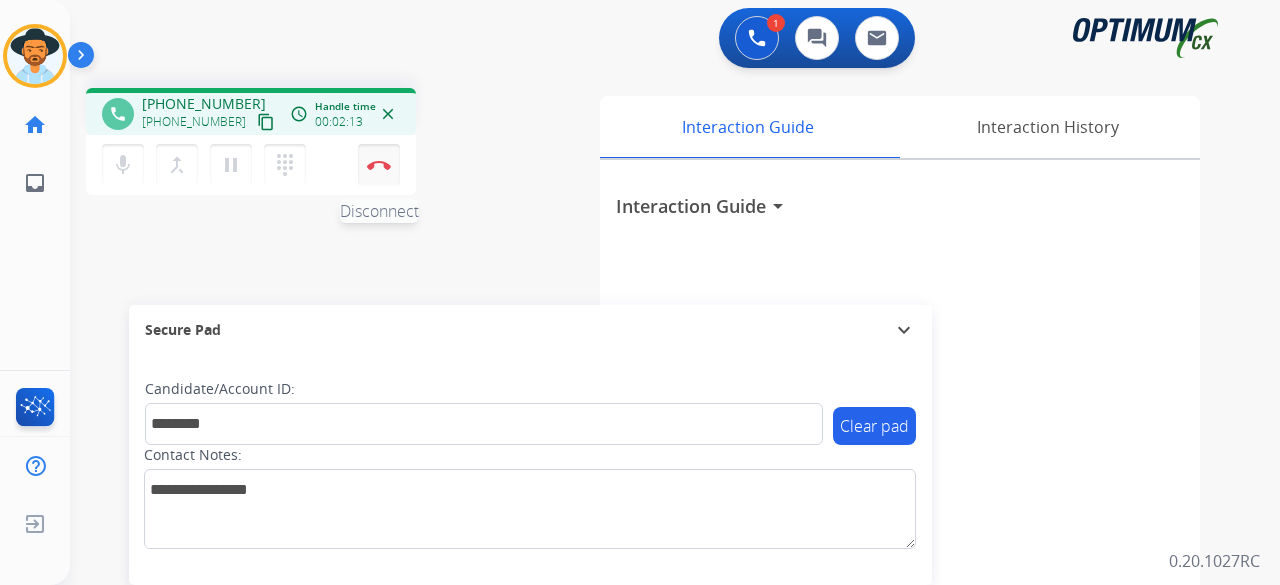 click on "Disconnect" at bounding box center [379, 165] 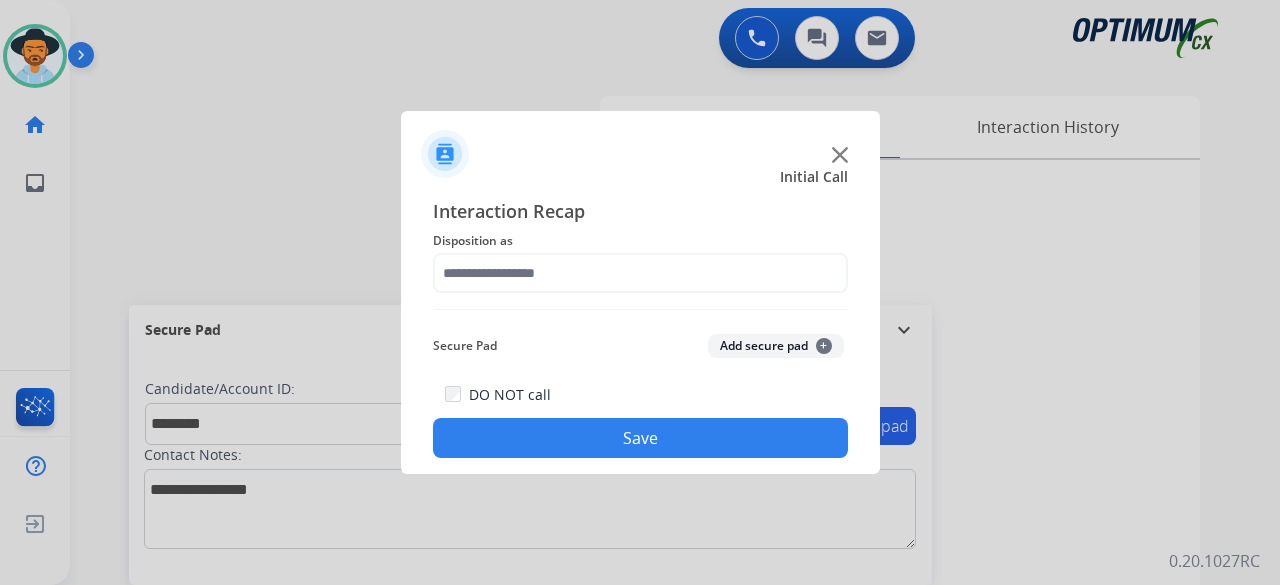 click at bounding box center [640, 292] 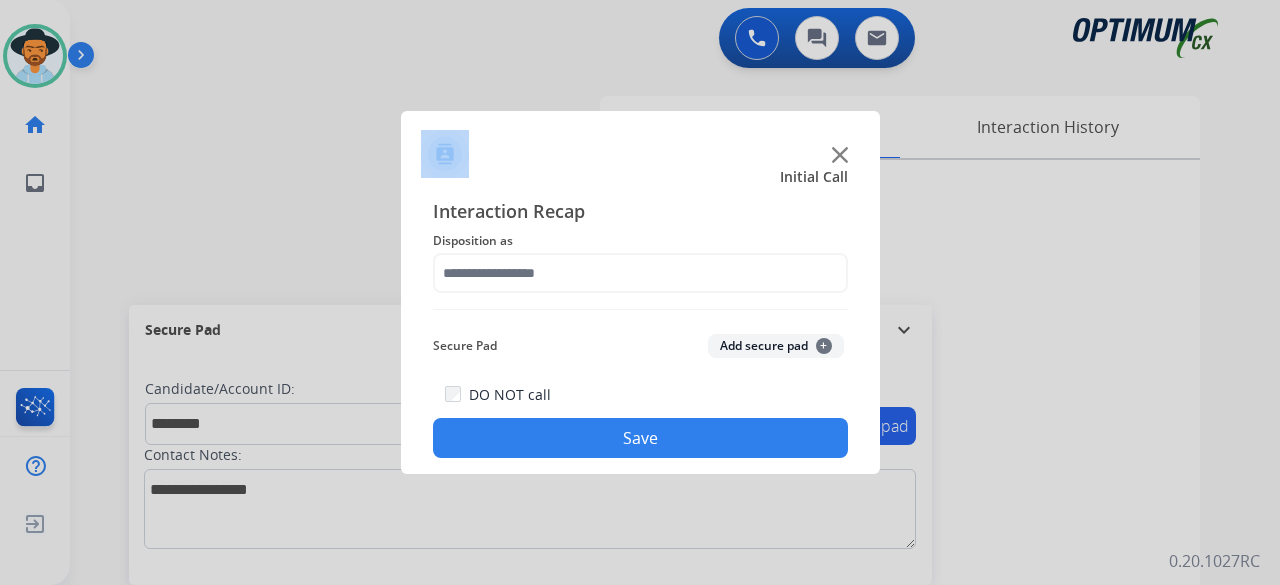 click on "Initial Call Interaction Recap Disposition as    Secure Pad  Add secure pad  +  DO NOT call  Save" 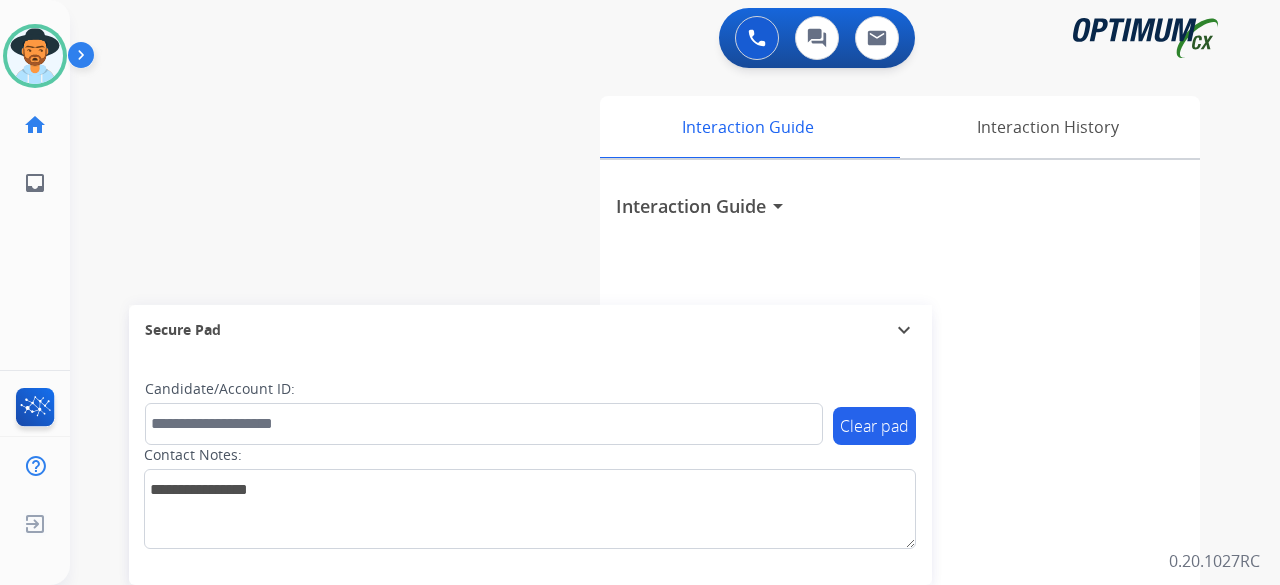 click on "Interaction Guide   Interaction History  Interaction Guide arrow_drop_down" at bounding box center (902, 497) 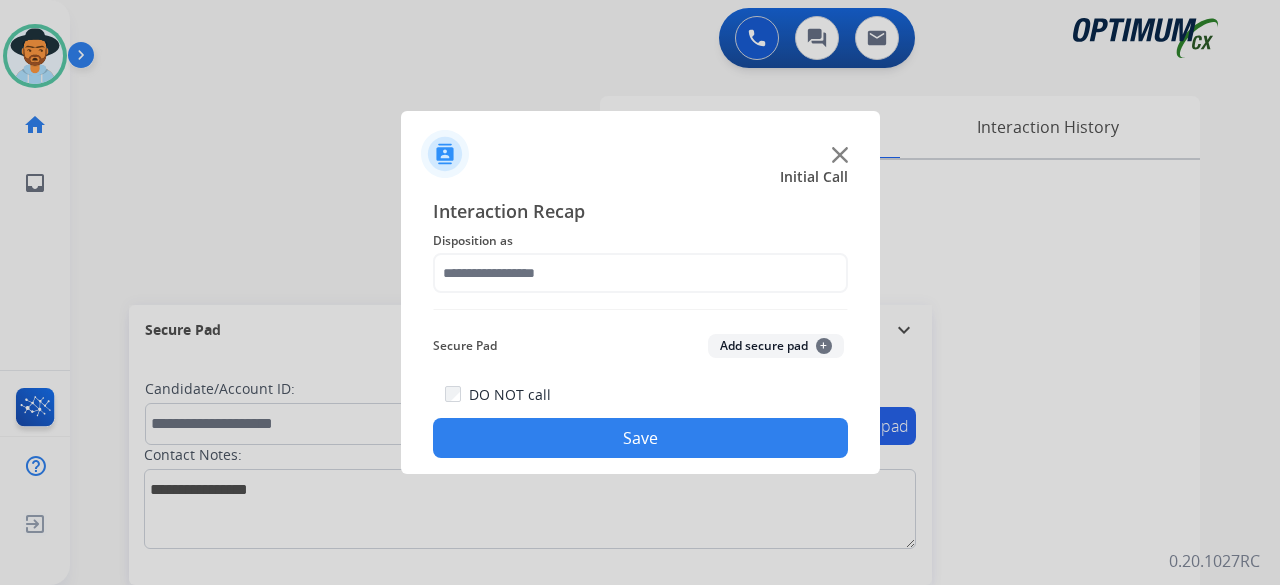 click 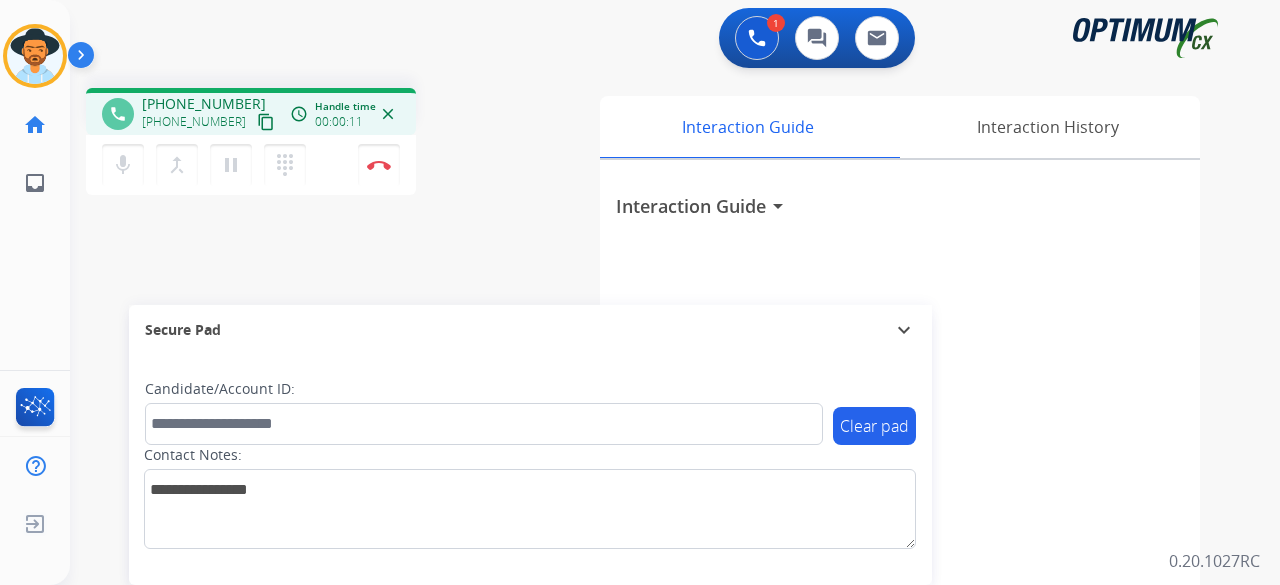 click on "content_copy" at bounding box center [266, 122] 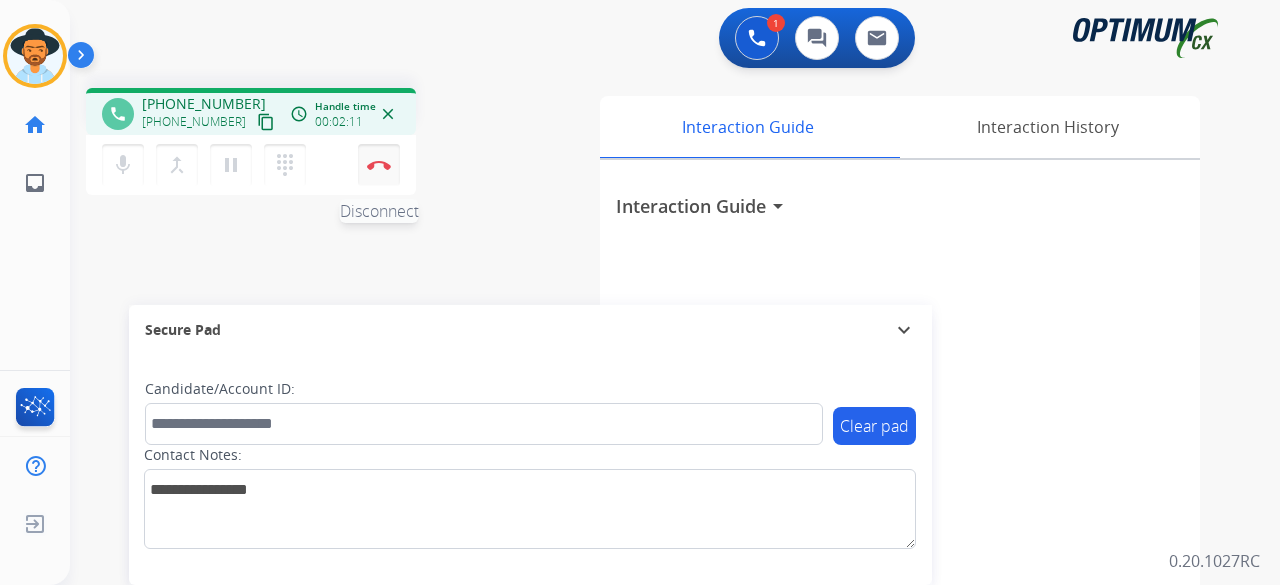 click at bounding box center (379, 165) 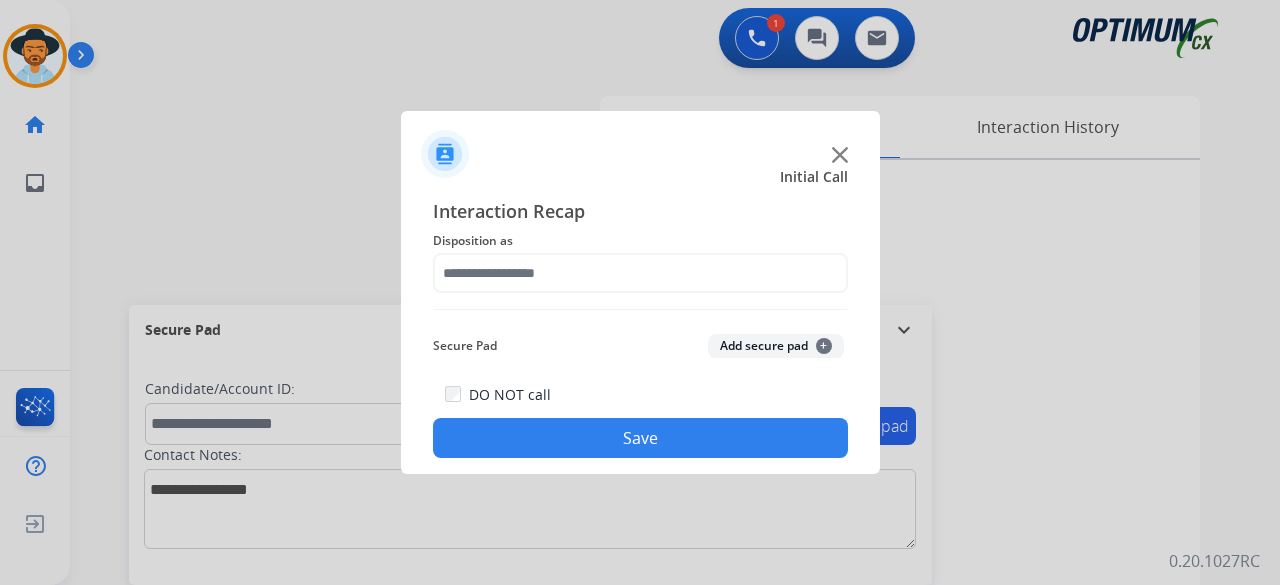 click 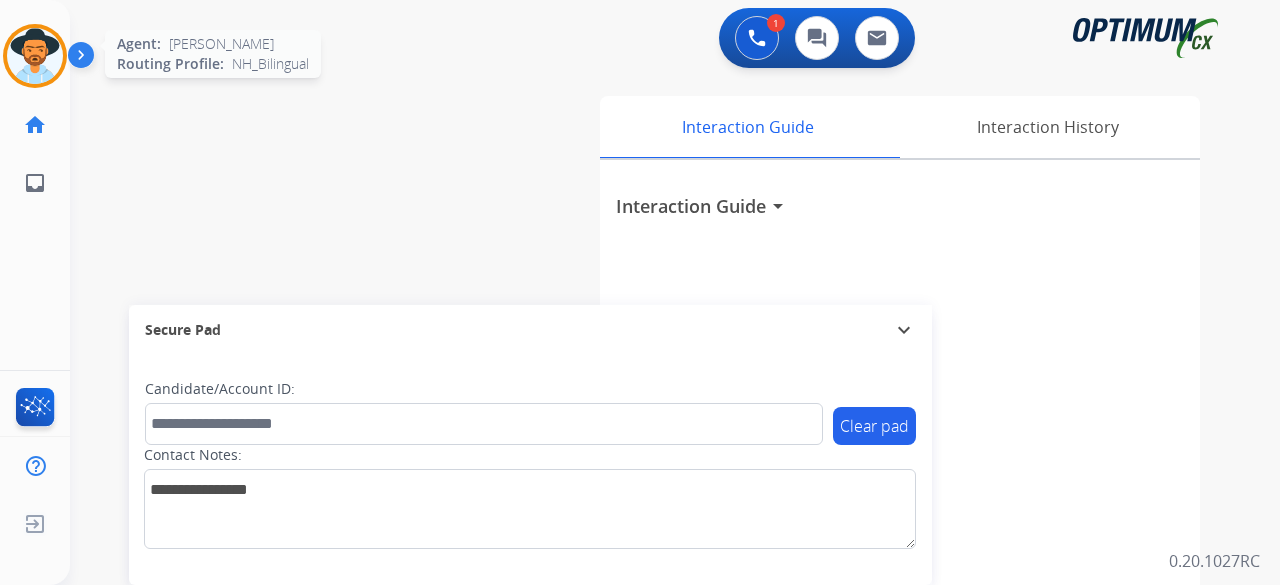 click at bounding box center [35, 56] 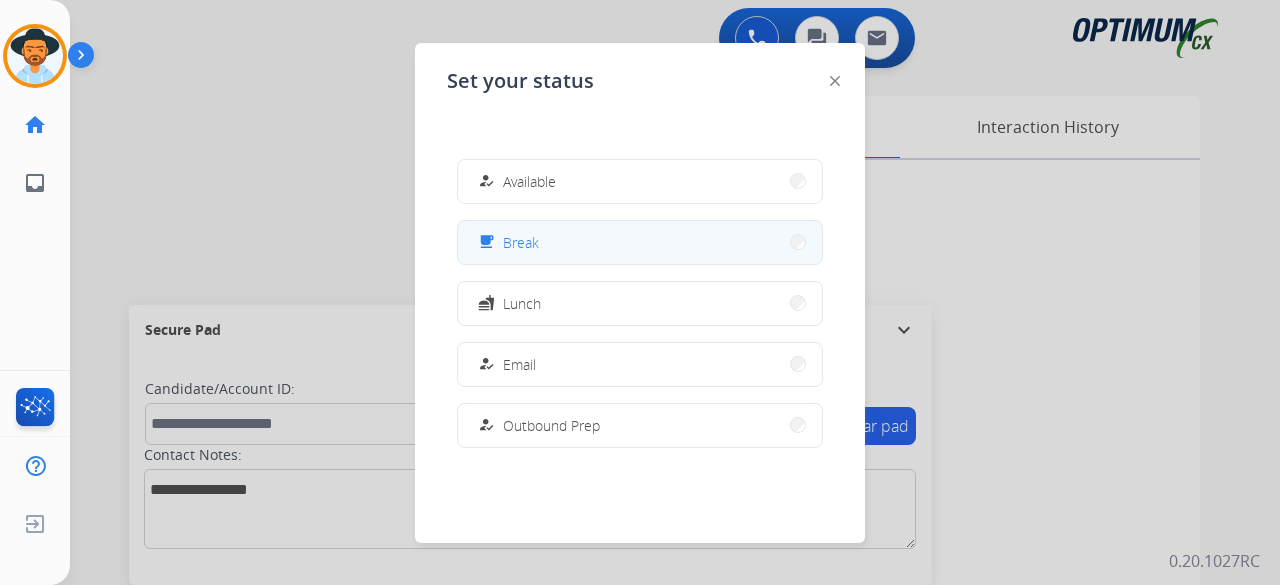 click on "free_breakfast Break" at bounding box center [640, 242] 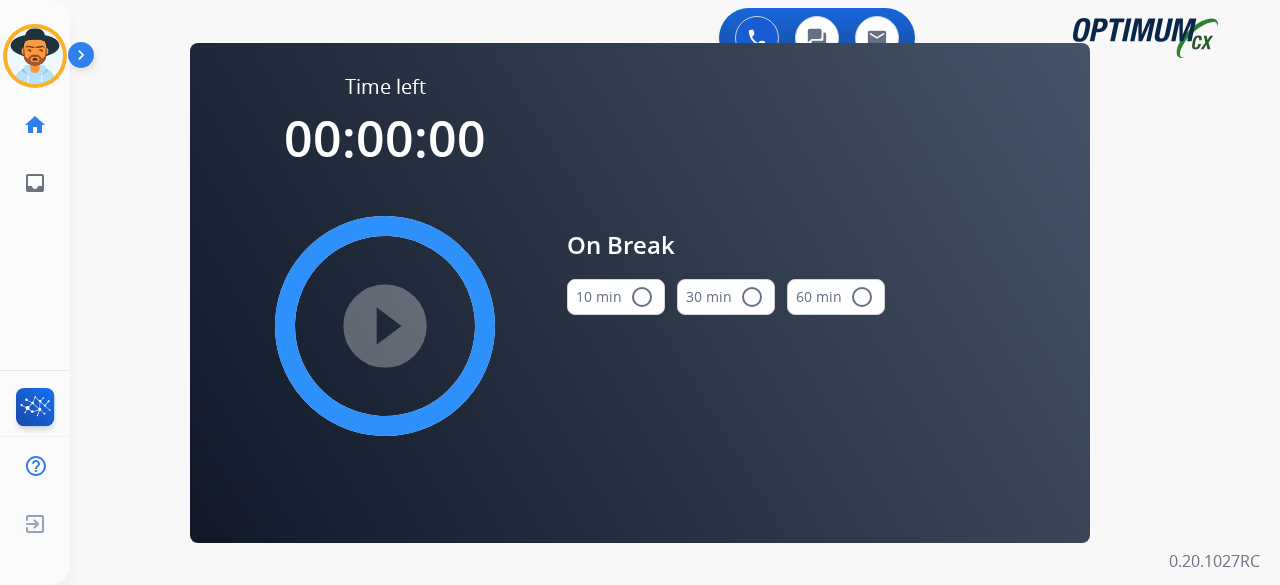 click on "0 Voice Interactions  0  Chat Interactions   0  Email Interactions swap_horiz Break voice bridge close_fullscreen Connect 3-Way Call merge_type Separate 3-Way Call Time left 00:00:00 play_circle_filled On Break  10 min  radio_button_unchecked  30 min  radio_button_unchecked  60 min  radio_button_unchecked  Interaction Guide   Interaction History  Interaction Guide arrow_drop_down Secure Pad expand_more Clear pad Candidate/Account ID: Contact Notes:                  0.20.1027RC" at bounding box center [675, 292] 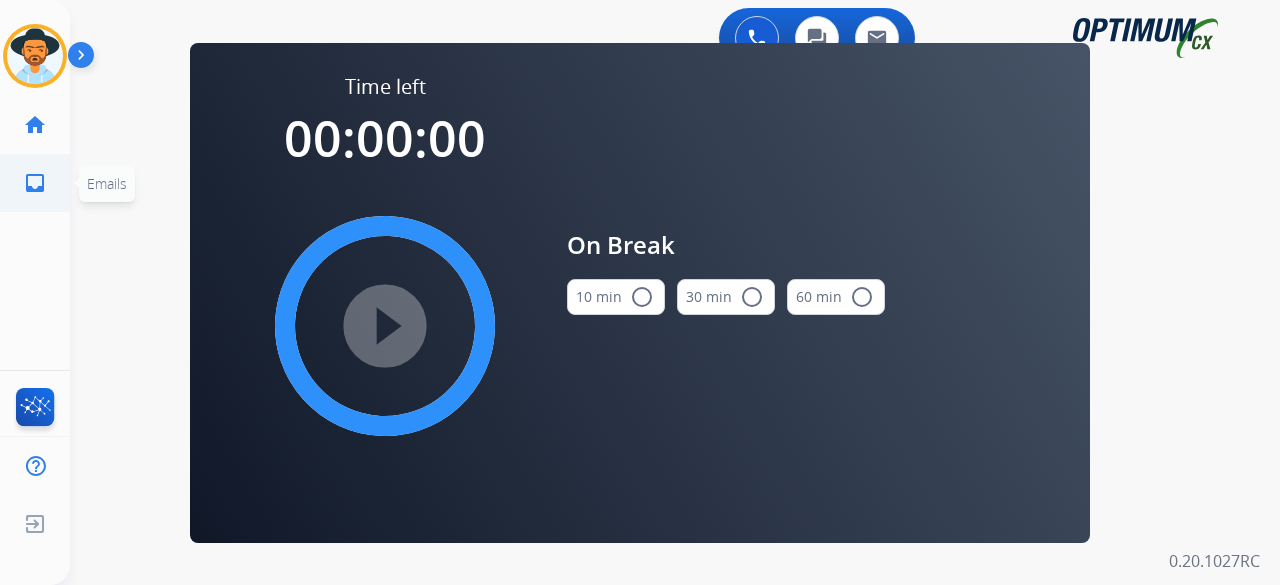 click on "Emails" 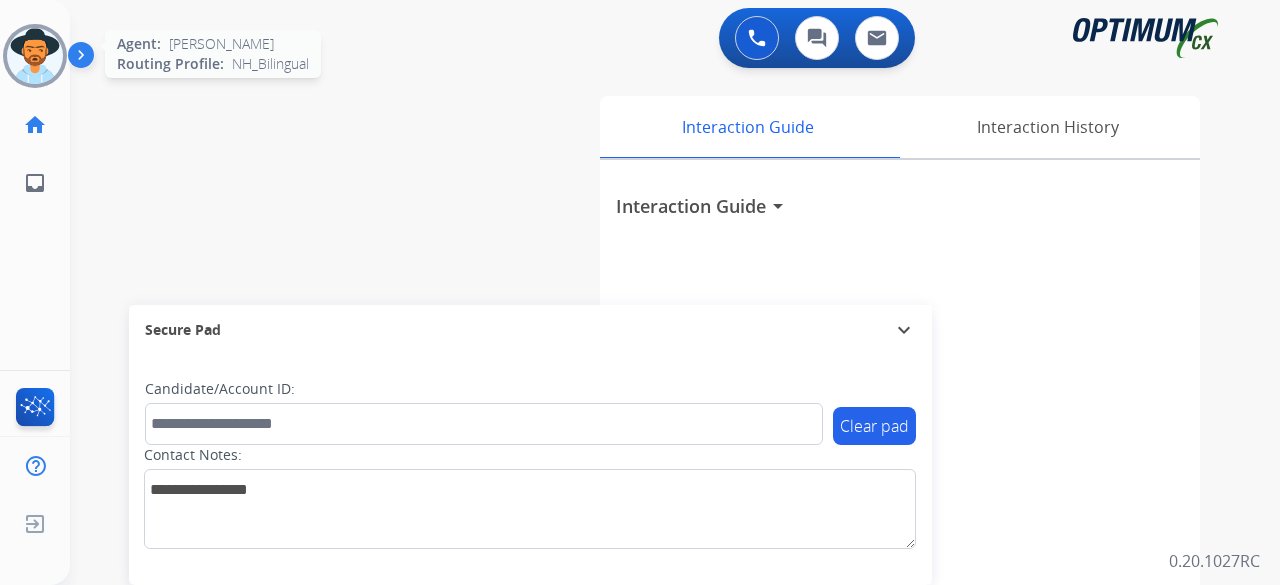 click at bounding box center (35, 56) 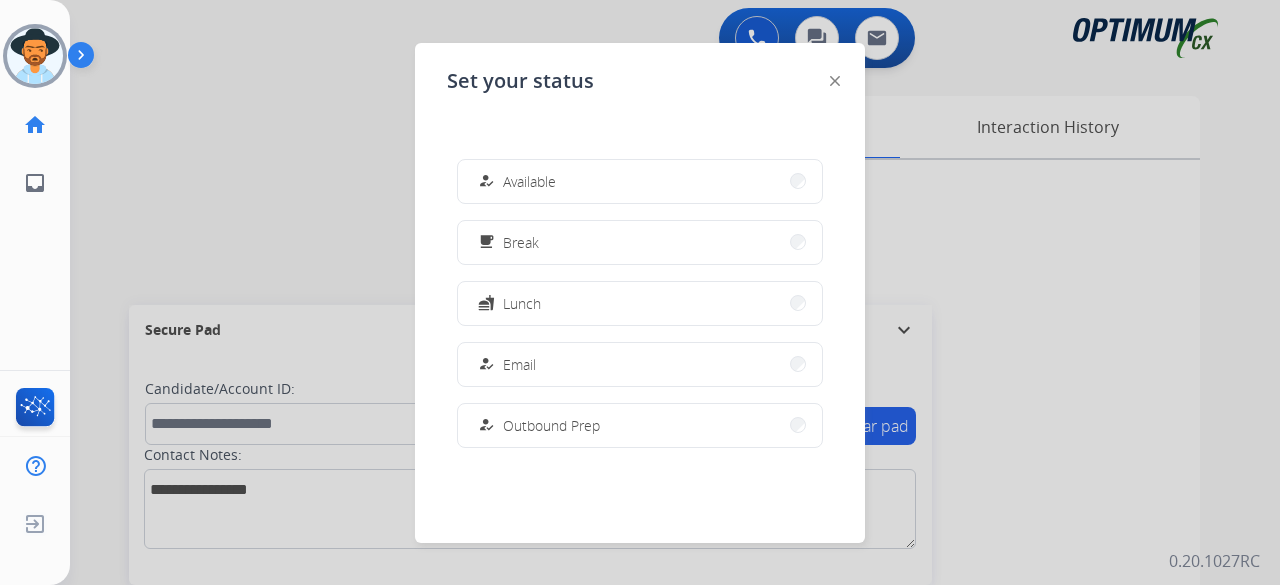 click on "how_to_reg Available free_breakfast Break fastfood Lunch how_to_reg Email how_to_reg Outbound Prep school Coaching menu_book Training how_to_reg Notes how_to_reg Research / Special Project how_to_reg Computer Issue how_to_reg Internet Issue how_to_reg Power Outage work_off Offline" at bounding box center [640, 303] 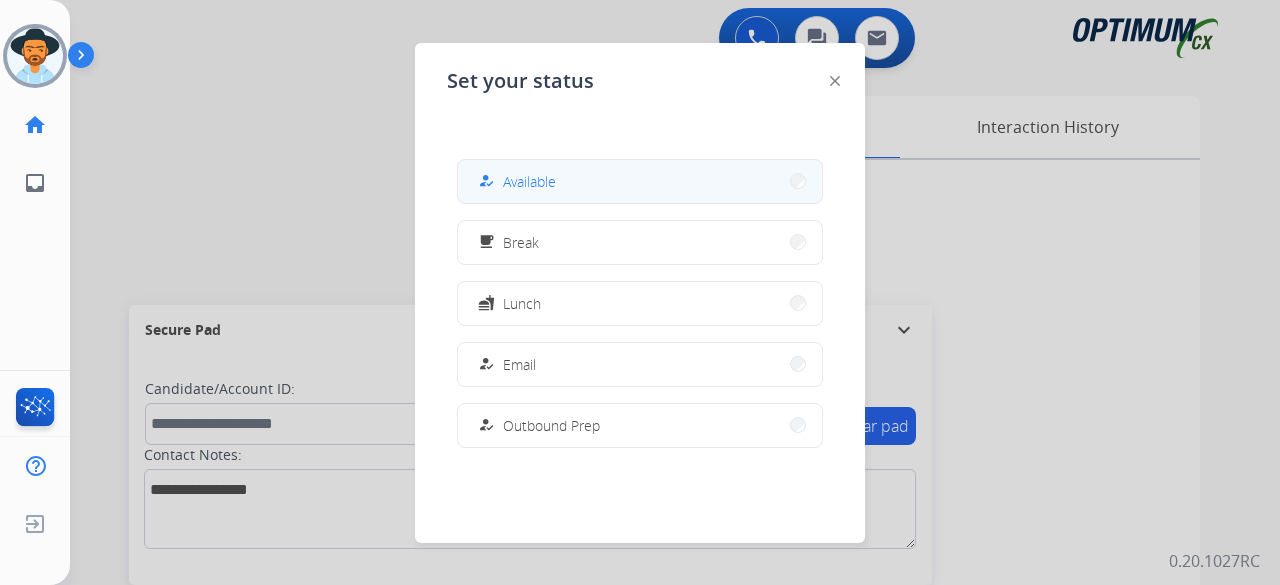 click on "how_to_reg Available" at bounding box center [640, 181] 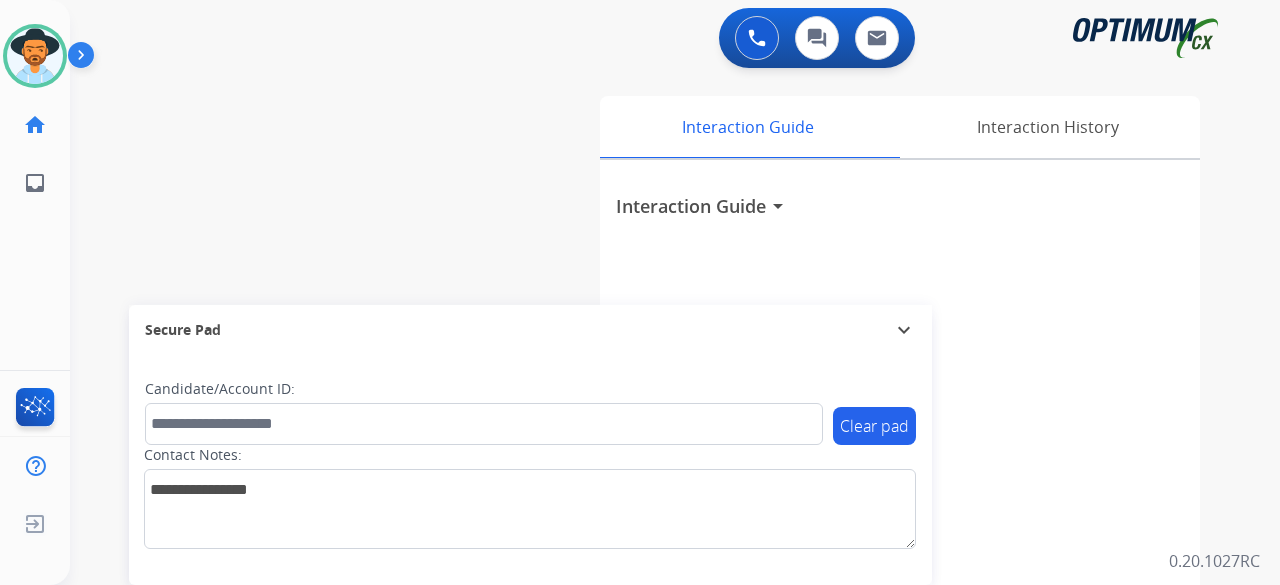 click on "swap_horiz Break voice bridge close_fullscreen Connect 3-Way Call merge_type Separate 3-Way Call  Interaction Guide   Interaction History  Interaction Guide arrow_drop_down Secure Pad expand_more Clear pad Candidate/Account ID: Contact Notes:" at bounding box center (651, 489) 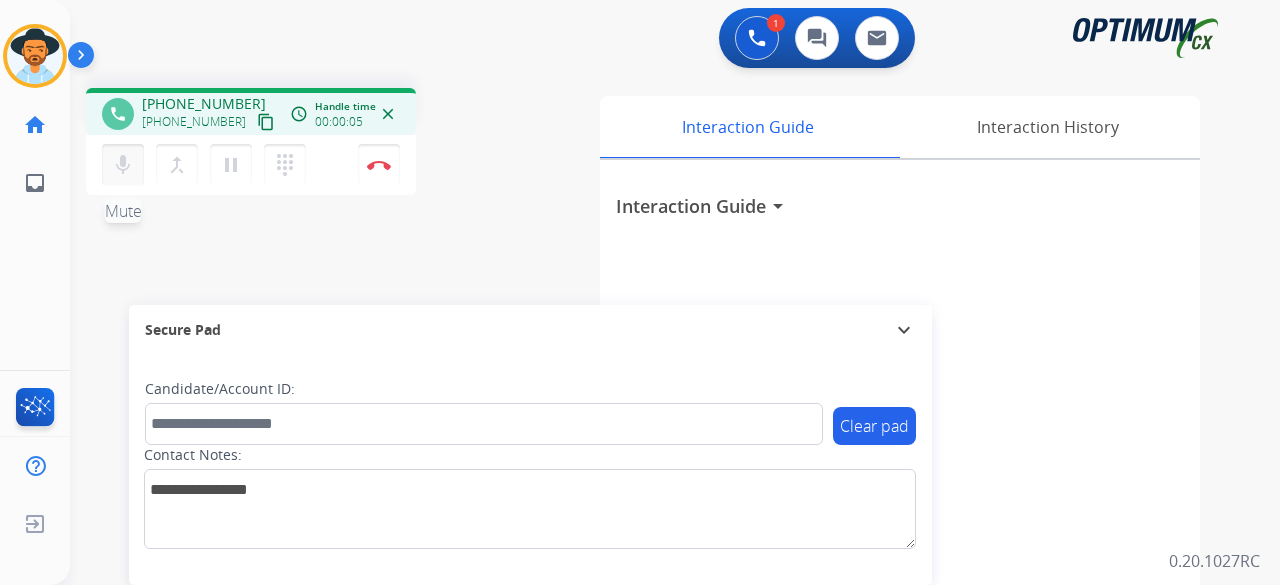 click on "mic" at bounding box center (123, 165) 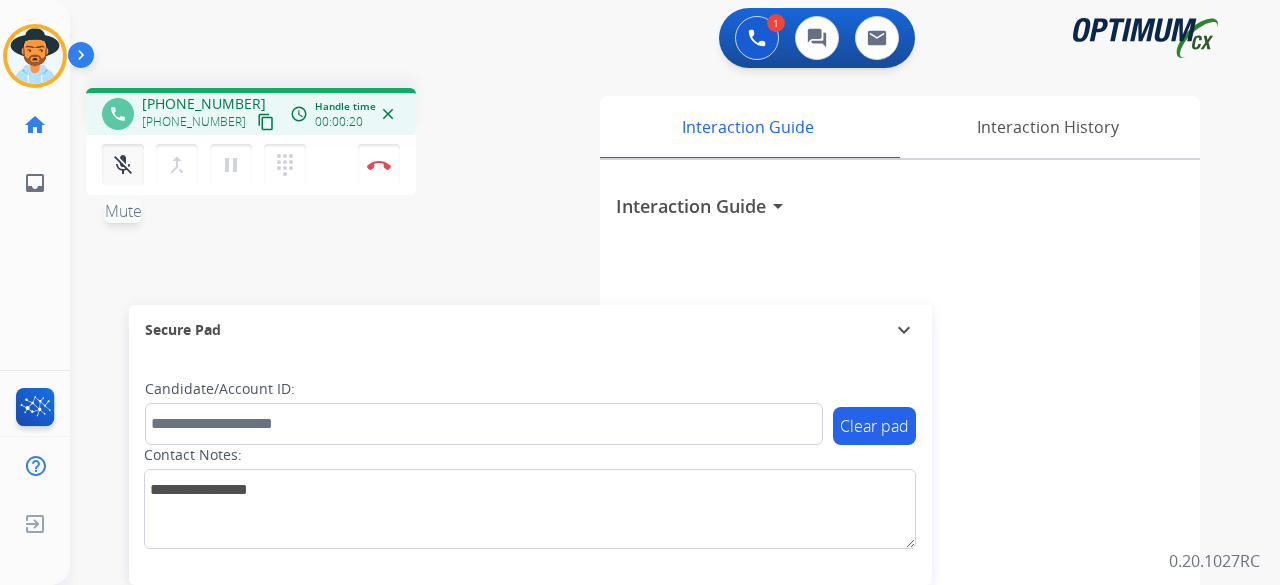 click on "mic_off" at bounding box center [123, 165] 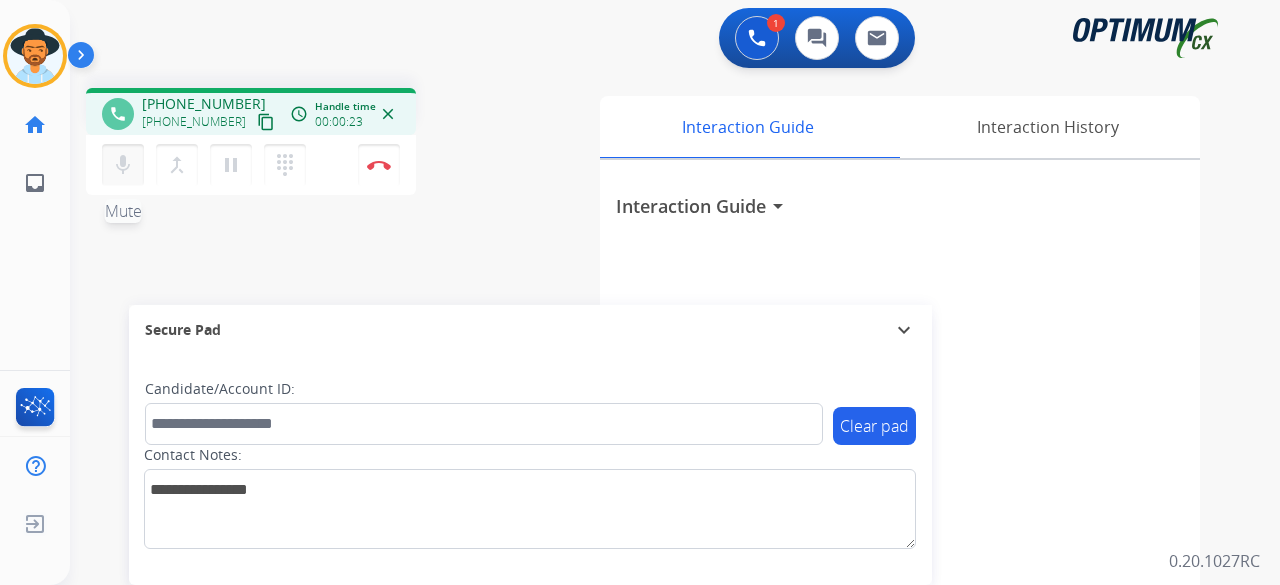 click on "mic" at bounding box center [123, 165] 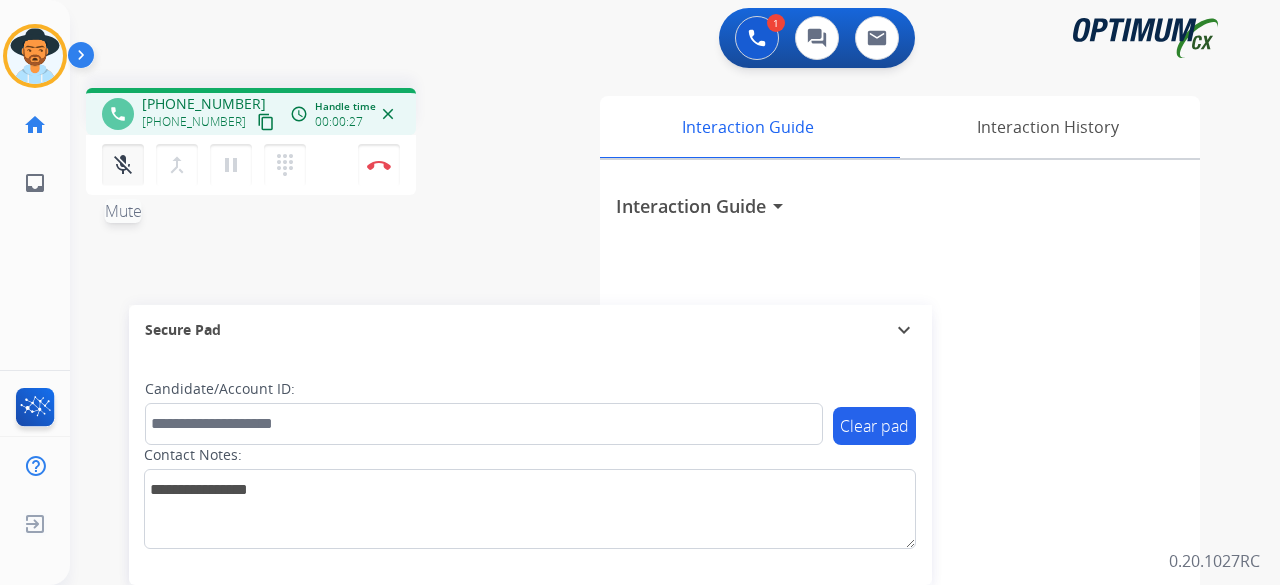 click on "mic_off" at bounding box center (123, 165) 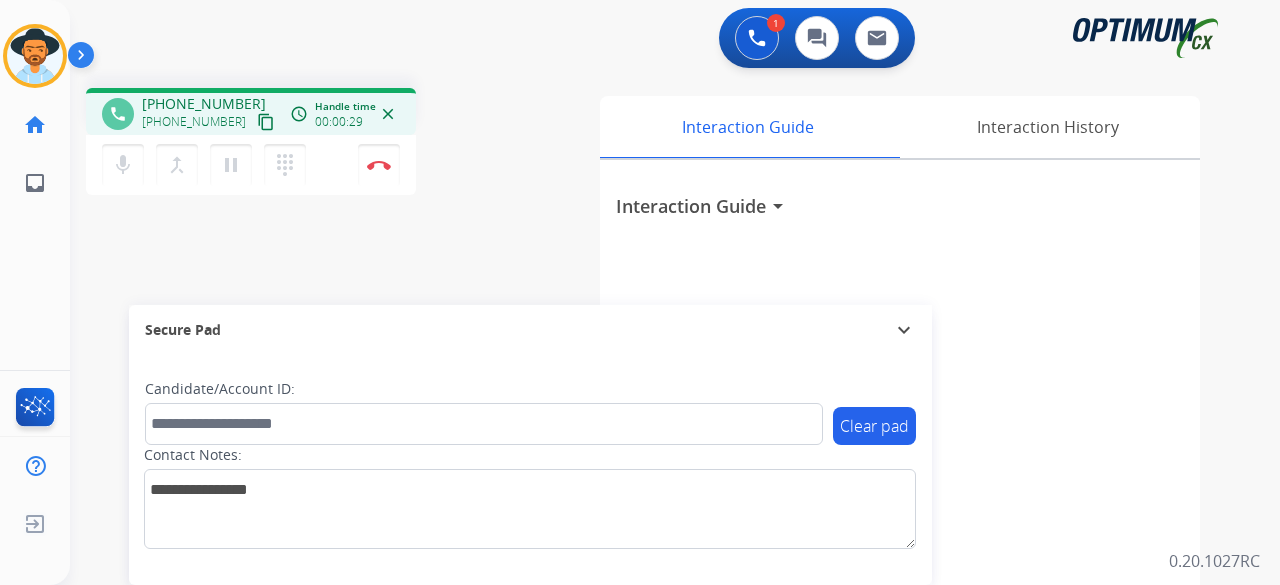 click on "content_copy" at bounding box center [266, 122] 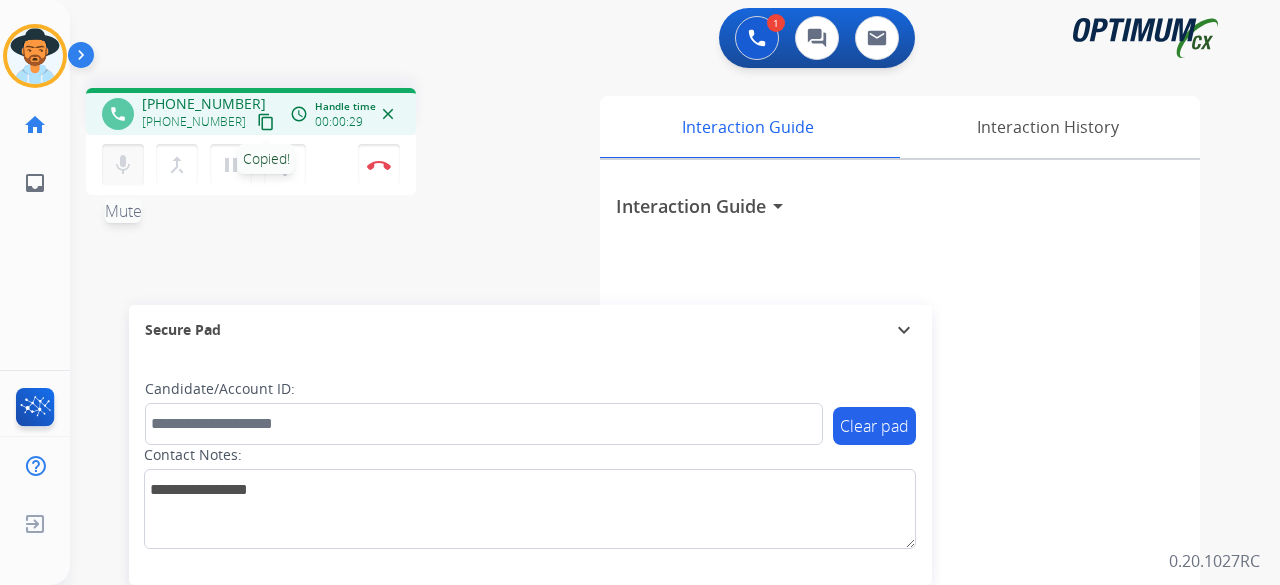 click on "mic Mute" at bounding box center (123, 165) 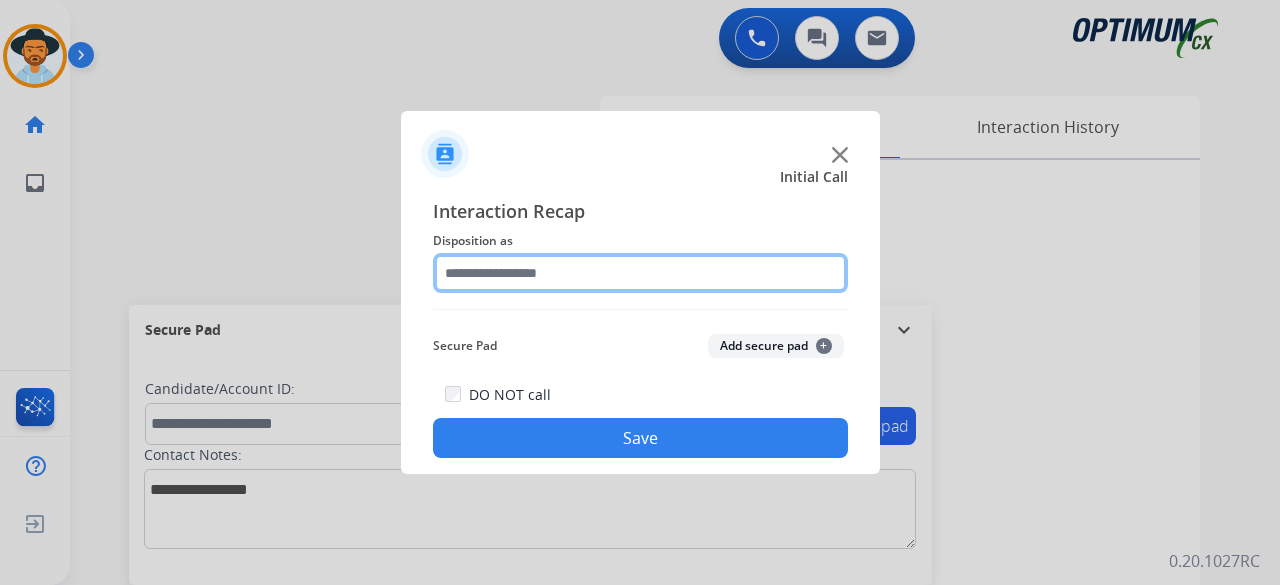 click 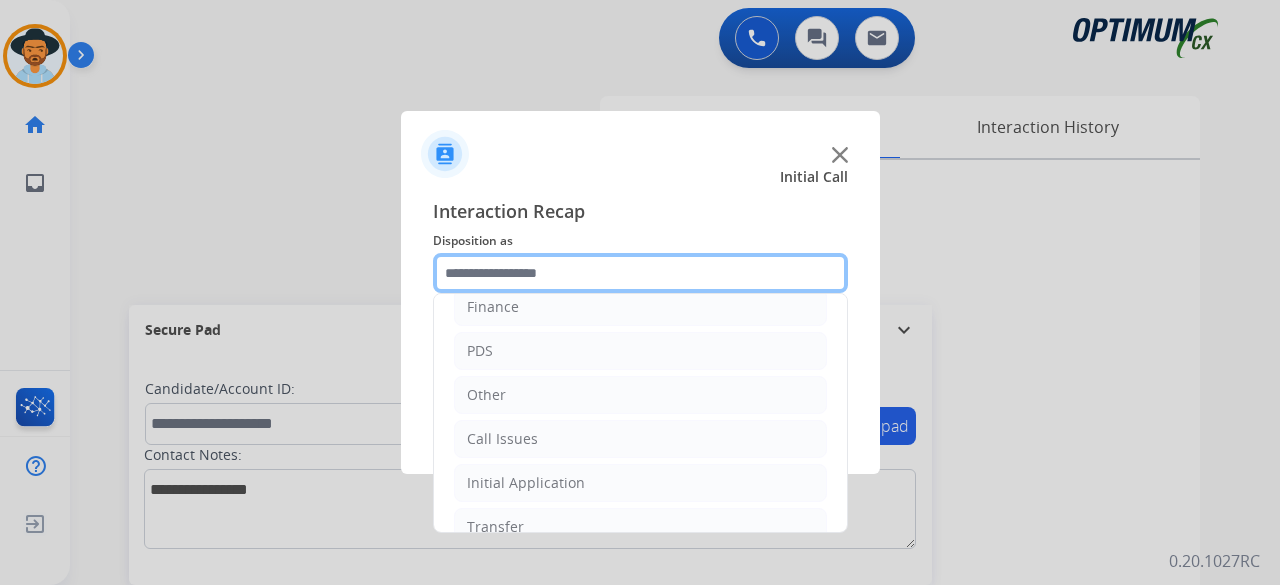 scroll, scrollTop: 130, scrollLeft: 0, axis: vertical 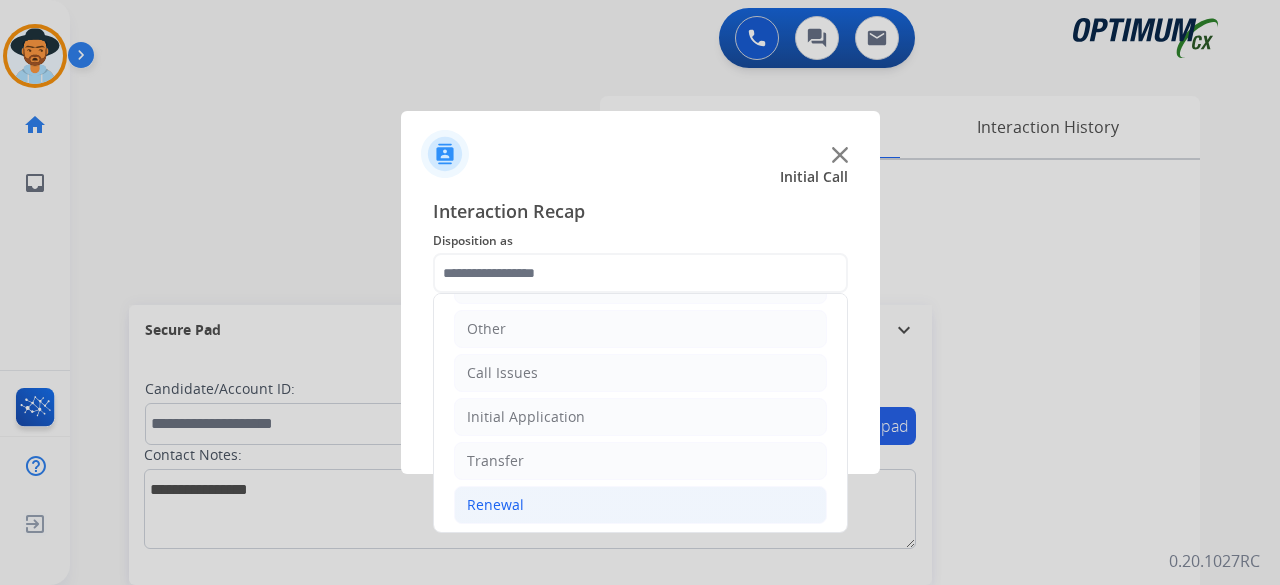click on "Renewal" 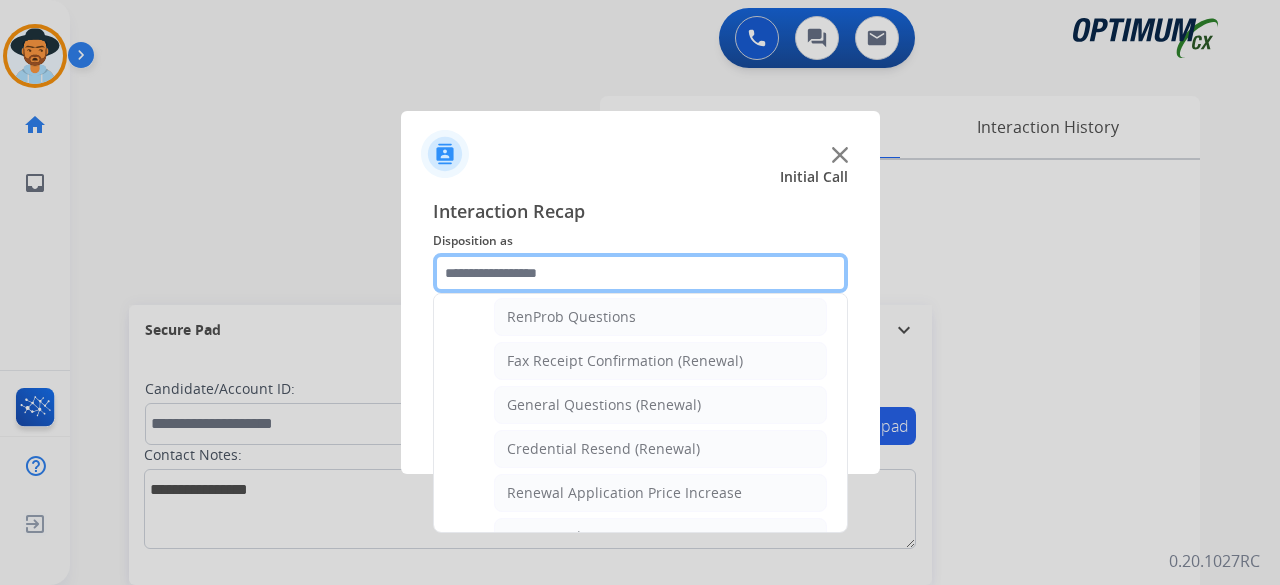 scroll, scrollTop: 522, scrollLeft: 0, axis: vertical 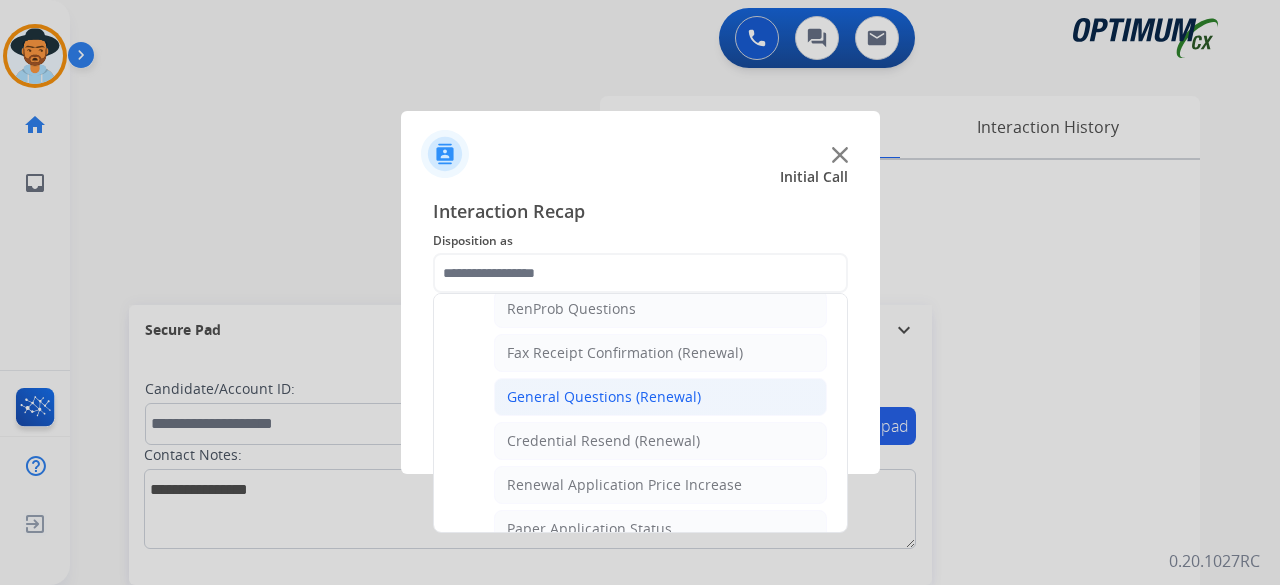click on "General Questions (Renewal)" 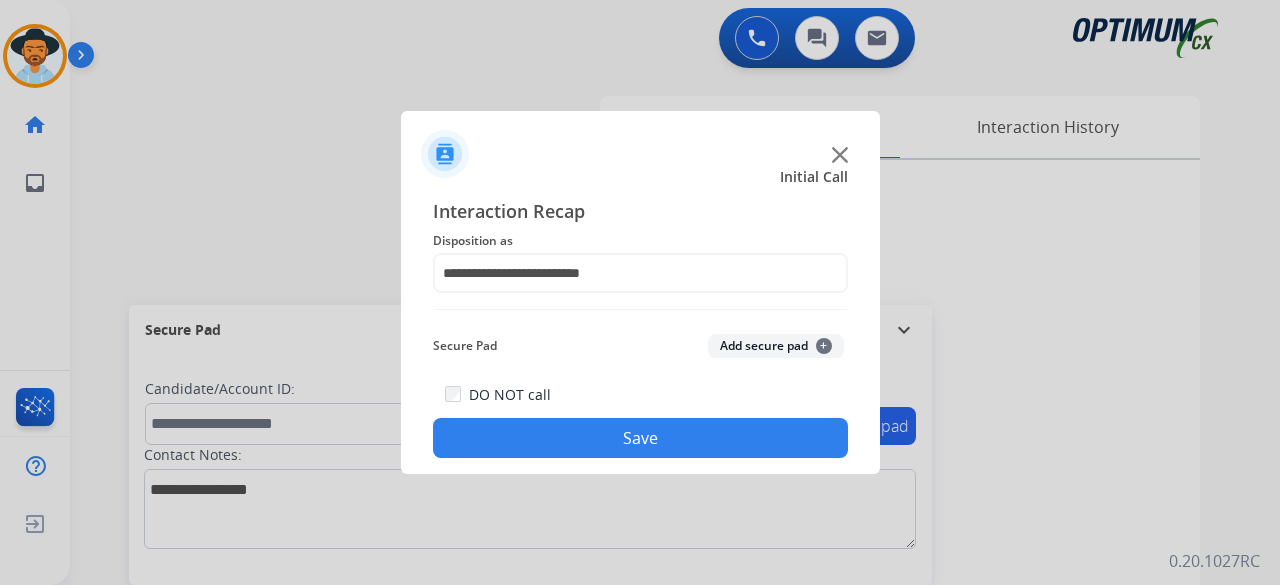 click on "Add secure pad  +" 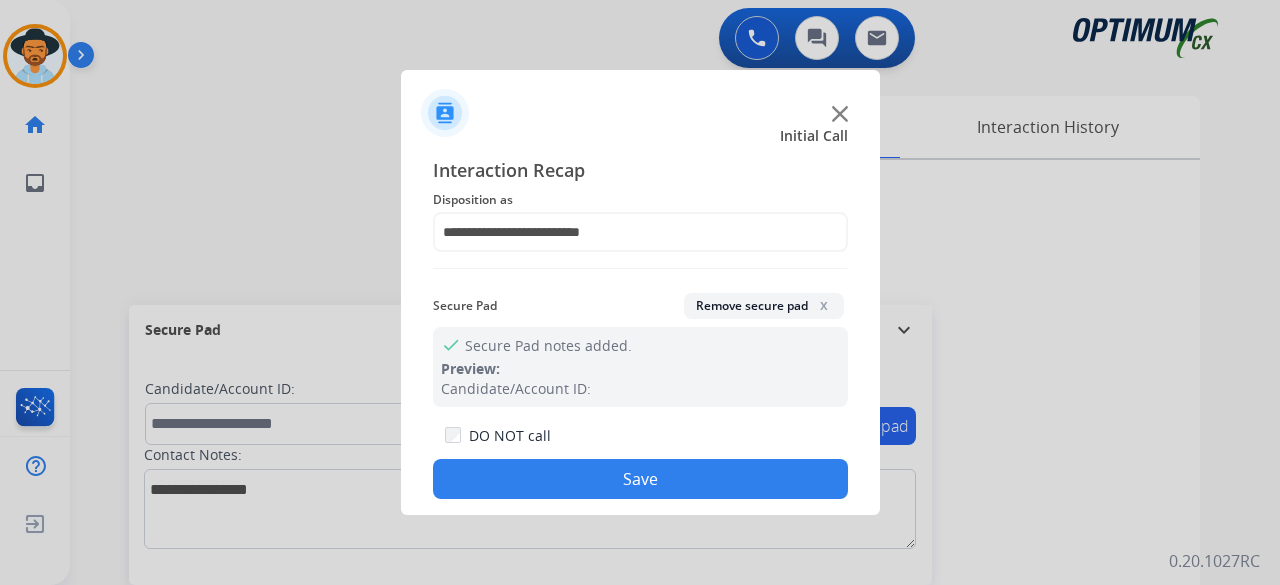 click on "Save" 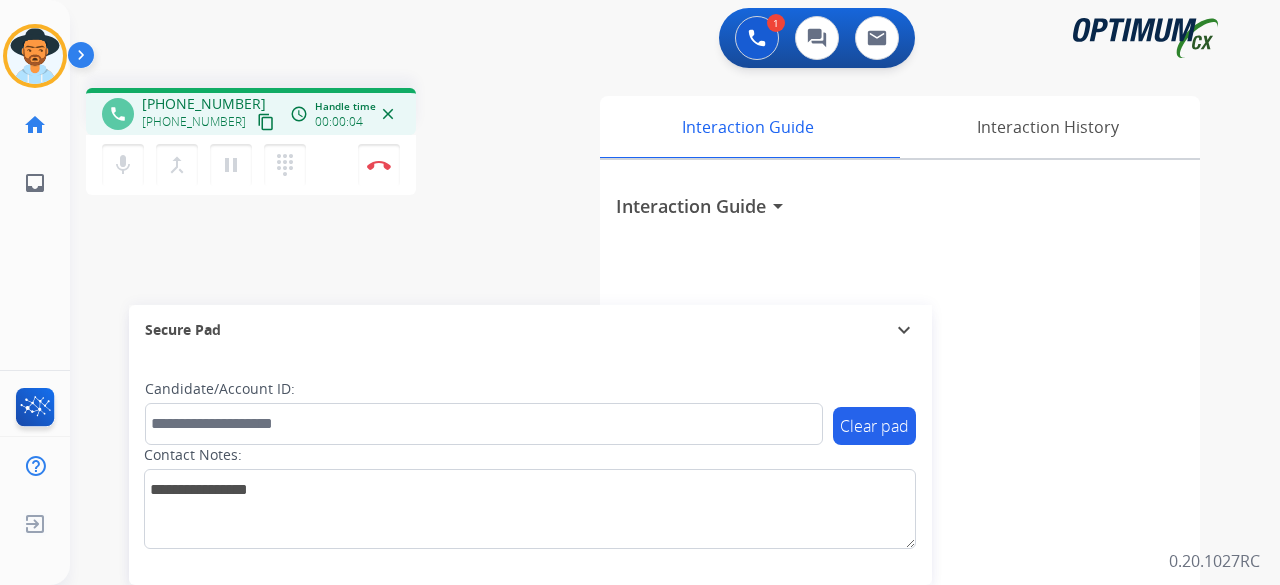 click on "content_copy" at bounding box center (266, 122) 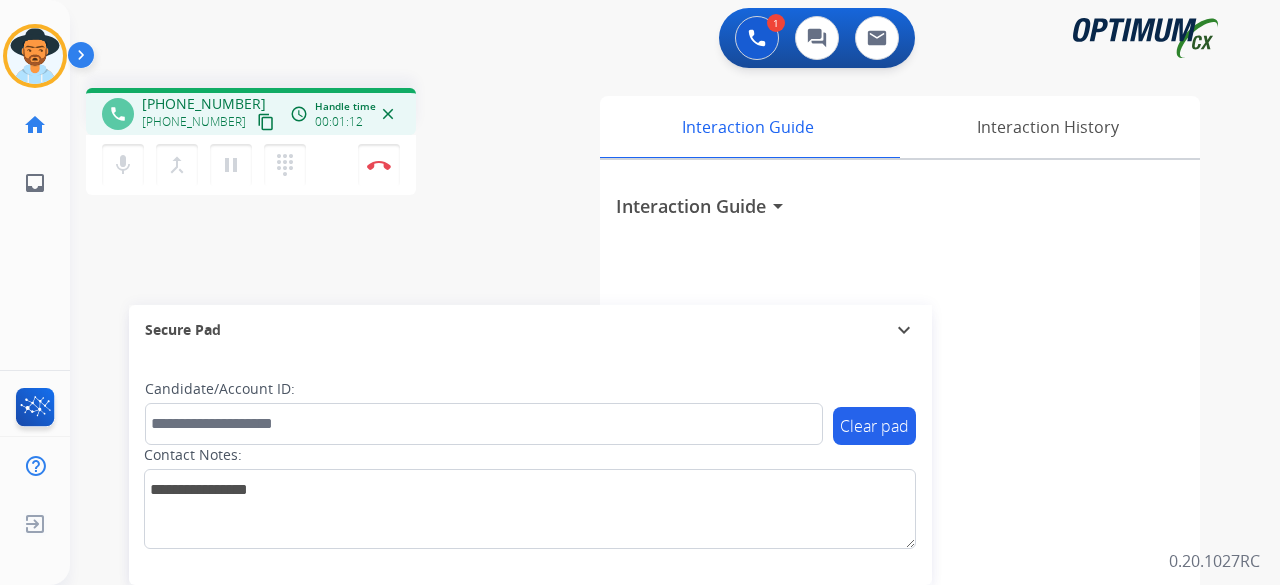 type 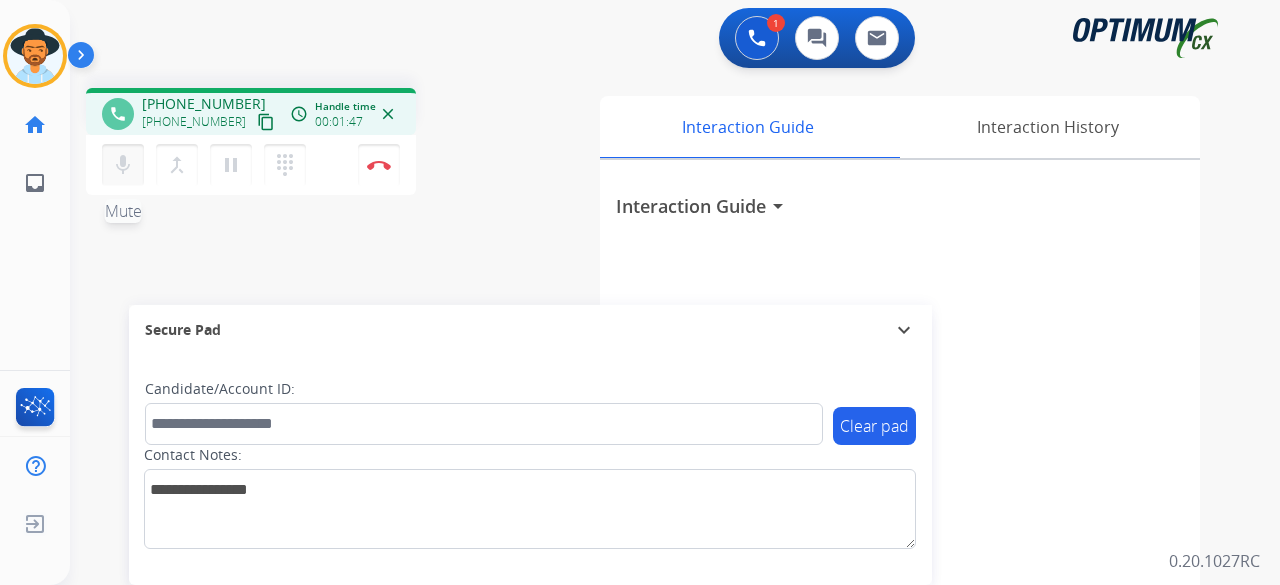 click on "mic" at bounding box center [123, 165] 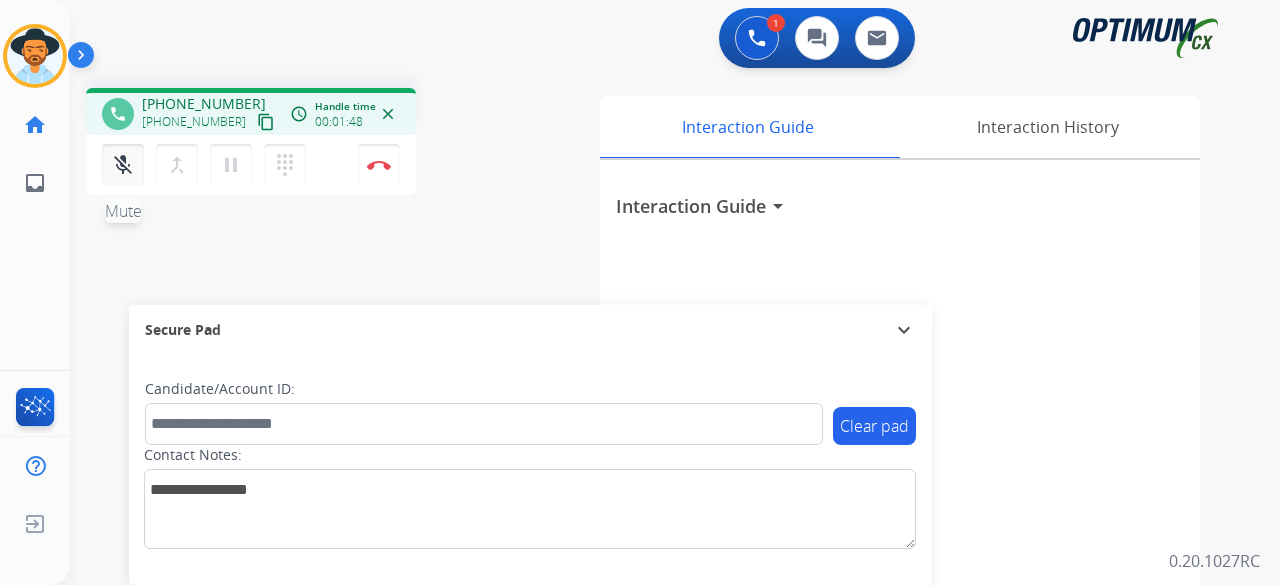 click on "mic_off" at bounding box center (123, 165) 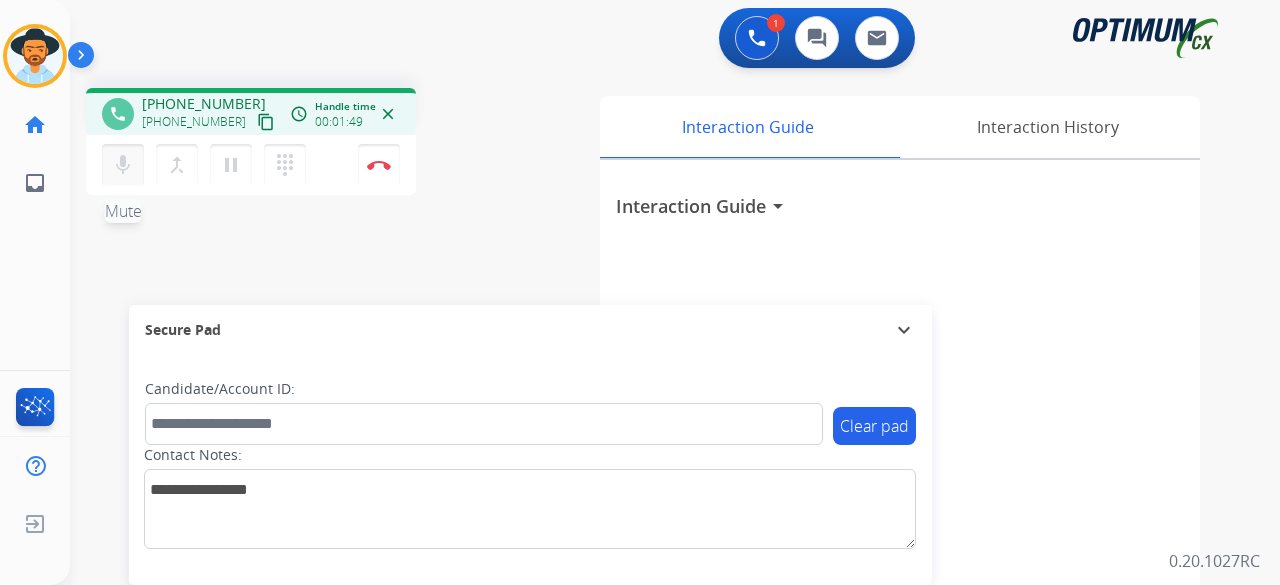 click on "mic" at bounding box center (123, 165) 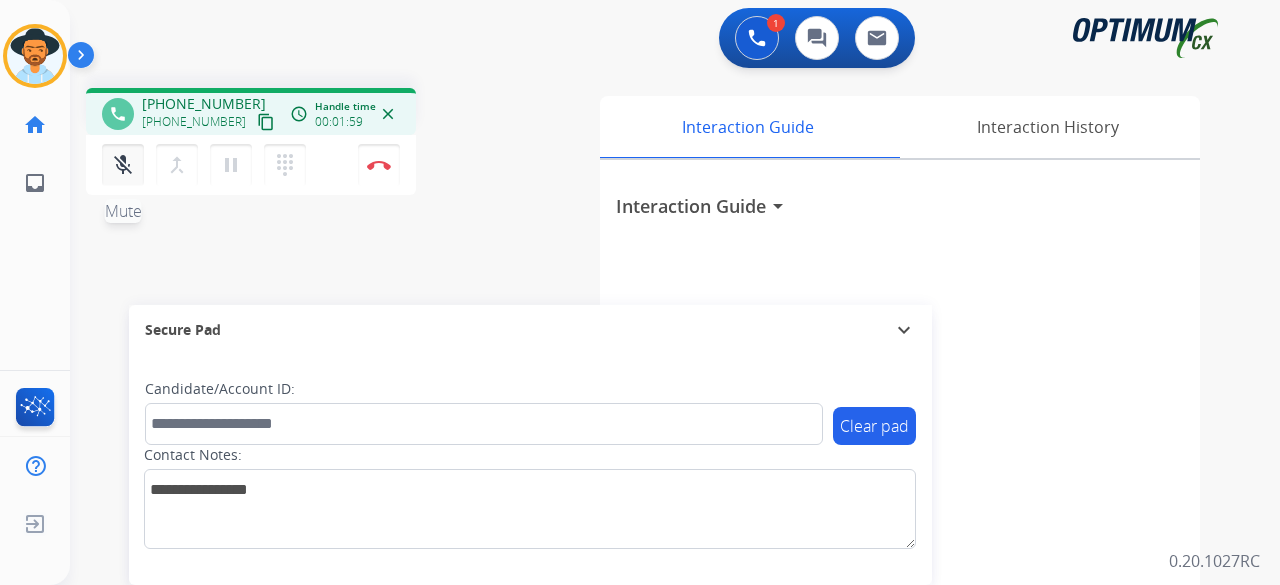 click on "mic_off Mute" at bounding box center [123, 165] 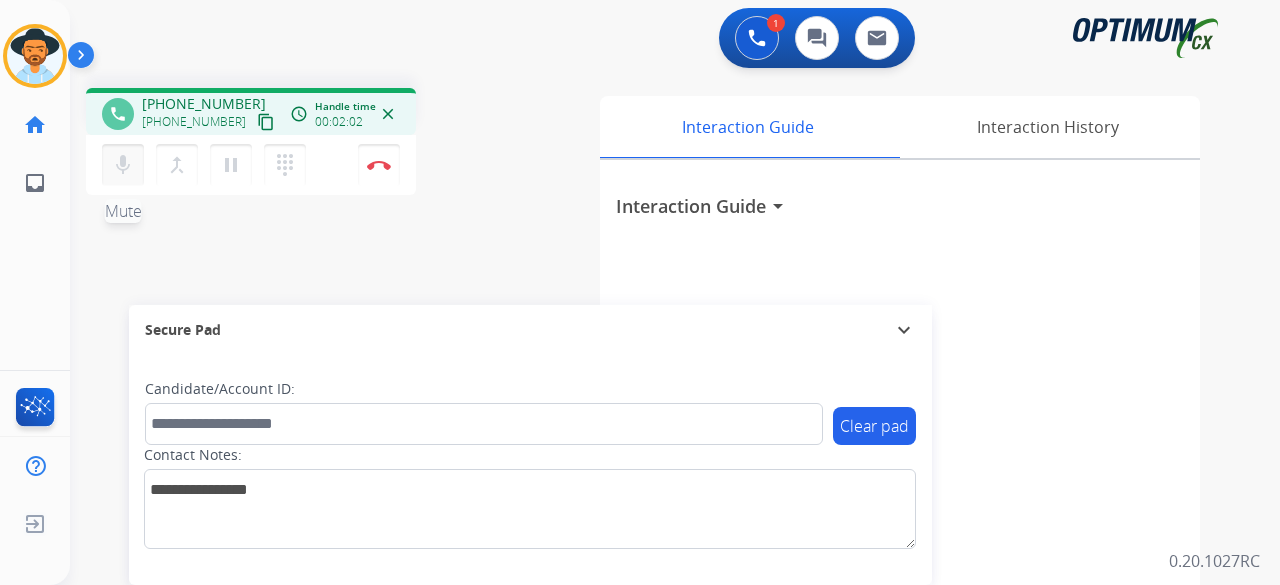 click on "mic Mute" at bounding box center [123, 165] 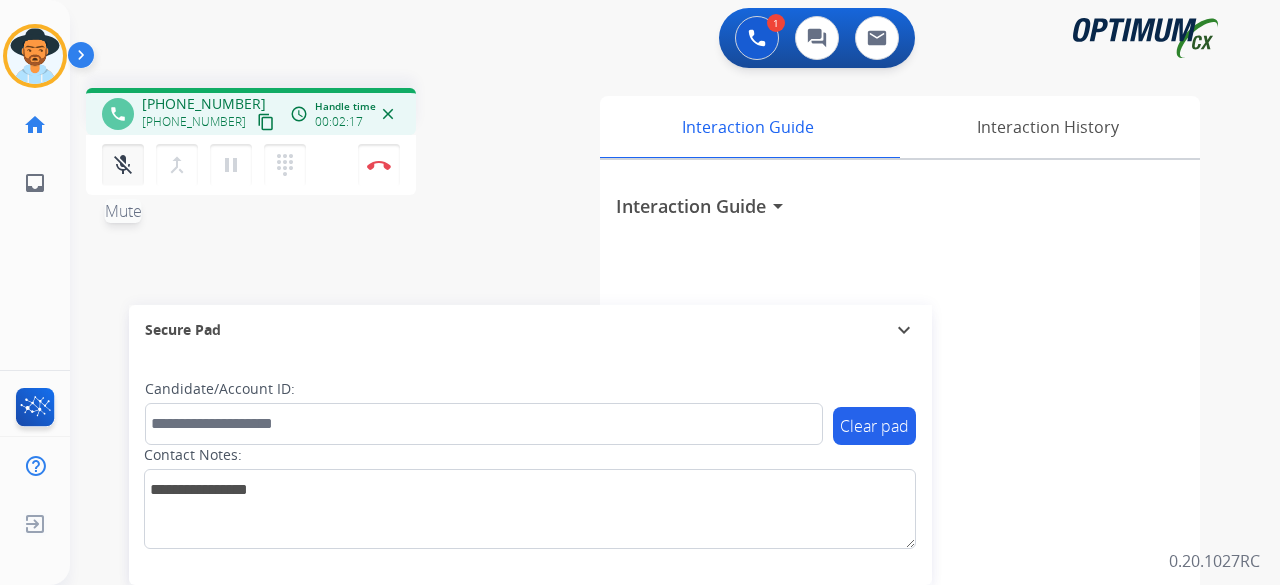 click on "mic_off Mute" at bounding box center (123, 165) 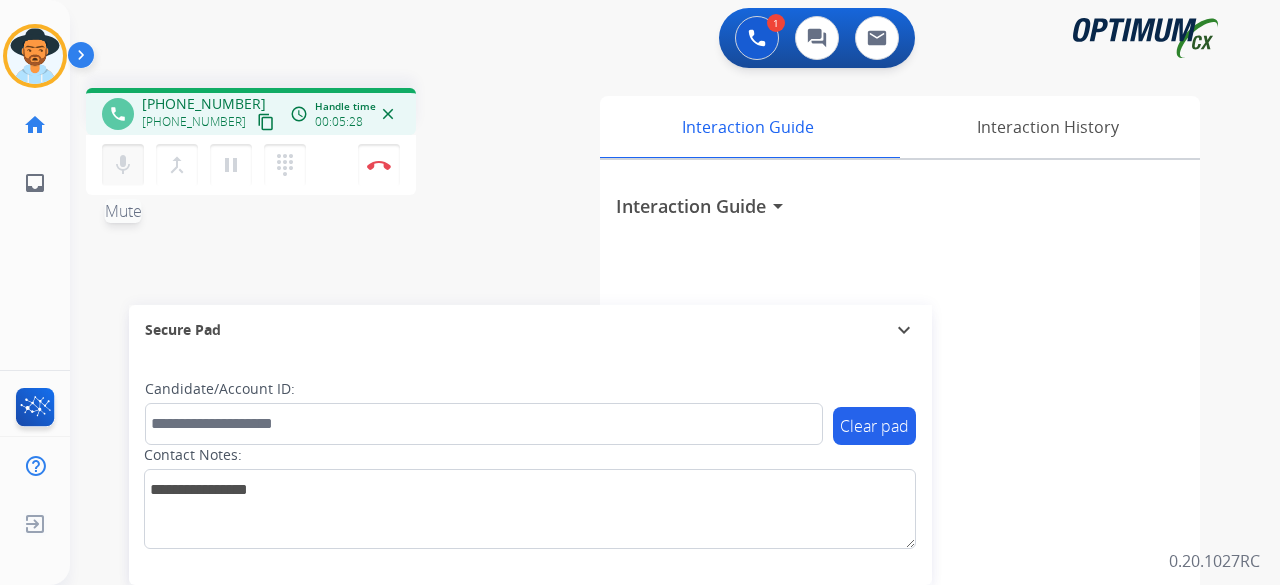click on "mic Mute merge_type Bridge pause Hold dialpad Dialpad Disconnect" at bounding box center [251, 165] 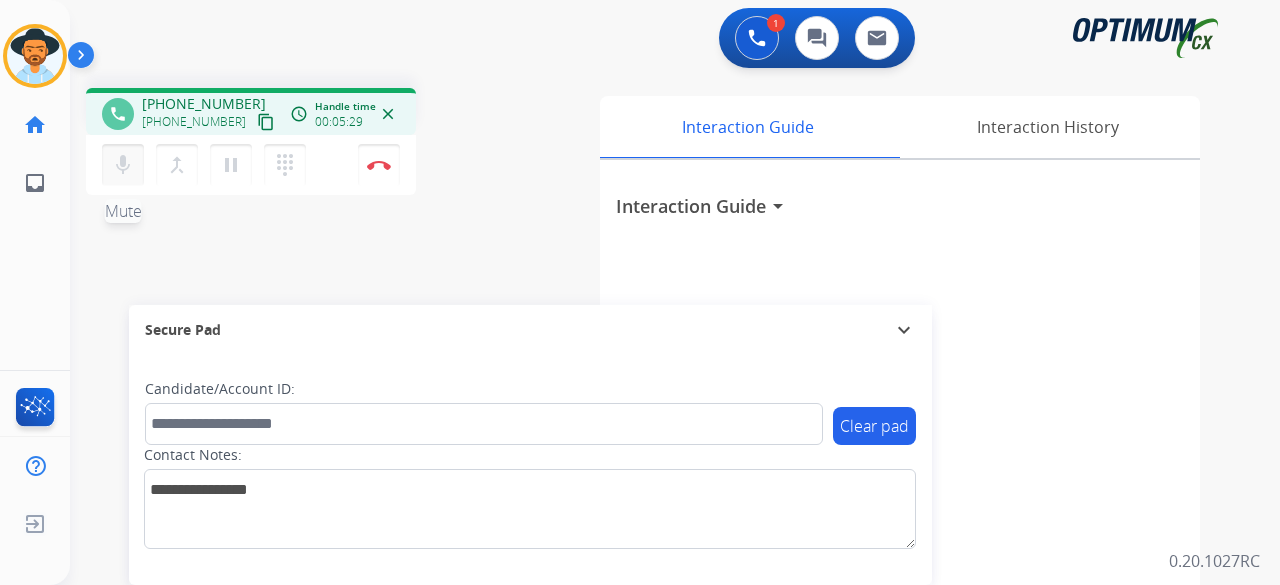 click on "mic Mute" at bounding box center (123, 165) 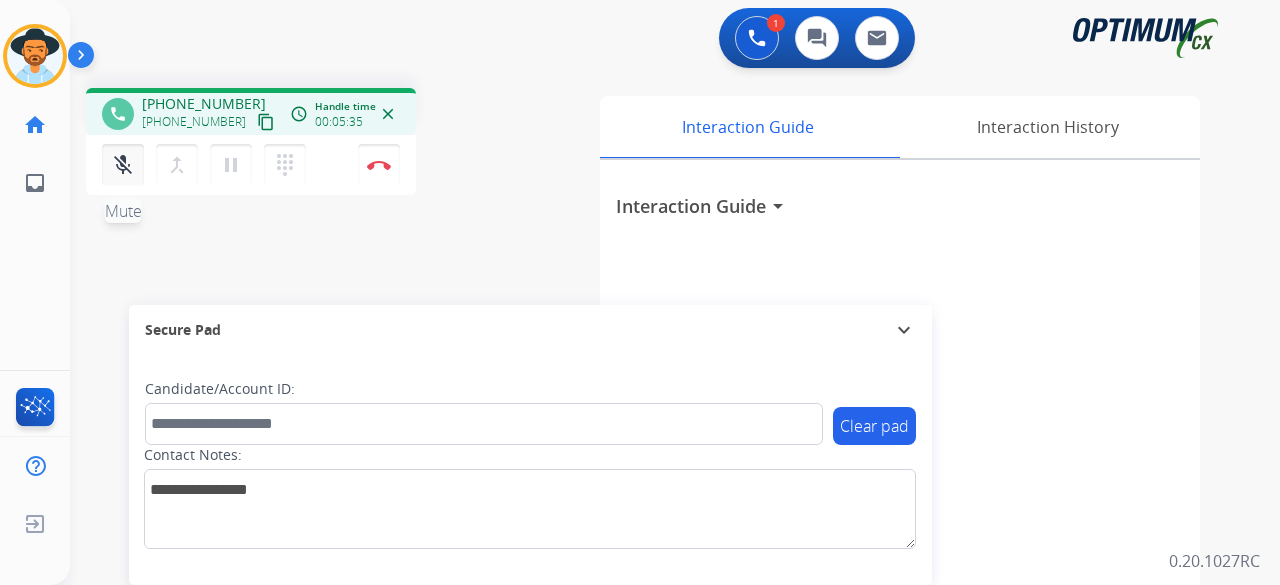 click on "mic_off" at bounding box center (123, 165) 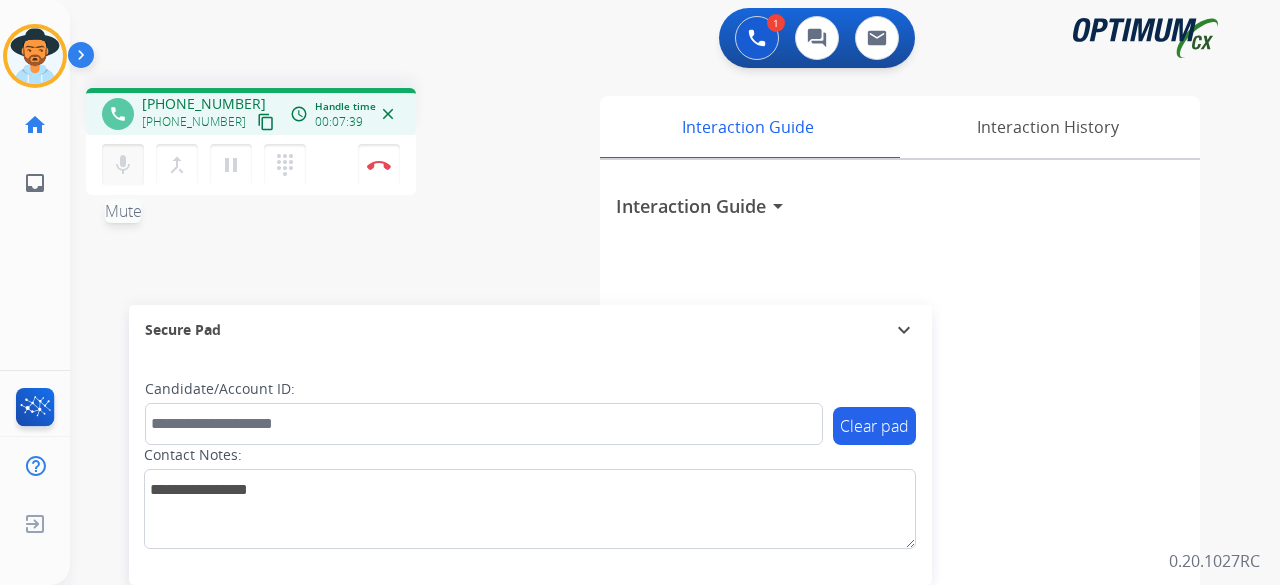 click on "mic" at bounding box center [123, 165] 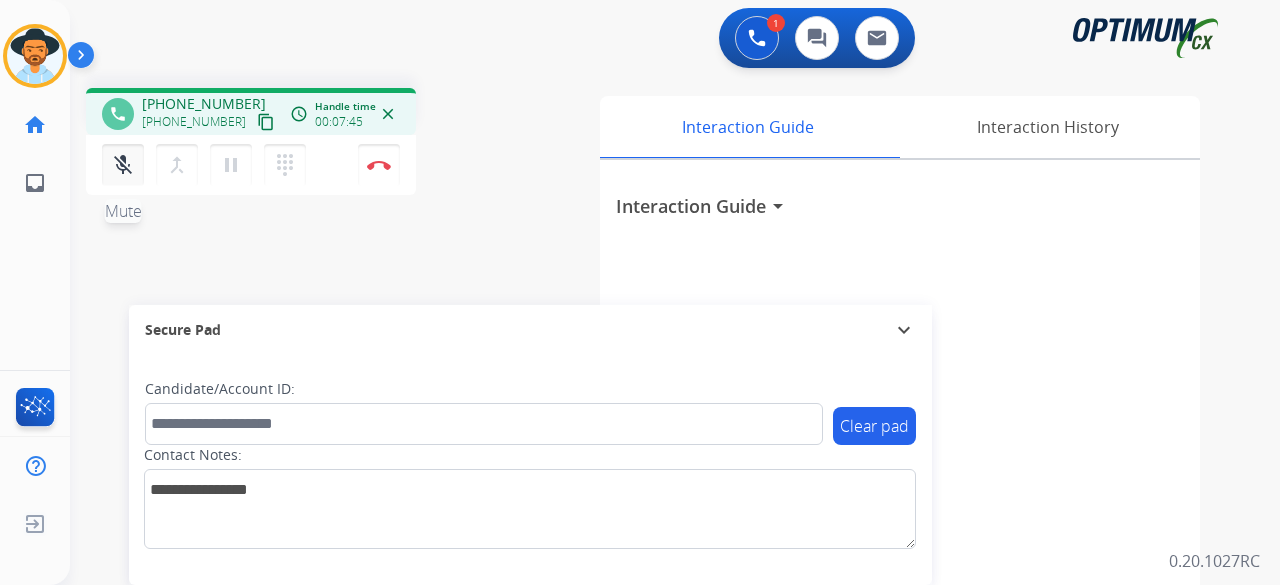 click on "mic_off" at bounding box center (123, 165) 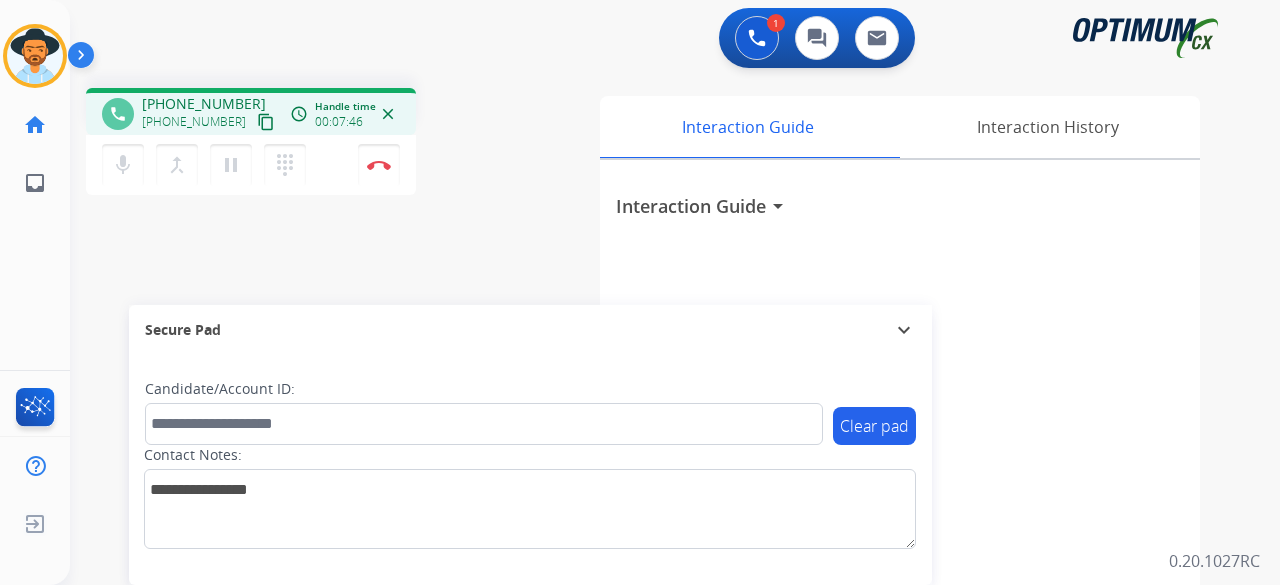 click on "phone [PHONE_NUMBER] [PHONE_NUMBER] content_copy access_time Call metrics Queue   00:09 Hold   00:00 Talk   07:47 Total   07:55 Handle time 00:07:46 close mic Mute merge_type Bridge pause Hold dialpad Dialpad Disconnect swap_horiz Break voice bridge close_fullscreen Connect 3-Way Call merge_type Separate 3-Way Call" at bounding box center (325, 144) 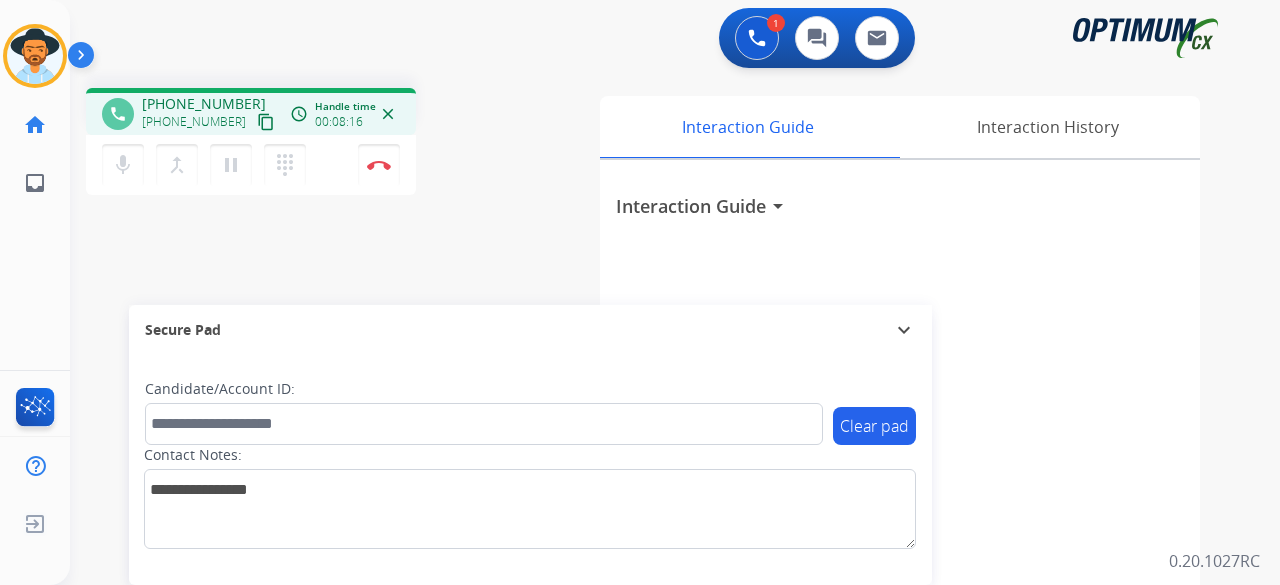 click on "phone [PHONE_NUMBER] [PHONE_NUMBER] content_copy access_time Call metrics Queue   00:09 Hold   00:00 Talk   08:17 Total   08:25 Handle time 00:08:16 close mic Mute merge_type Bridge pause Hold dialpad Dialpad Disconnect swap_horiz Break voice bridge close_fullscreen Connect 3-Way Call merge_type Separate 3-Way Call" at bounding box center [325, 144] 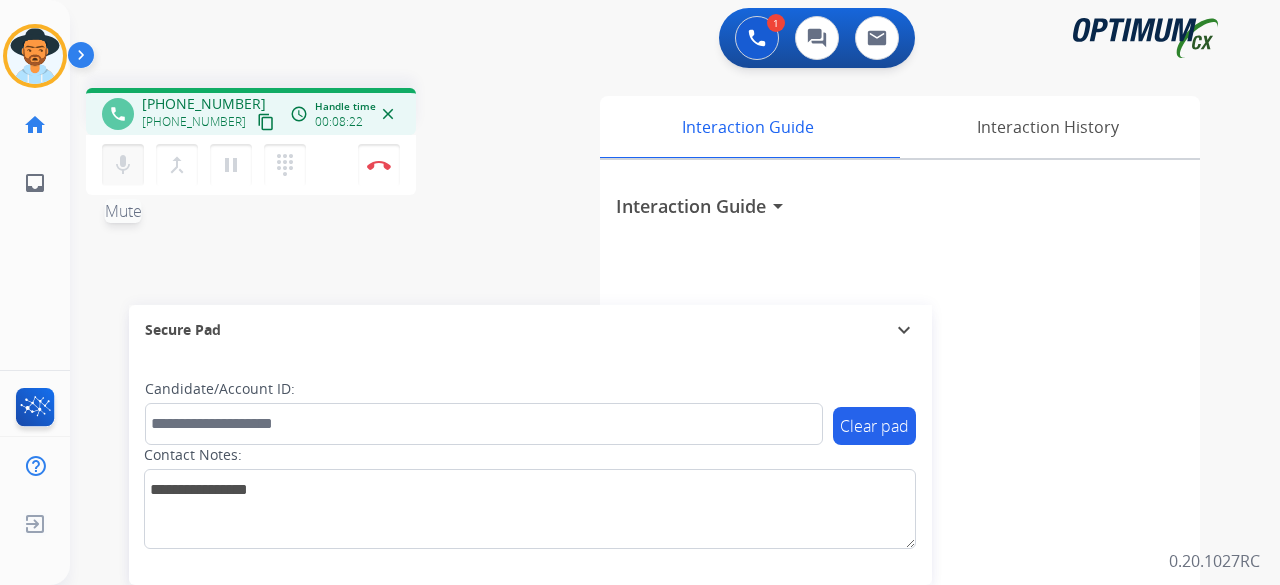 click on "mic" at bounding box center [123, 165] 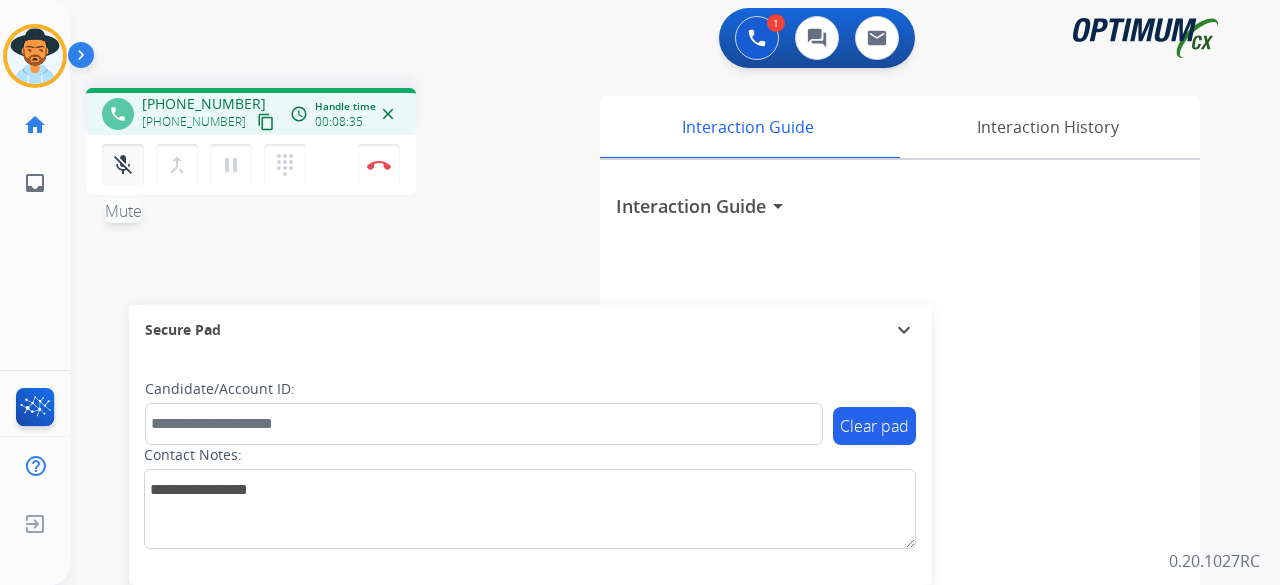 click on "mic_off" at bounding box center (123, 165) 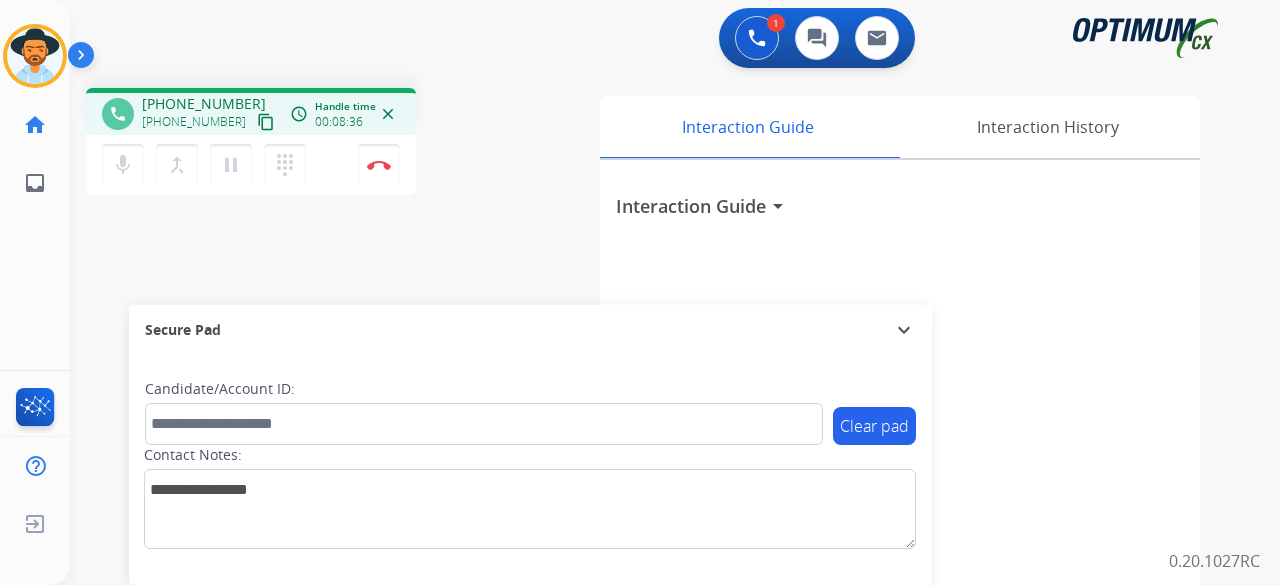 click on "phone [PHONE_NUMBER] [PHONE_NUMBER] content_copy access_time Call metrics Queue   00:09 Hold   00:00 Talk   08:37 Total   08:45 Handle time 00:08:36 close mic Mute merge_type Bridge pause Hold dialpad Dialpad Disconnect swap_horiz Break voice bridge close_fullscreen Connect 3-Way Call merge_type Separate 3-Way Call  Interaction Guide   Interaction History  Interaction Guide arrow_drop_down Secure Pad expand_more Clear pad Candidate/Account ID: Contact Notes:" at bounding box center (651, 489) 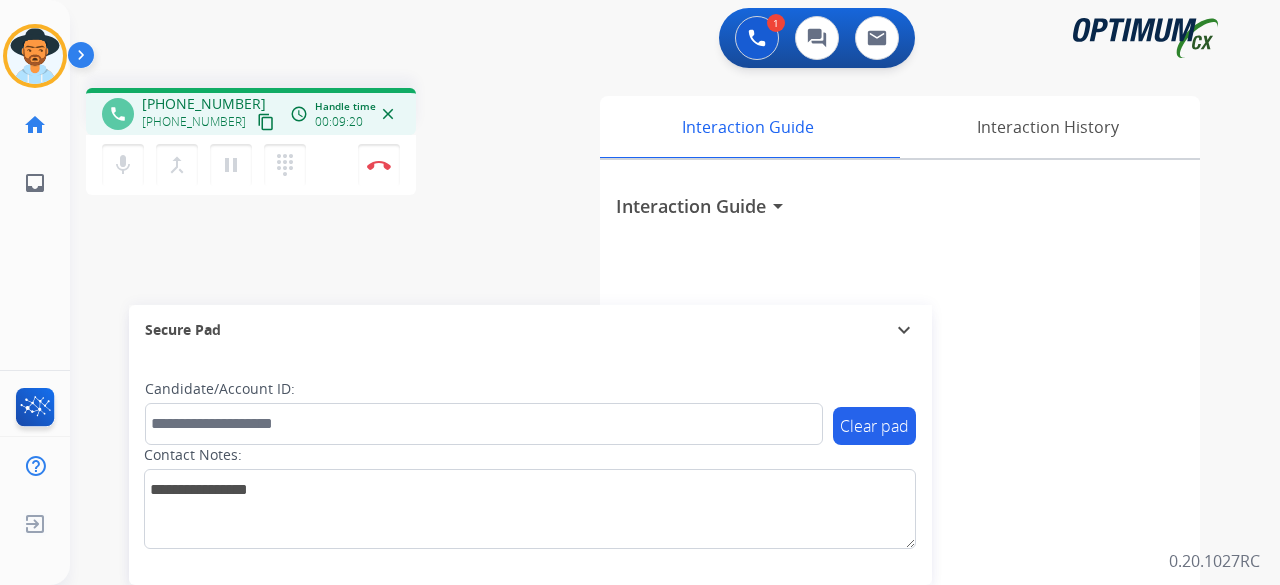 click on "phone [PHONE_NUMBER] [PHONE_NUMBER] content_copy access_time Call metrics Queue   00:09 Hold   00:00 Talk   09:21 Total   09:29 Handle time 00:09:20 close mic Mute merge_type Bridge pause Hold dialpad Dialpad Disconnect swap_horiz Break voice bridge close_fullscreen Connect 3-Way Call merge_type Separate 3-Way Call" at bounding box center (325, 144) 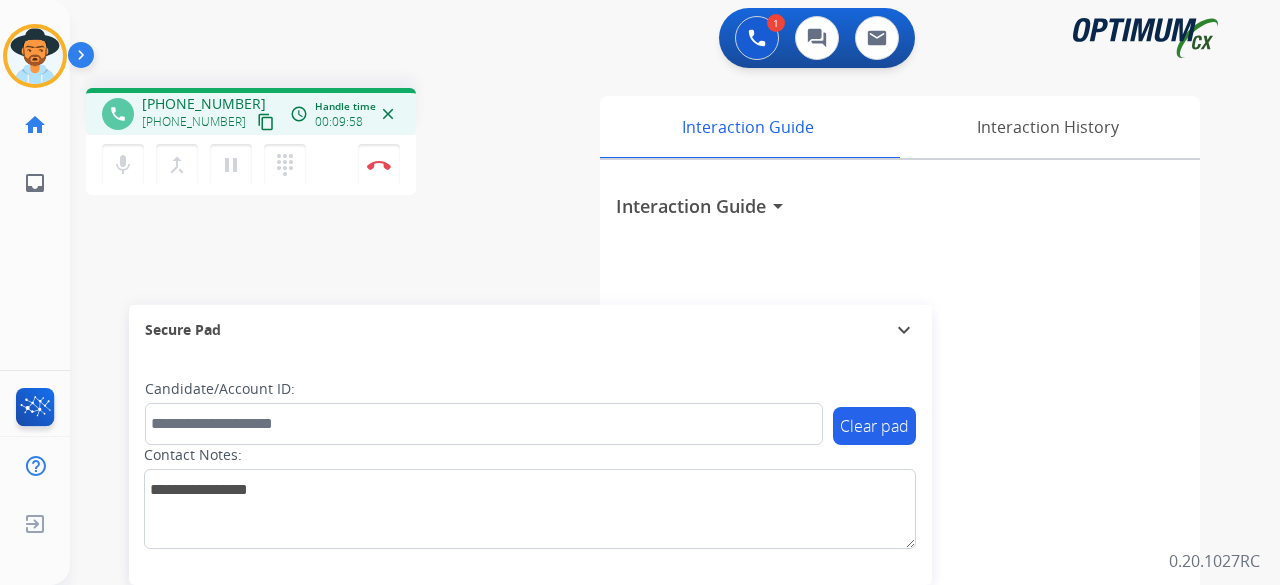 click on "phone [PHONE_NUMBER] [PHONE_NUMBER] content_copy access_time Call metrics Queue   00:09 Hold   00:00 Talk   09:59 Total   10:07 Handle time 00:09:58 close mic Mute merge_type Bridge pause Hold dialpad Dialpad Disconnect swap_horiz Break voice bridge close_fullscreen Connect 3-Way Call merge_type Separate 3-Way Call  Interaction Guide   Interaction History  Interaction Guide arrow_drop_down Secure Pad expand_more Clear pad Candidate/Account ID: Contact Notes:" at bounding box center [651, 489] 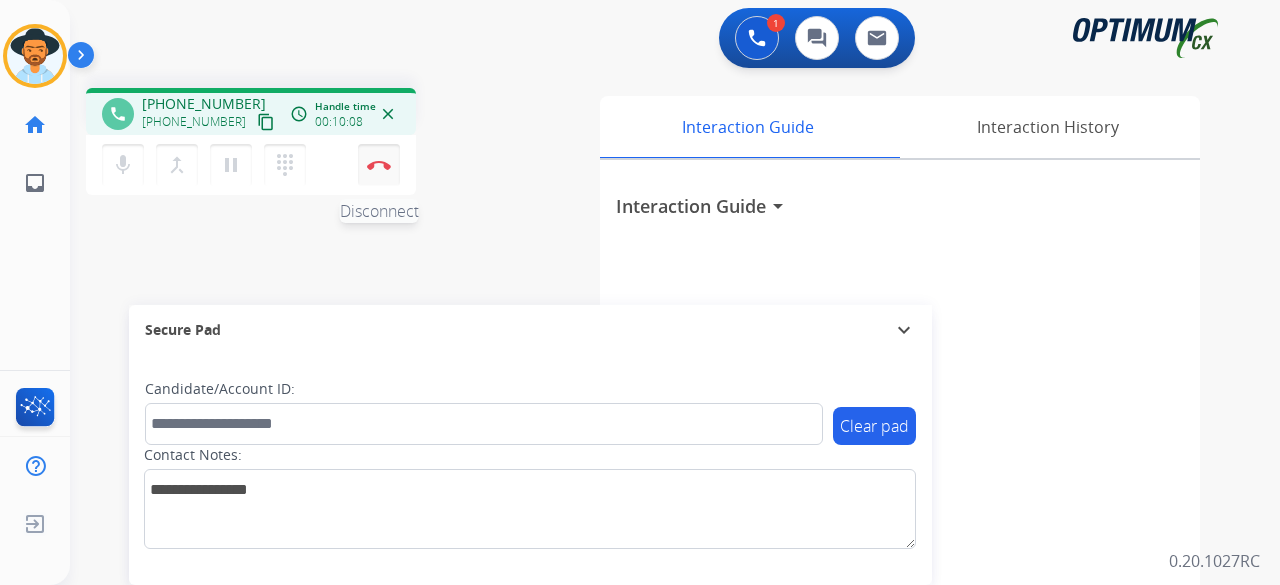 click at bounding box center (379, 165) 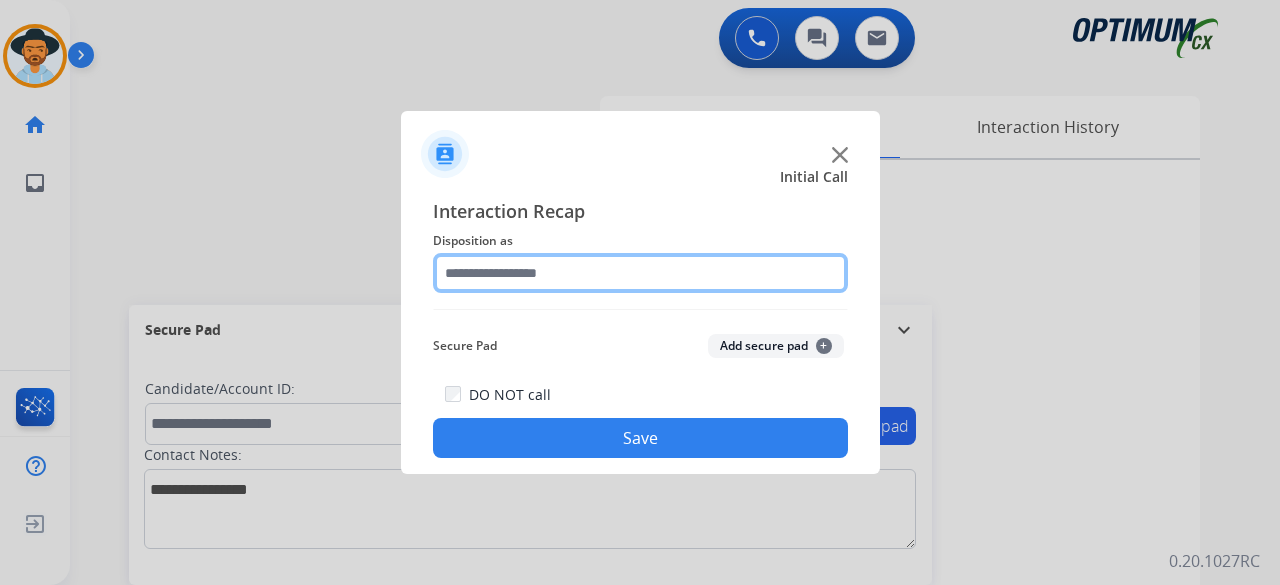click 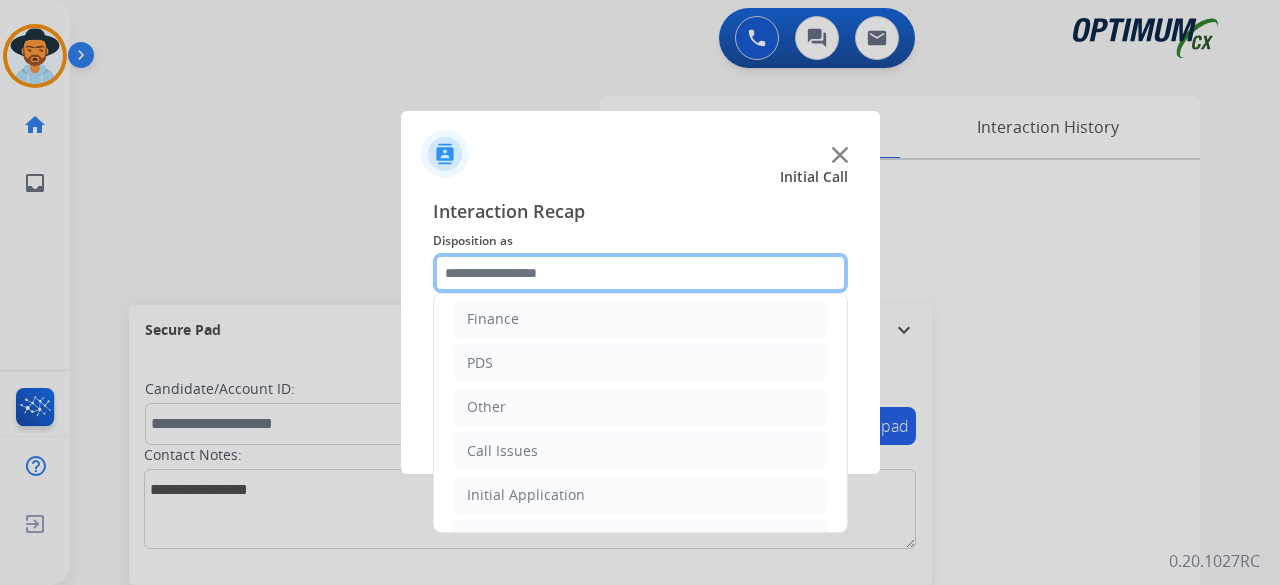 scroll, scrollTop: 130, scrollLeft: 0, axis: vertical 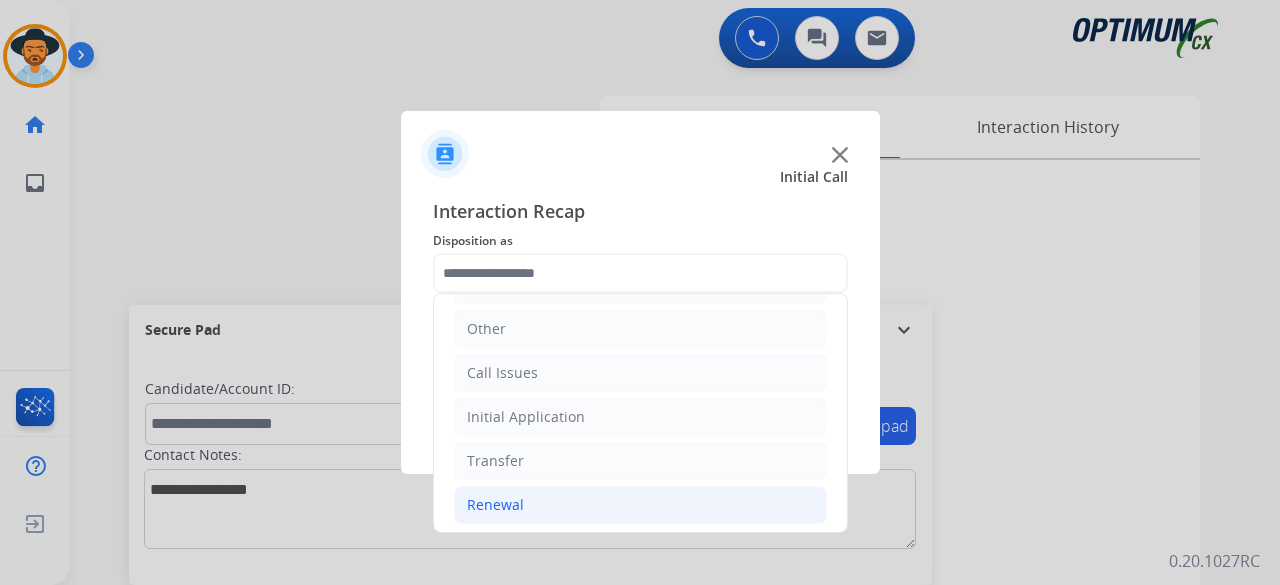 click on "Renewal" 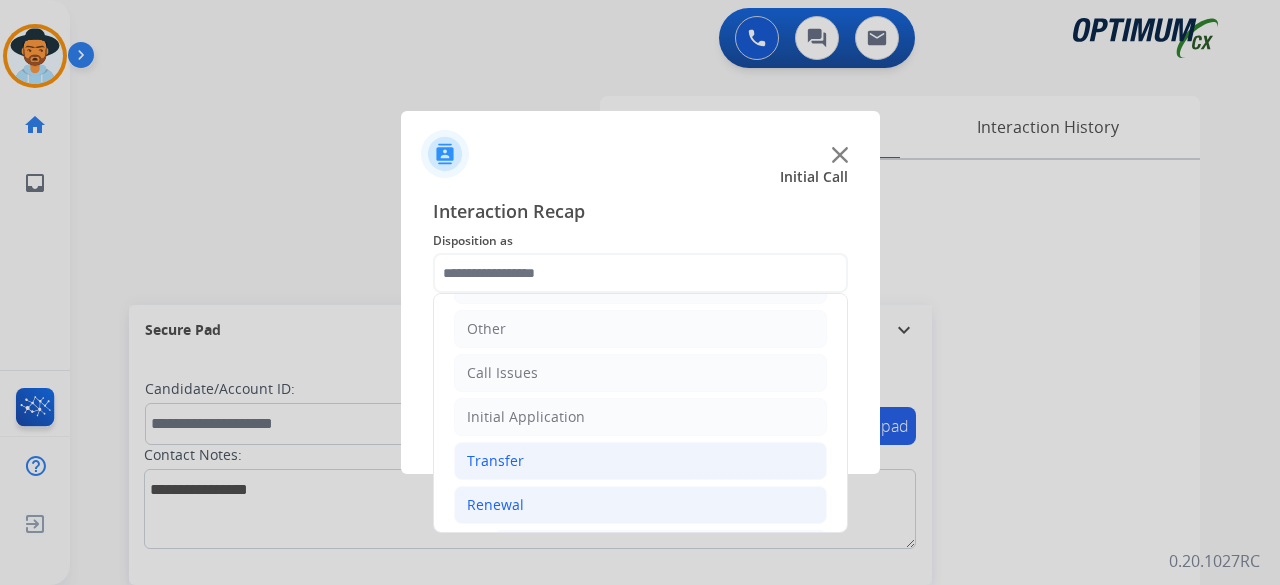 click on "Transfer" 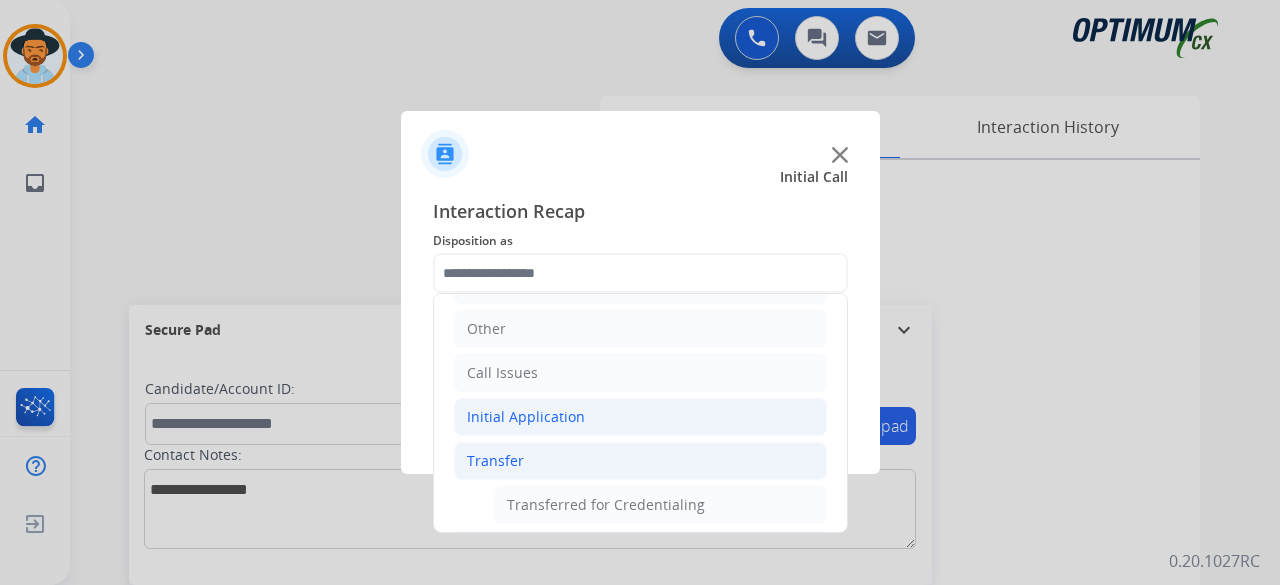 click on "Initial Application" 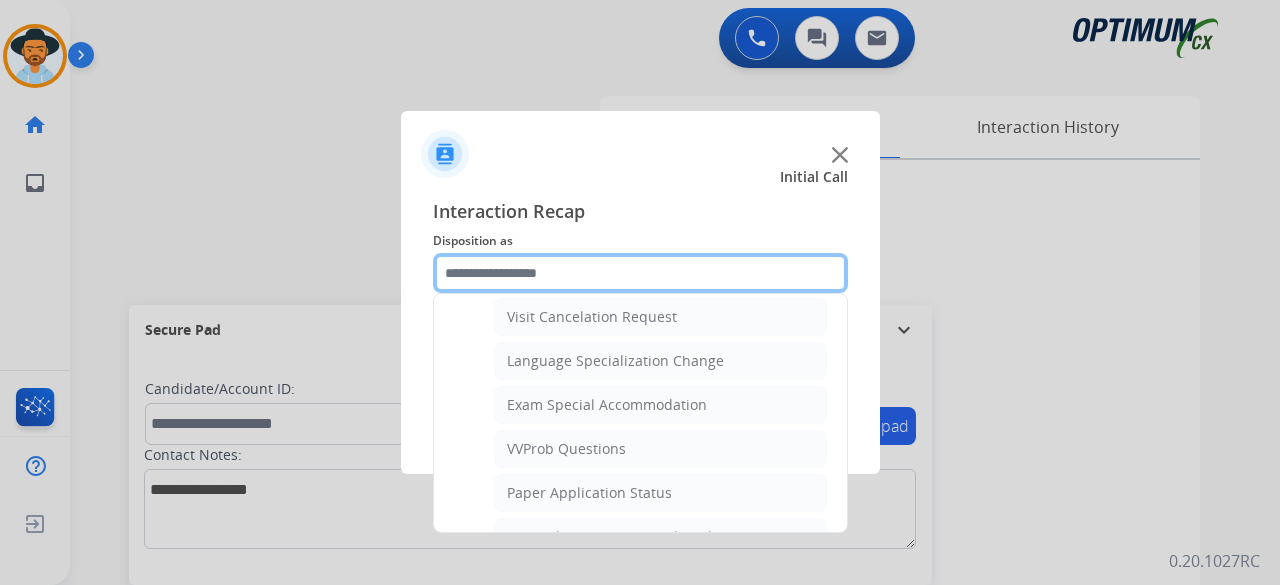 scroll, scrollTop: 980, scrollLeft: 0, axis: vertical 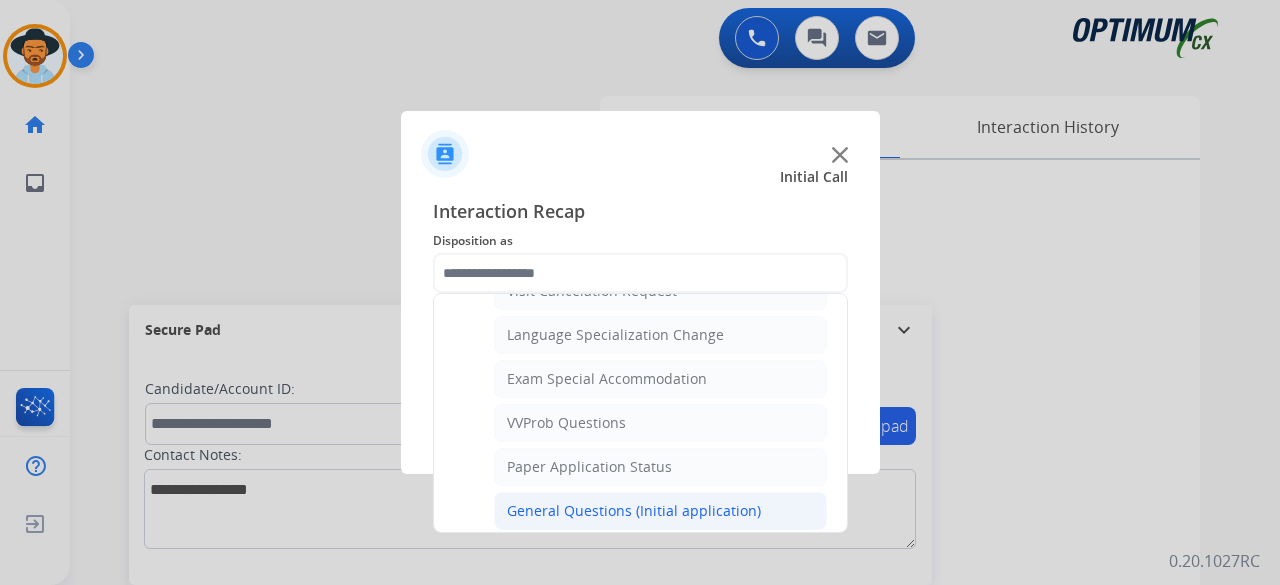 click on "General Questions (Initial application)" 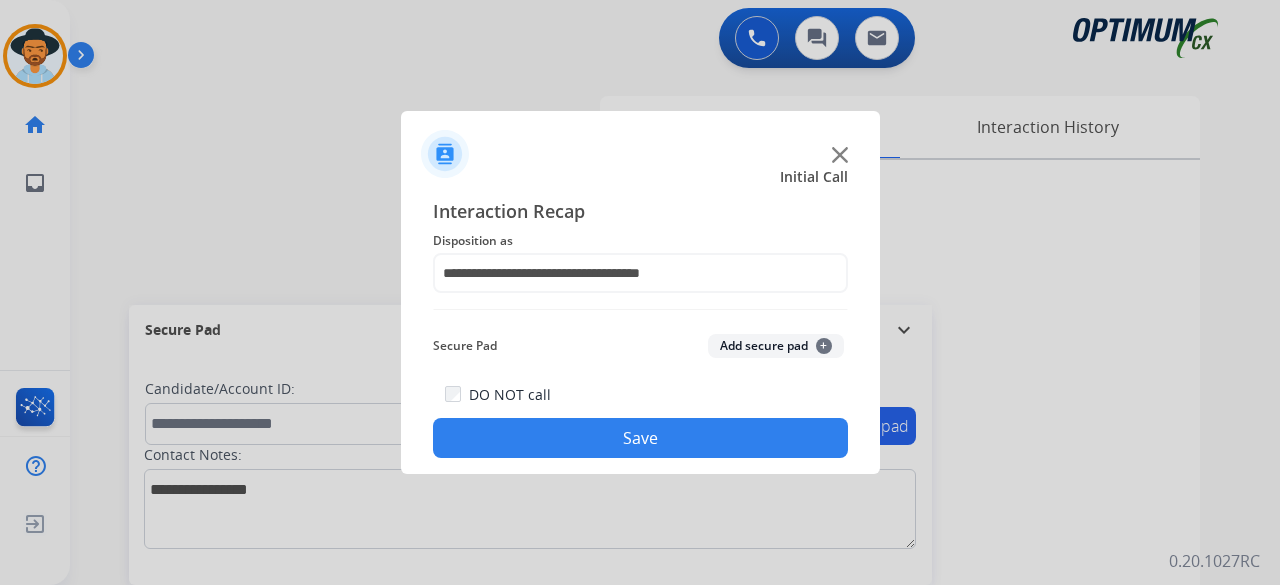 click on "Add secure pad  +" 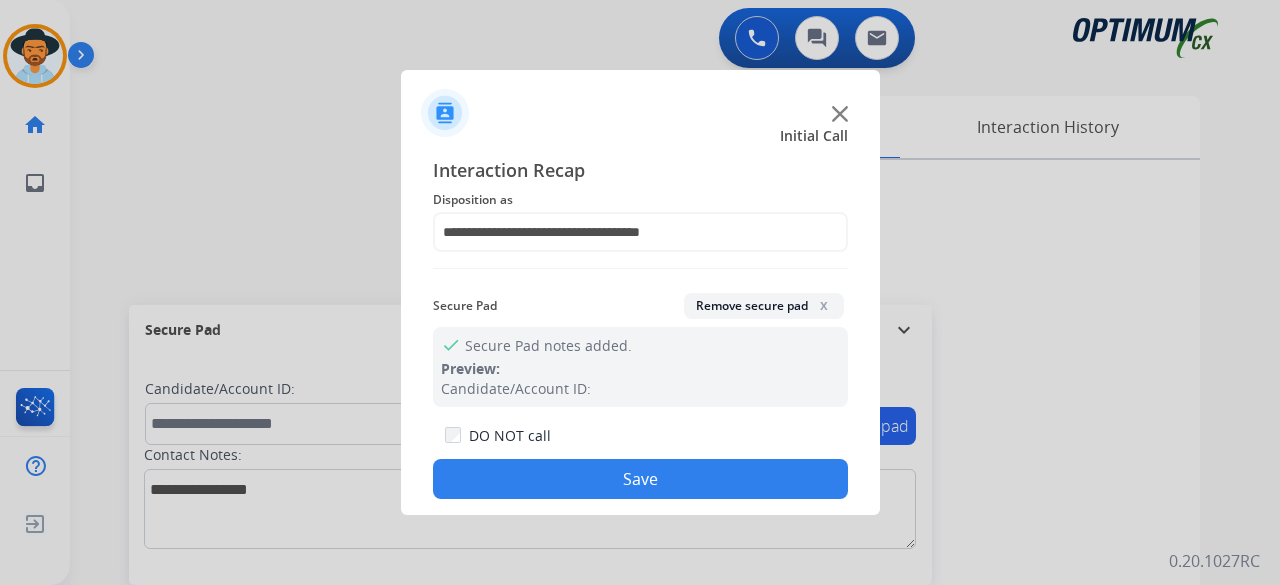 click on "Save" 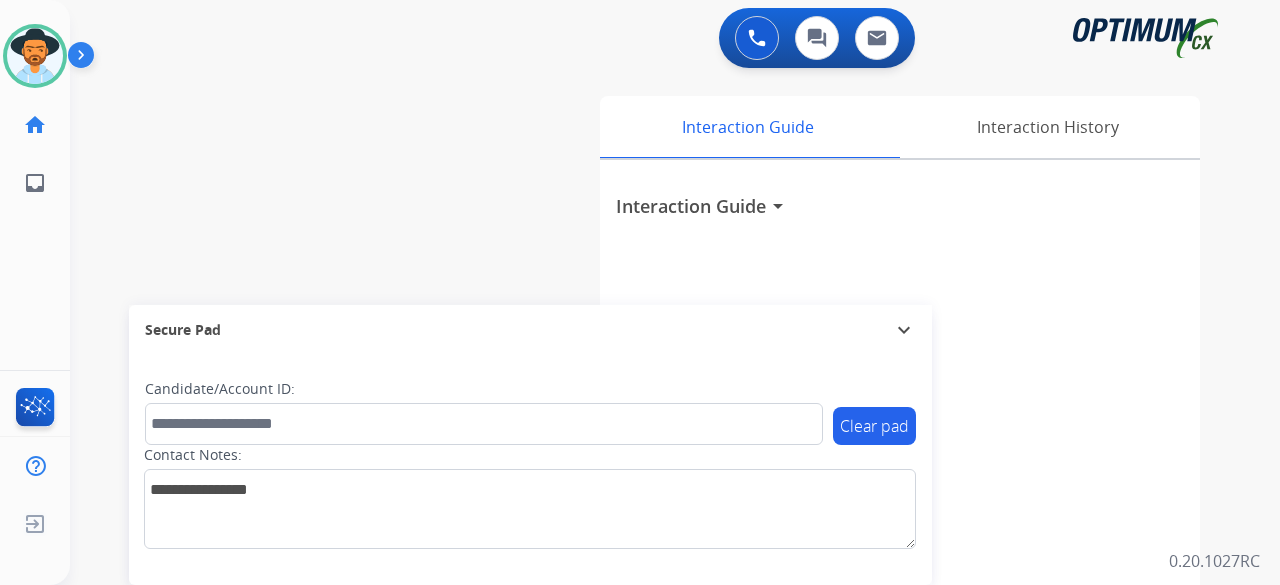 click on "swap_horiz Break voice bridge close_fullscreen Connect 3-Way Call merge_type Separate 3-Way Call  Interaction Guide   Interaction History  Interaction Guide arrow_drop_down Secure Pad expand_more Clear pad Candidate/Account ID: Contact Notes:" at bounding box center (651, 489) 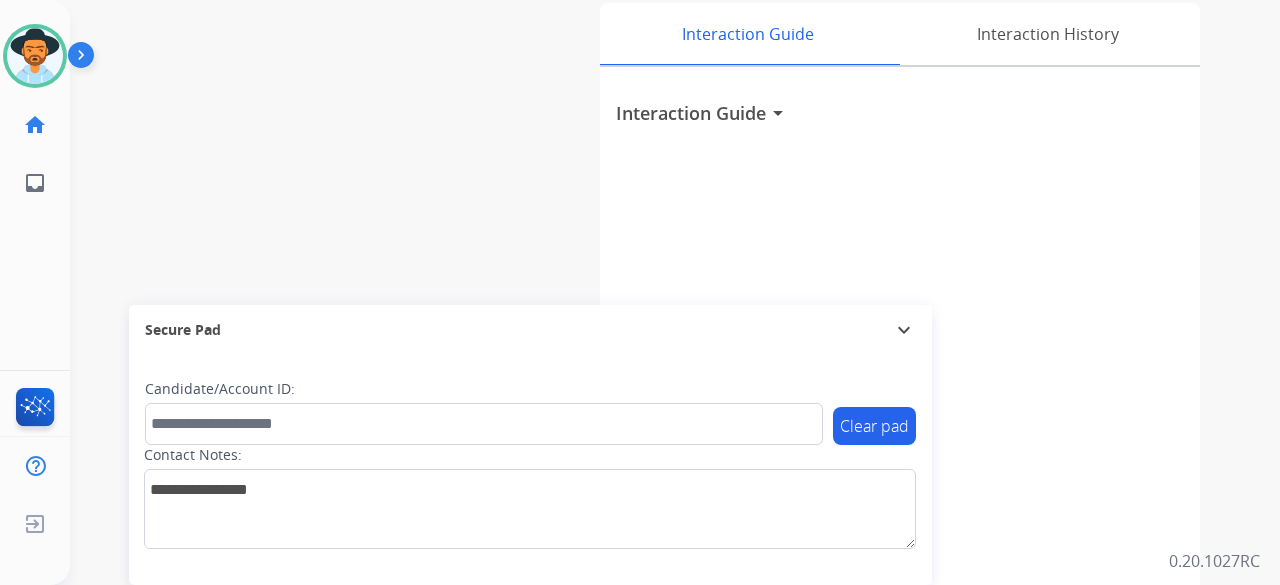 scroll, scrollTop: 0, scrollLeft: 0, axis: both 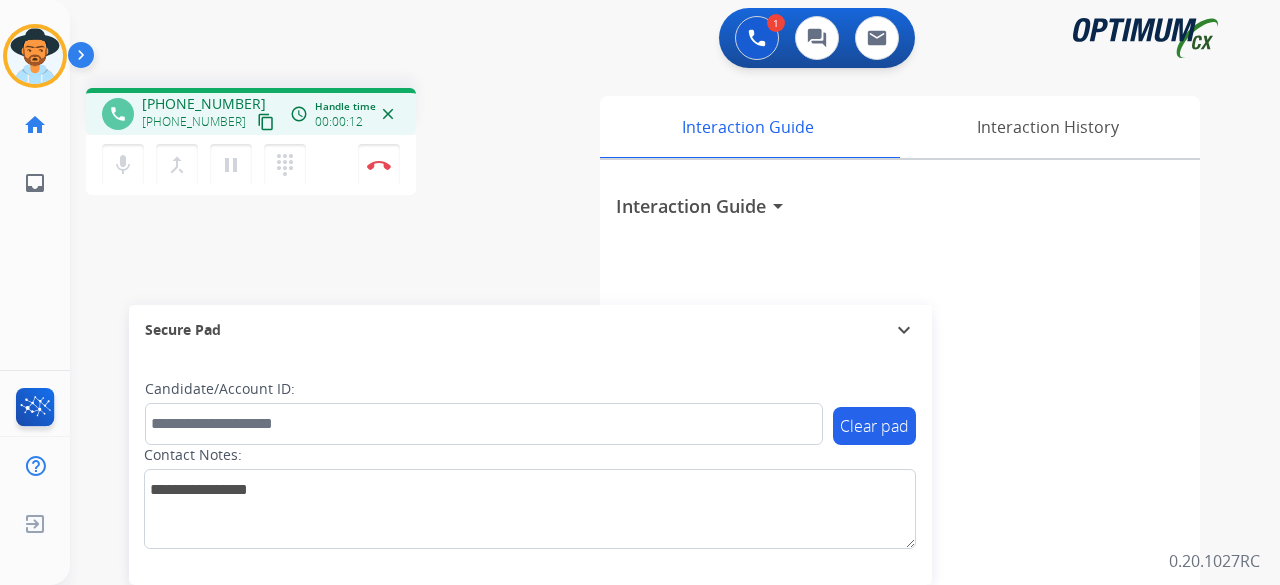 click on "content_copy" at bounding box center (266, 122) 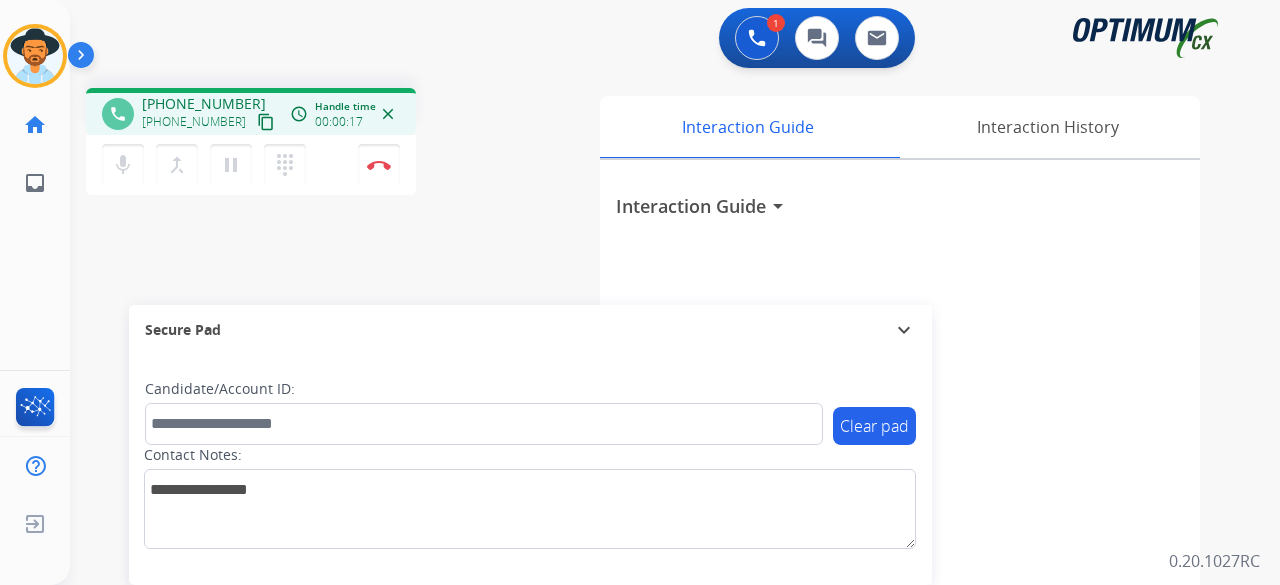 click on "content_copy" at bounding box center (266, 122) 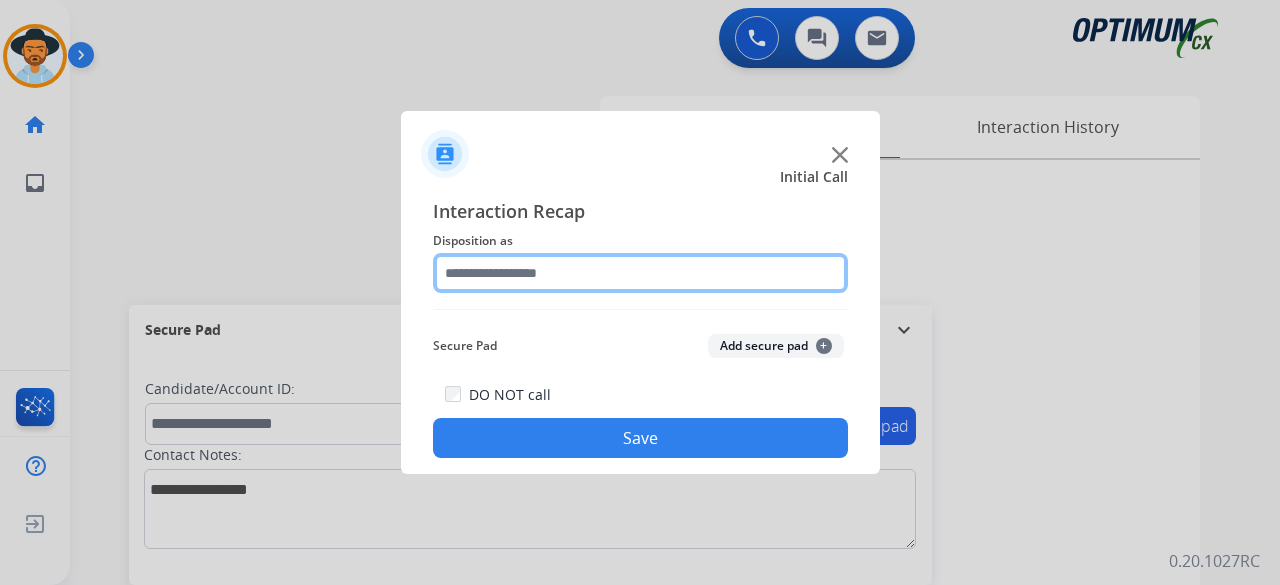 click 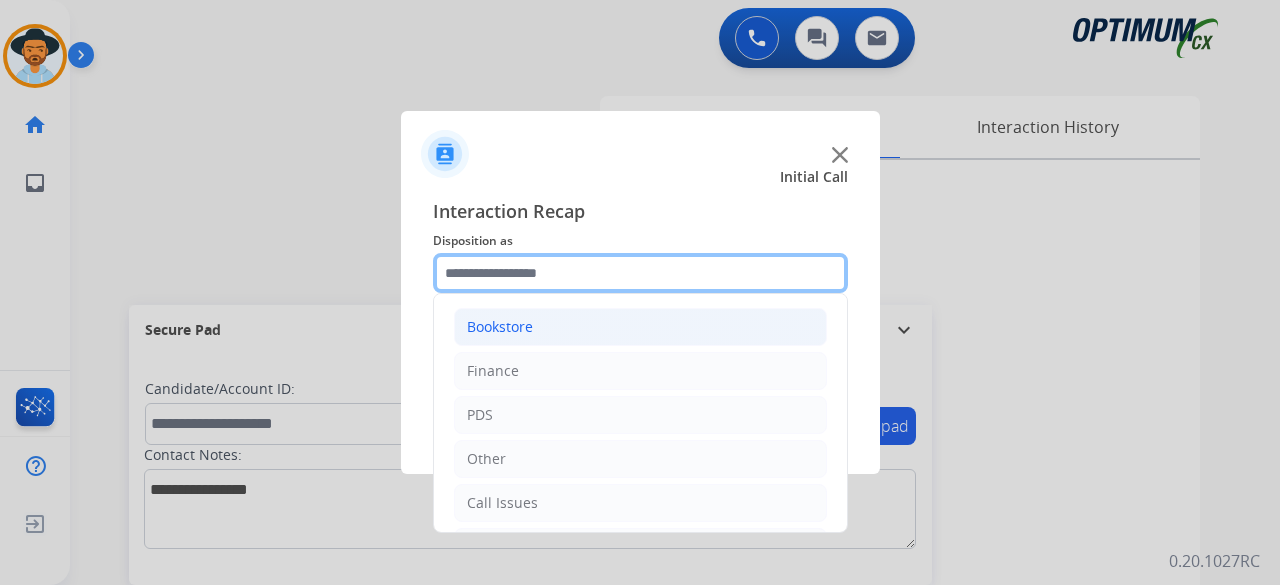 scroll, scrollTop: 130, scrollLeft: 0, axis: vertical 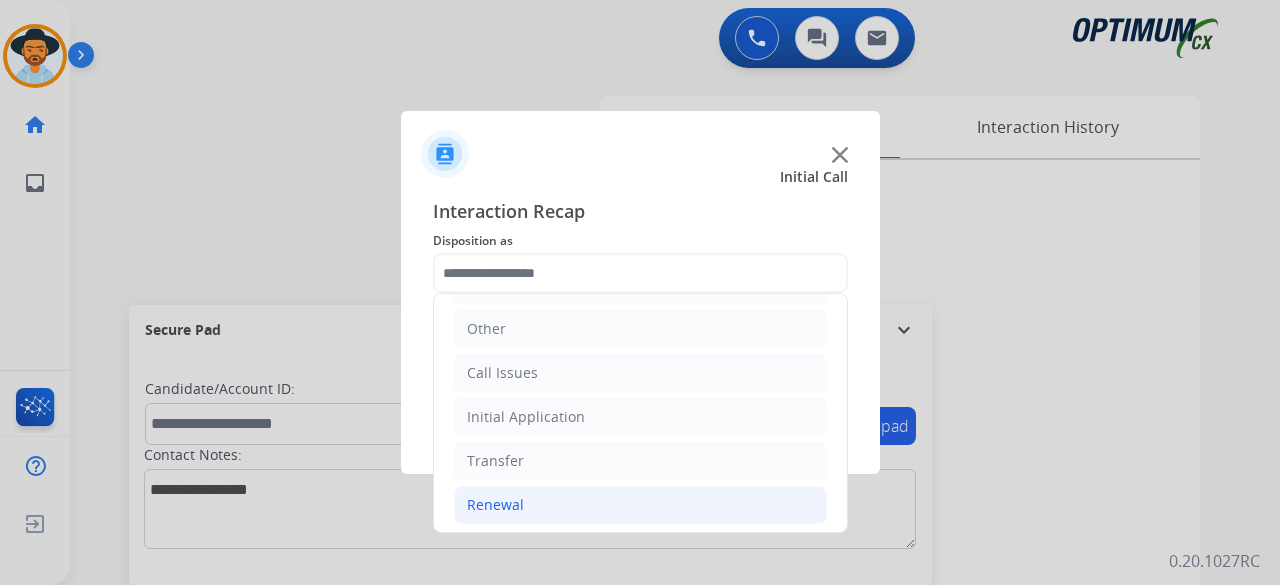 click on "Renewal" 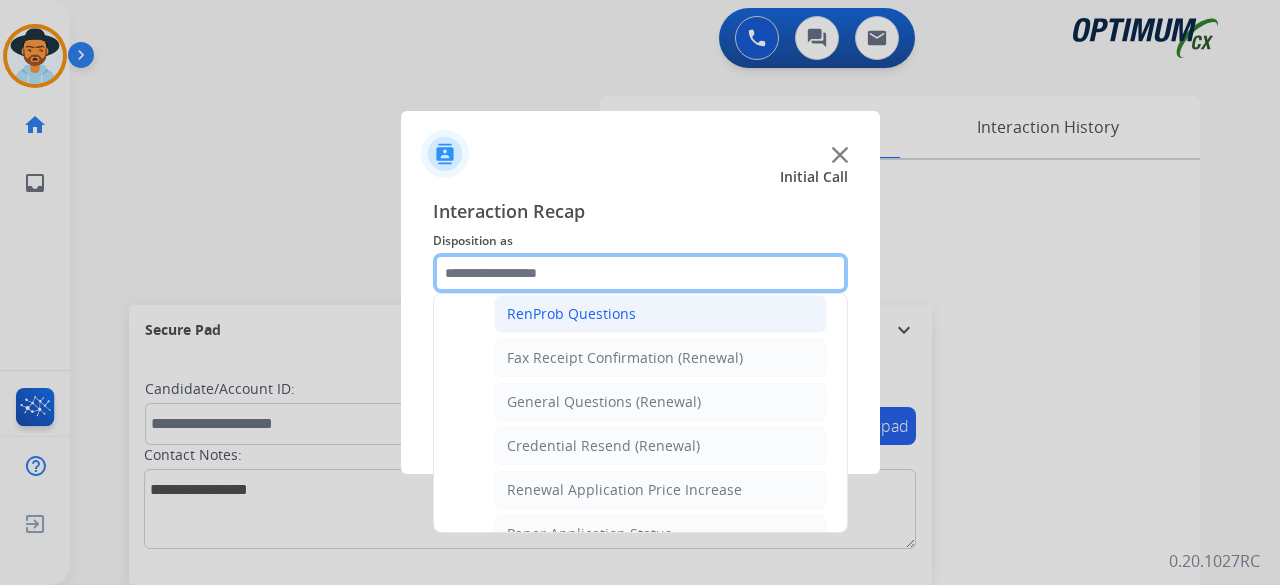 scroll, scrollTop: 524, scrollLeft: 0, axis: vertical 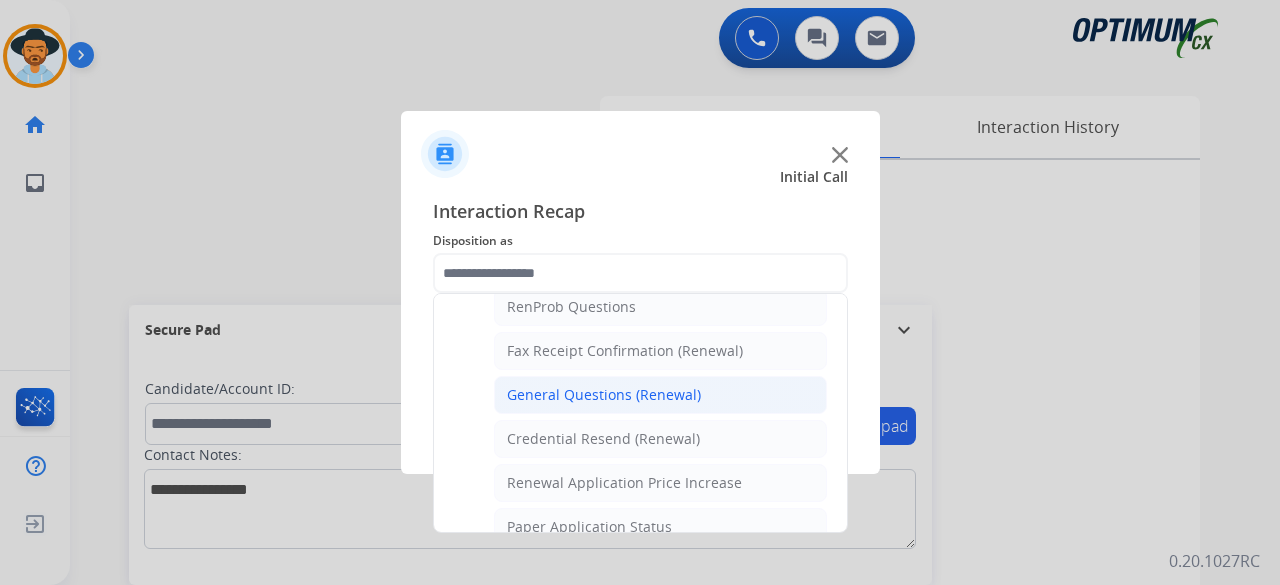 click on "General Questions (Renewal)" 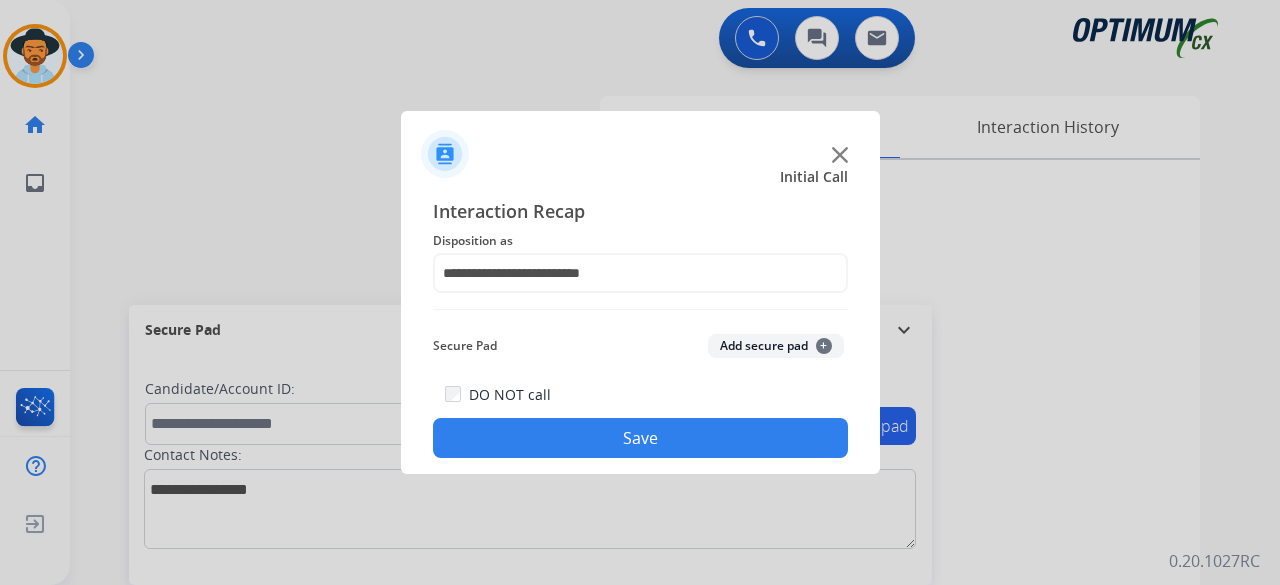 click on "Add secure pad  +" 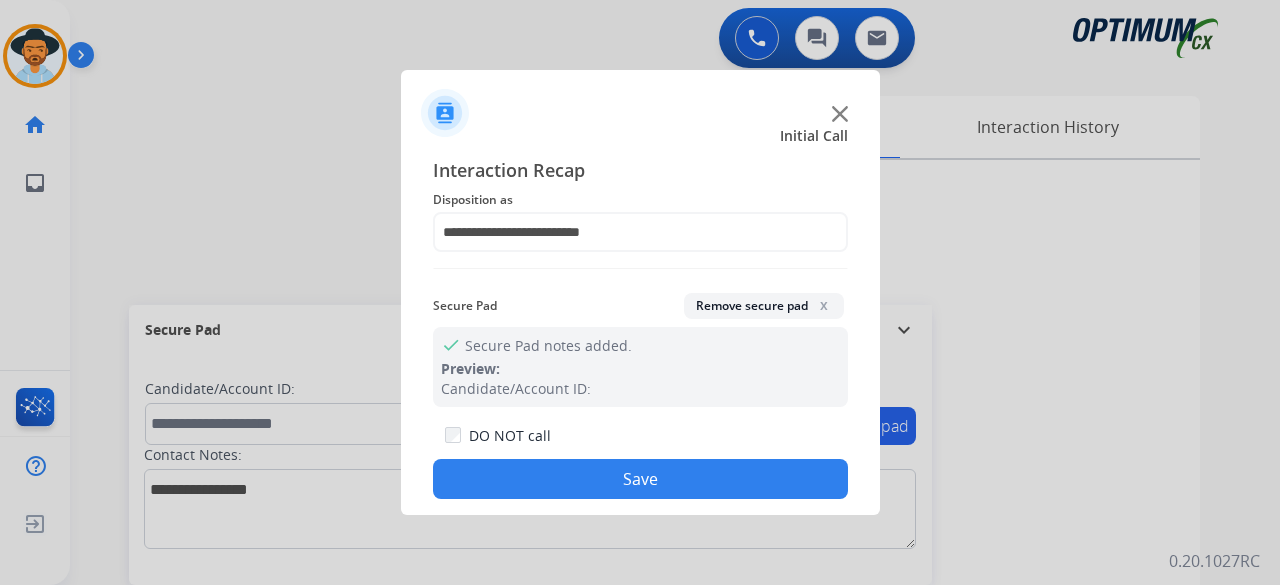 click on "Save" 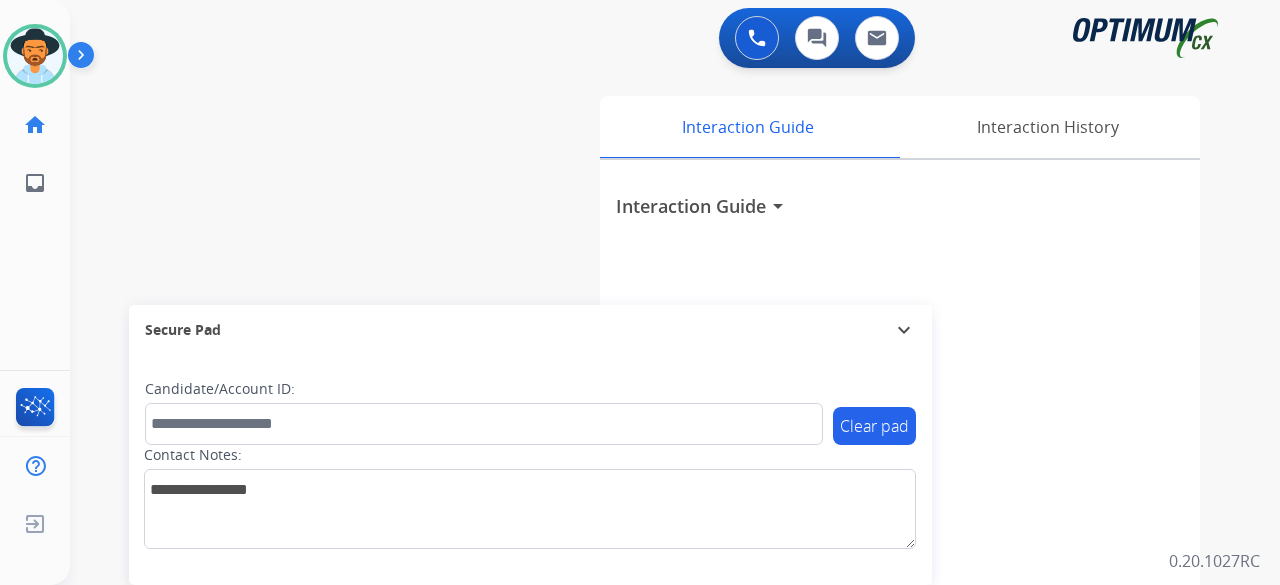 click on "swap_horiz Break voice bridge close_fullscreen Connect 3-Way Call merge_type Separate 3-Way Call  Interaction Guide   Interaction History  Interaction Guide arrow_drop_down Secure Pad expand_more Clear pad Candidate/Account ID: Contact Notes:" at bounding box center [651, 489] 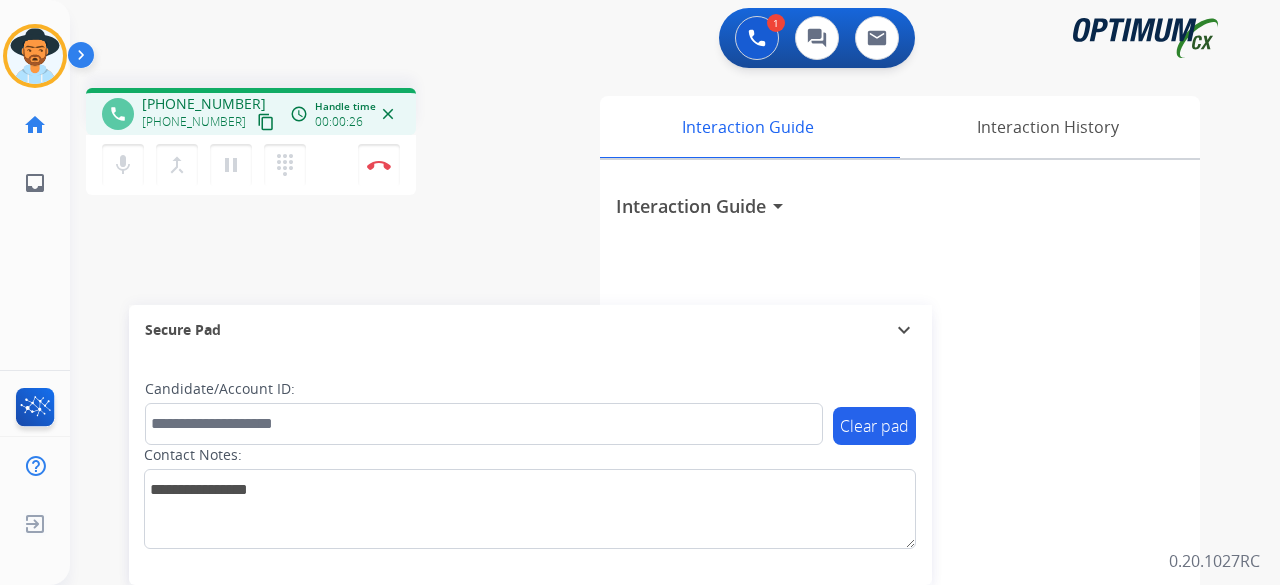 click on "content_copy" at bounding box center (266, 122) 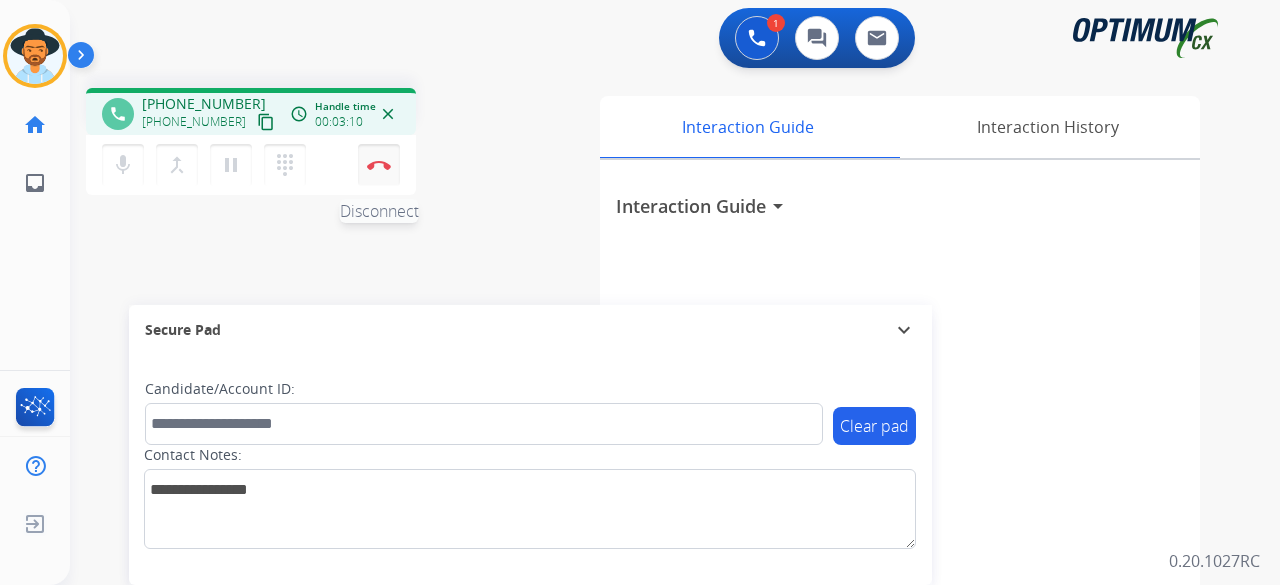 click on "Disconnect" at bounding box center (379, 165) 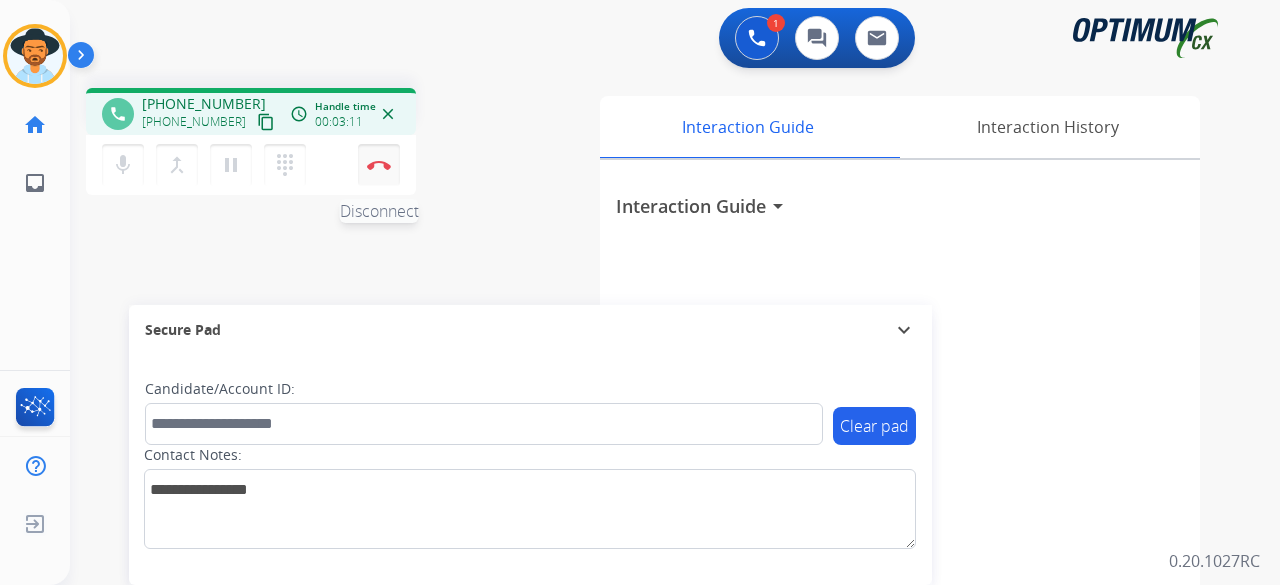 click on "Disconnect" at bounding box center [379, 165] 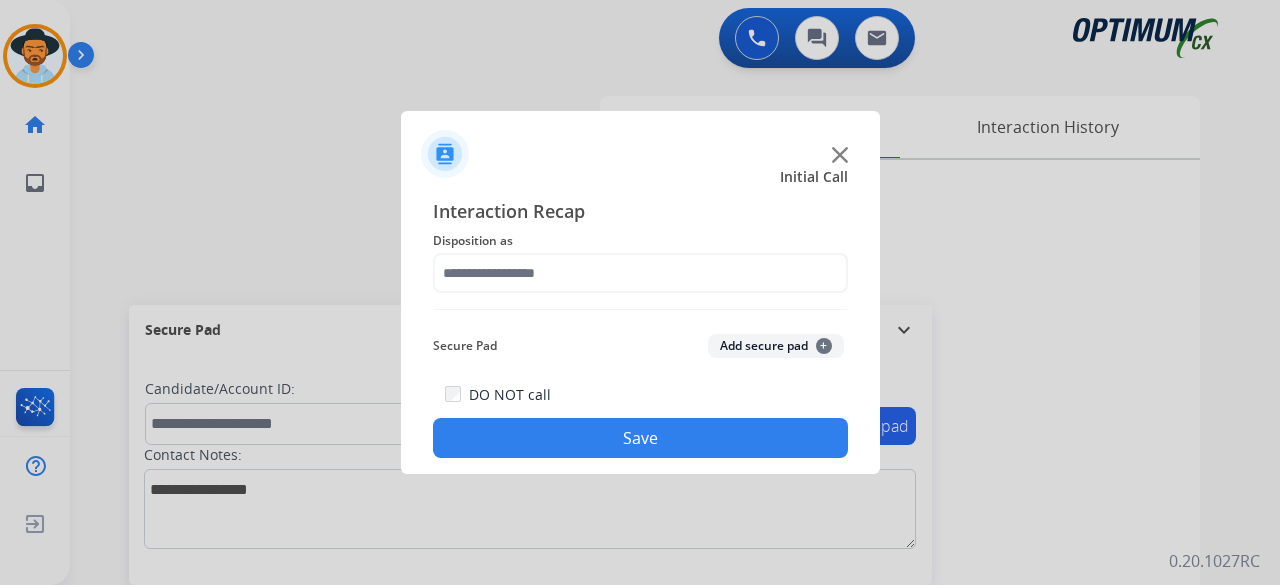 click 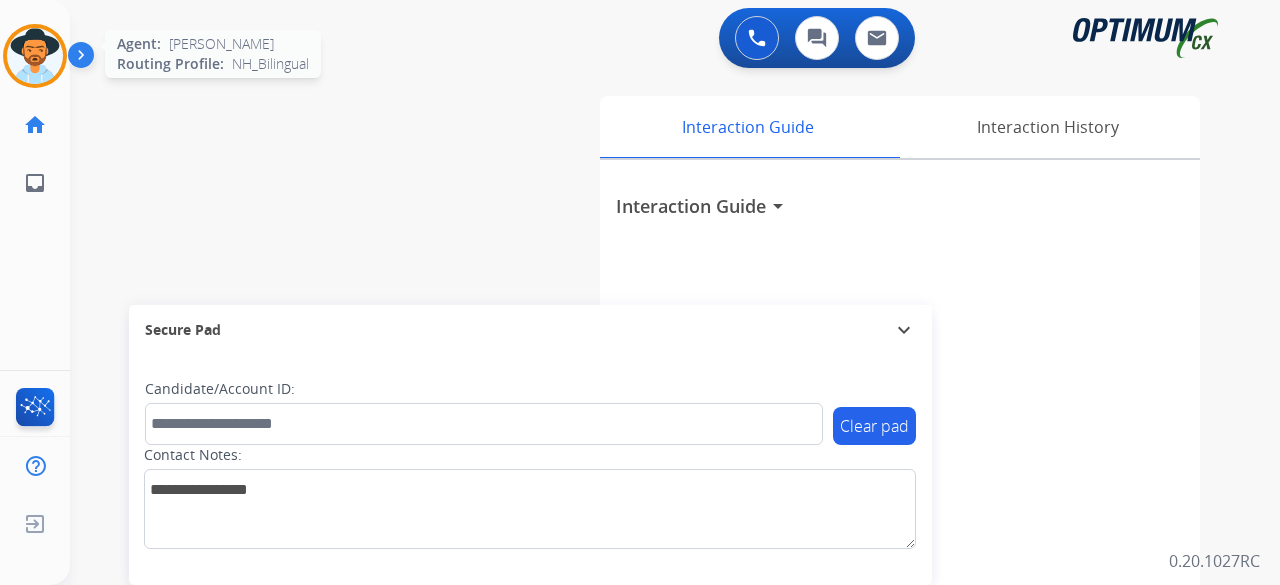 click at bounding box center (35, 56) 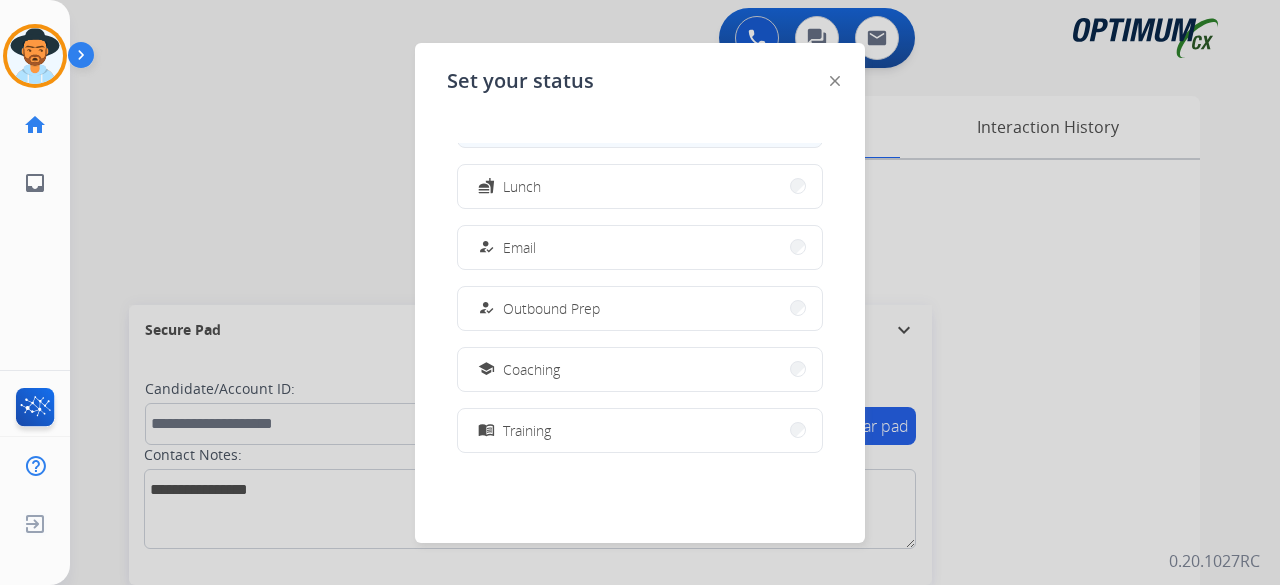 scroll, scrollTop: 499, scrollLeft: 0, axis: vertical 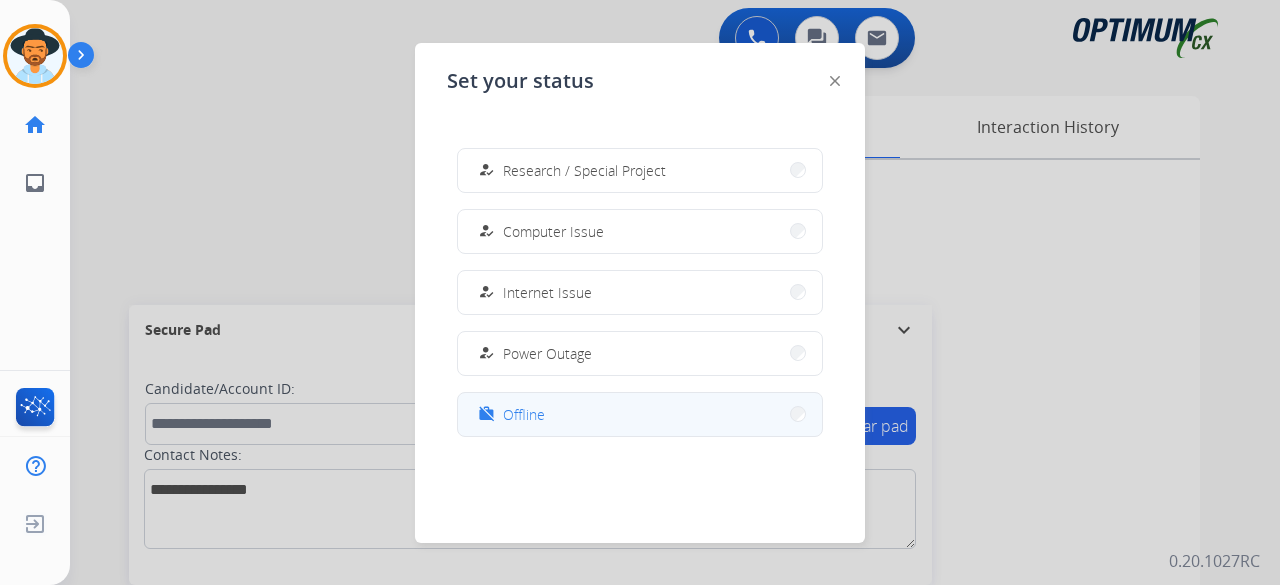 click on "work_off Offline" at bounding box center [640, 414] 